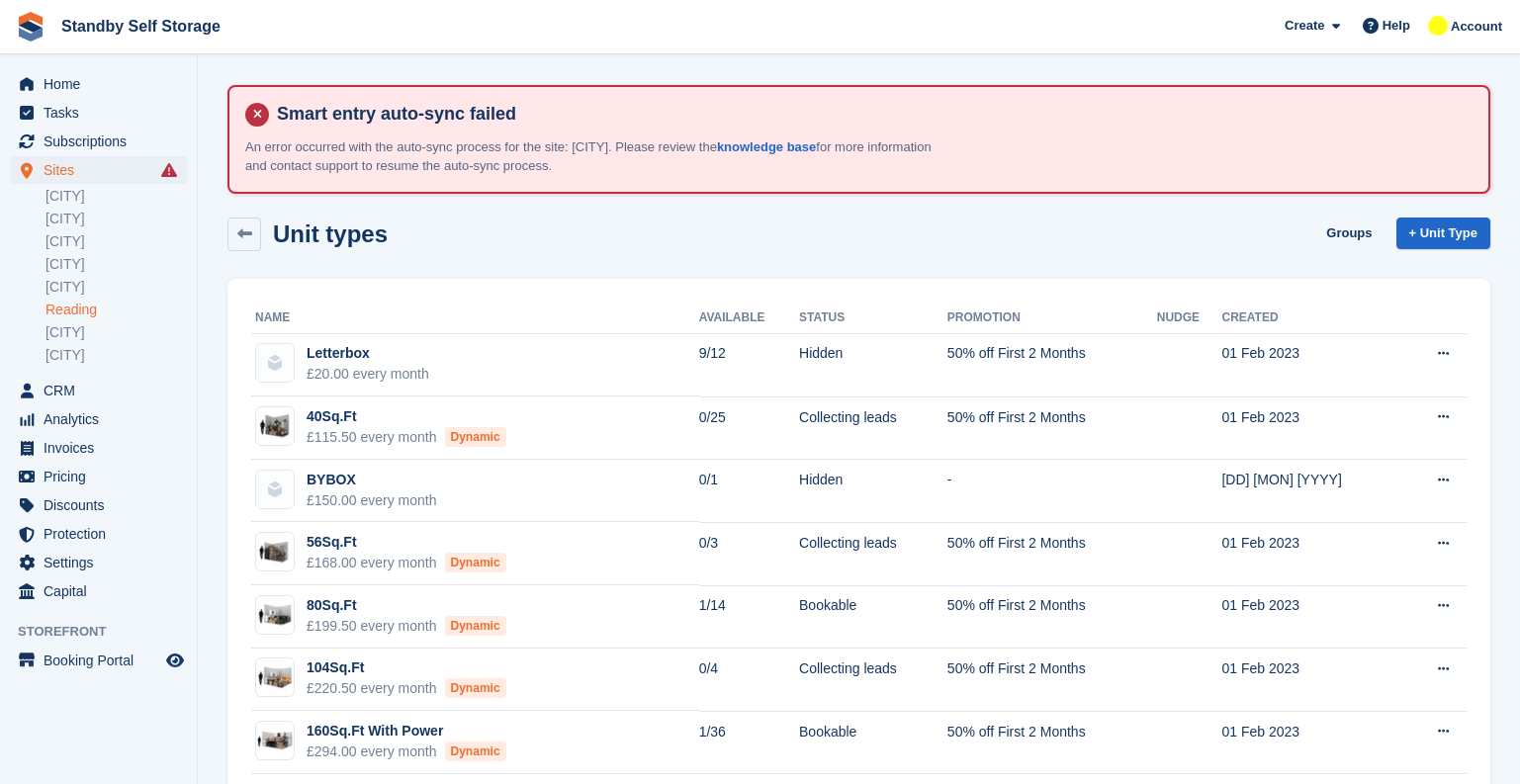 scroll, scrollTop: 286, scrollLeft: 0, axis: vertical 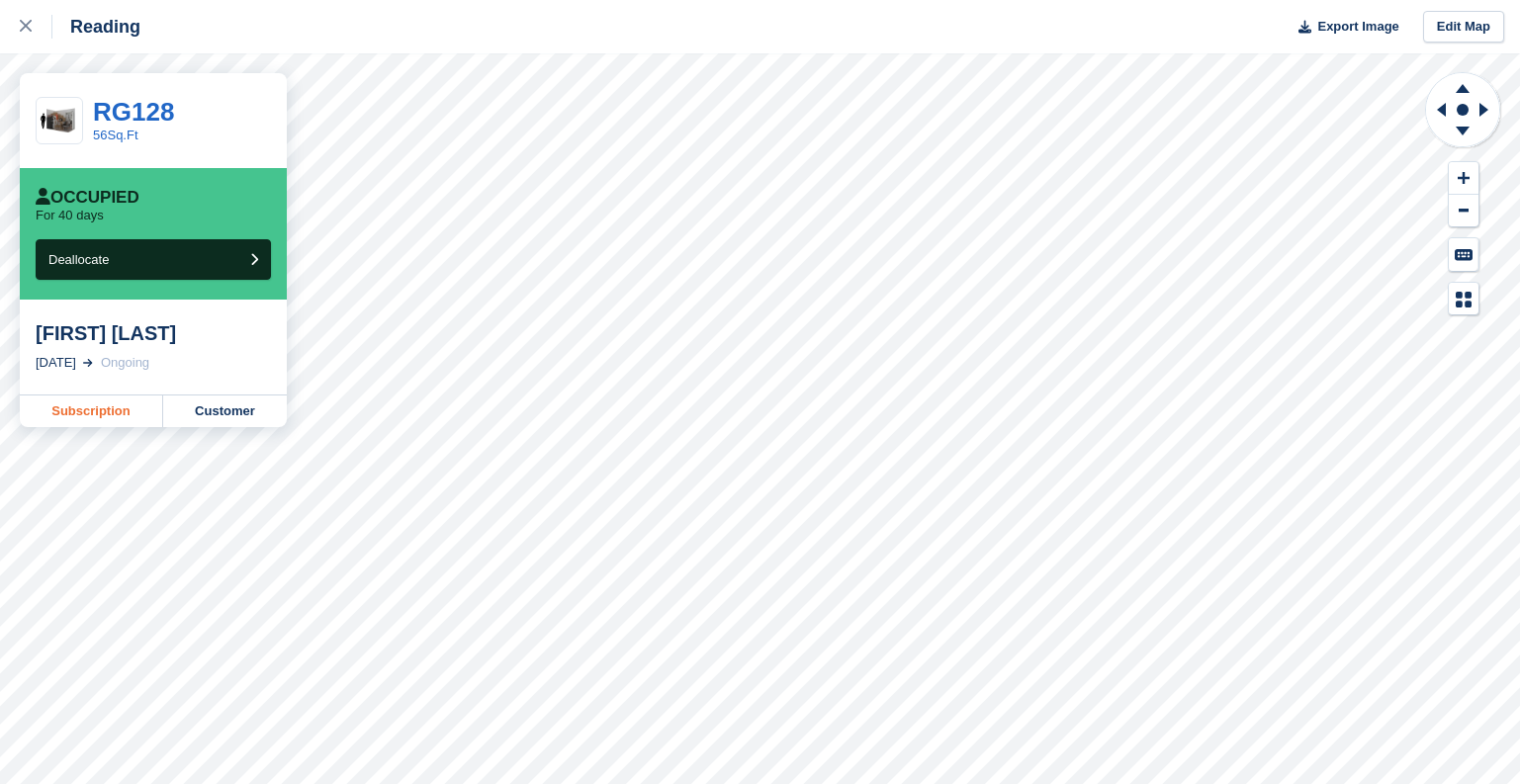 click on "Subscription" at bounding box center (91, 411) 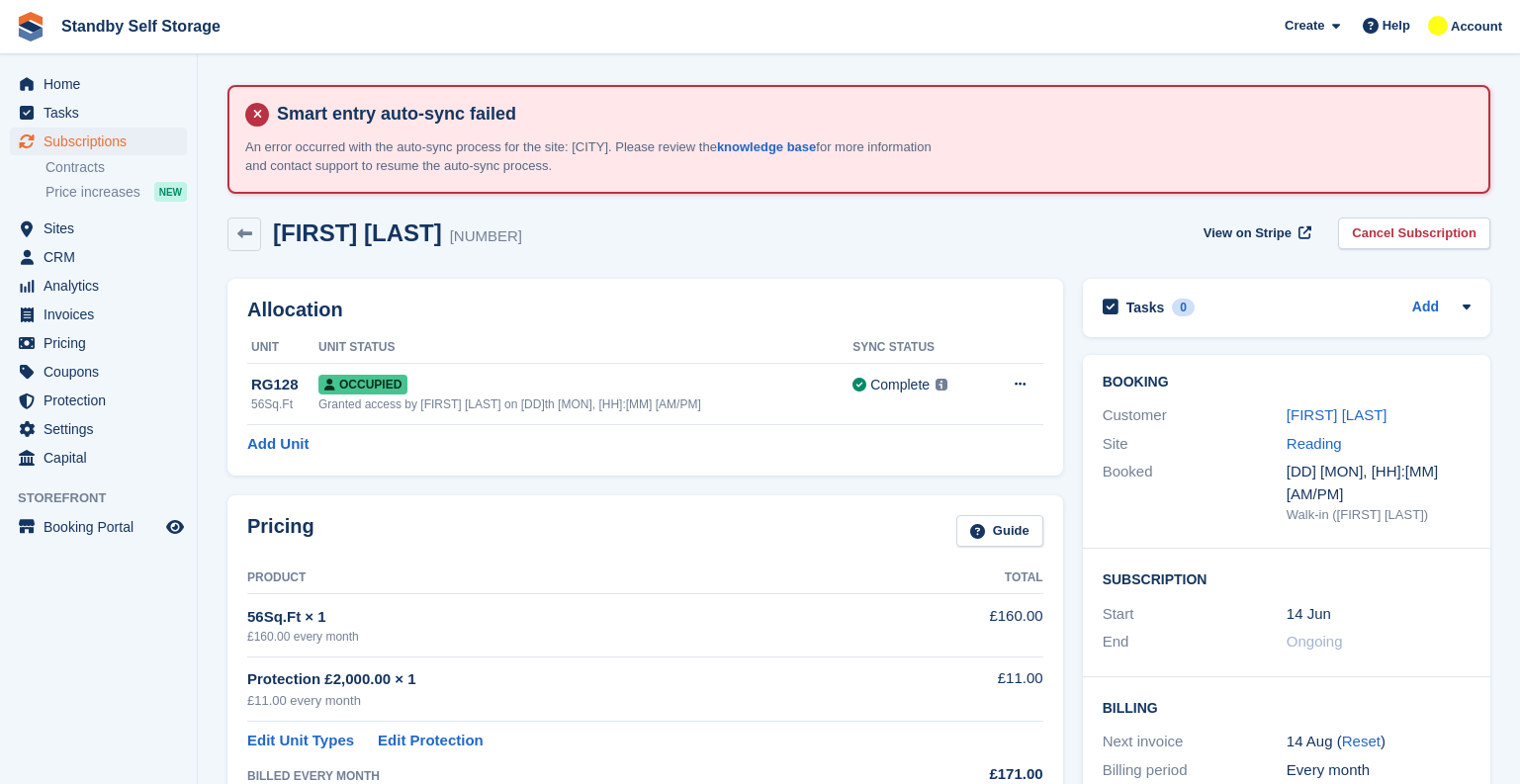 scroll, scrollTop: 198, scrollLeft: 0, axis: vertical 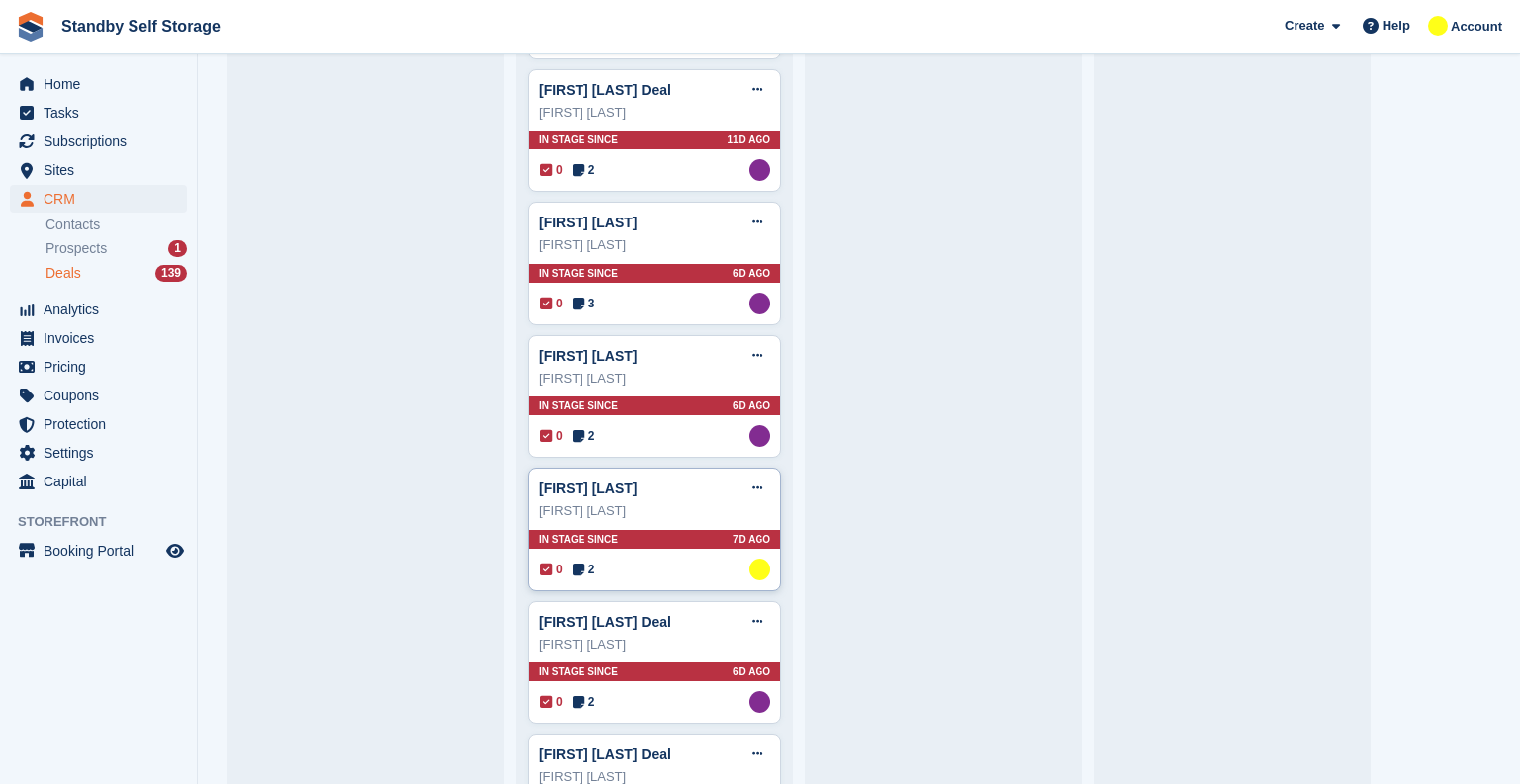 click on "0
2
Assigned to Glenn Fisher" at bounding box center [655, 569] 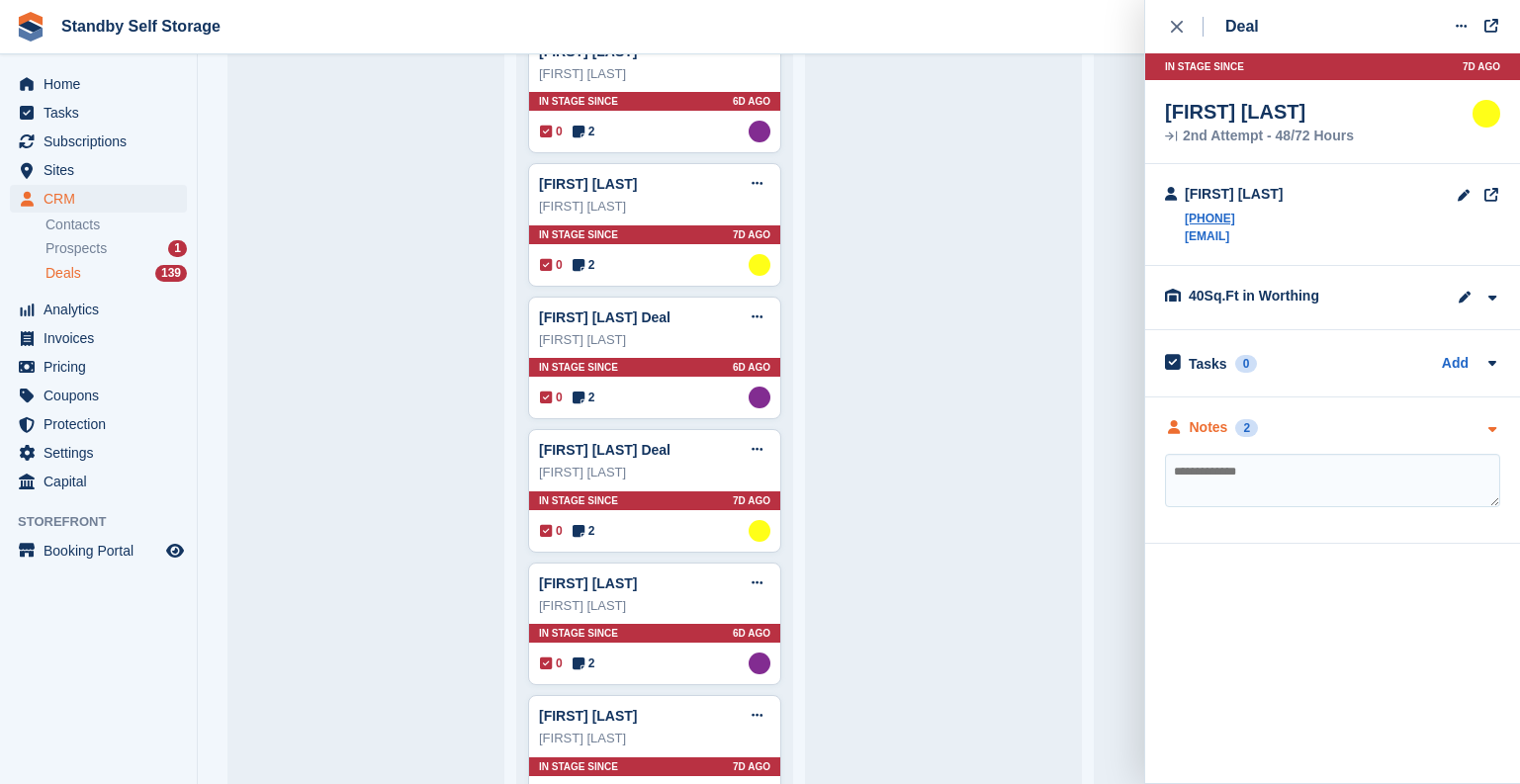 click on "Notes" at bounding box center [1208, 427] 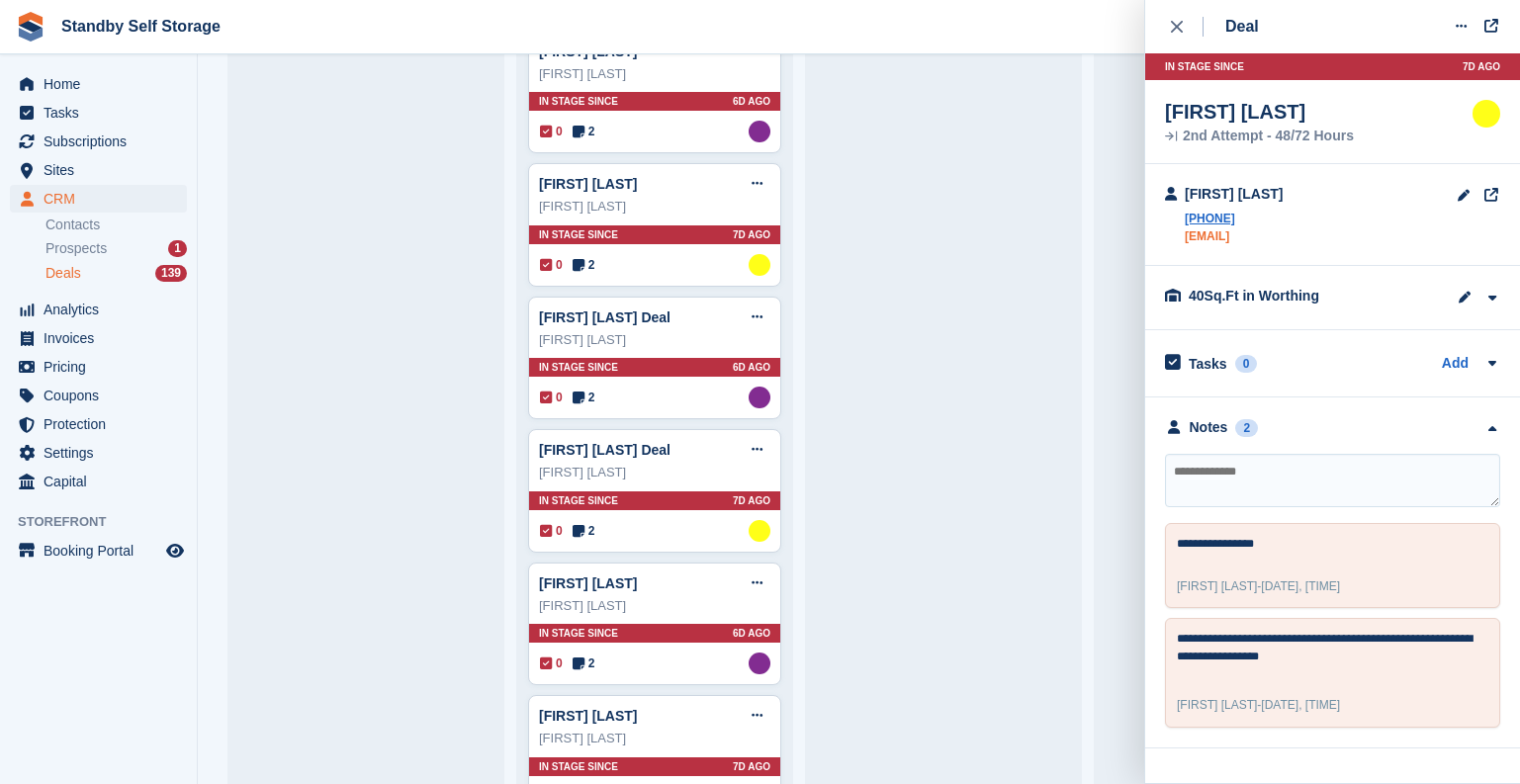 click on "hudsonbay99@bt.com" at bounding box center (1234, 236) 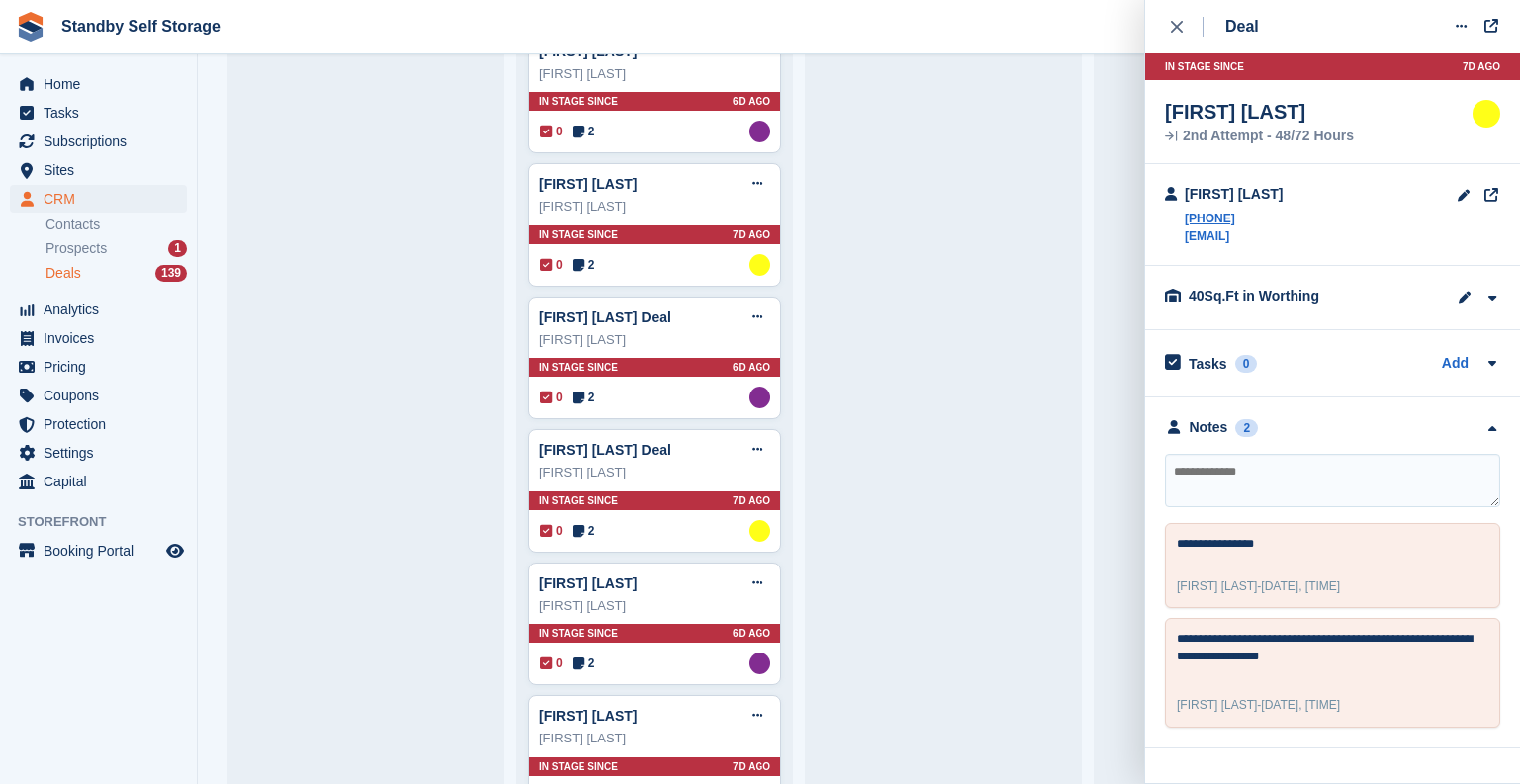click at bounding box center [1332, 480] 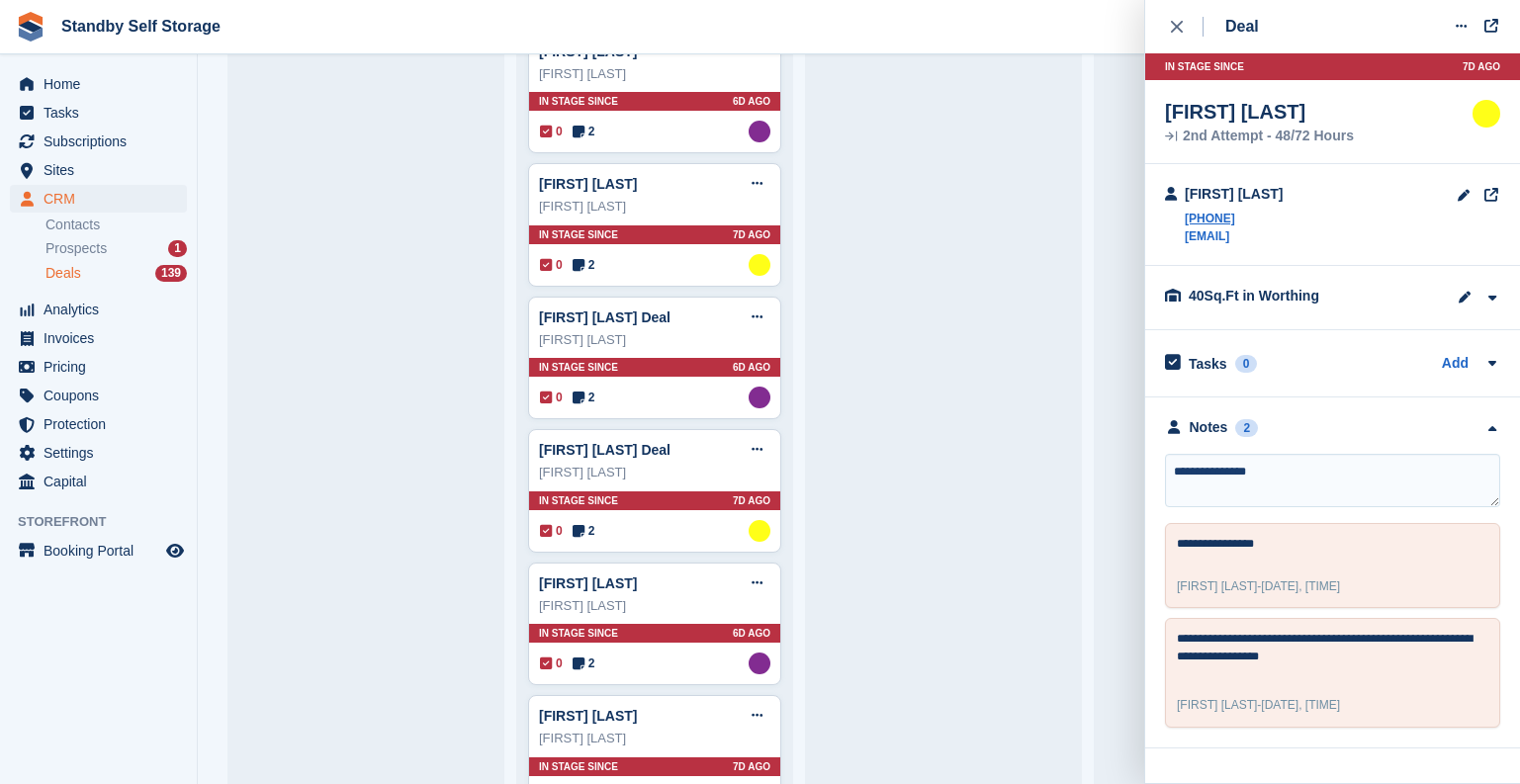 type on "**********" 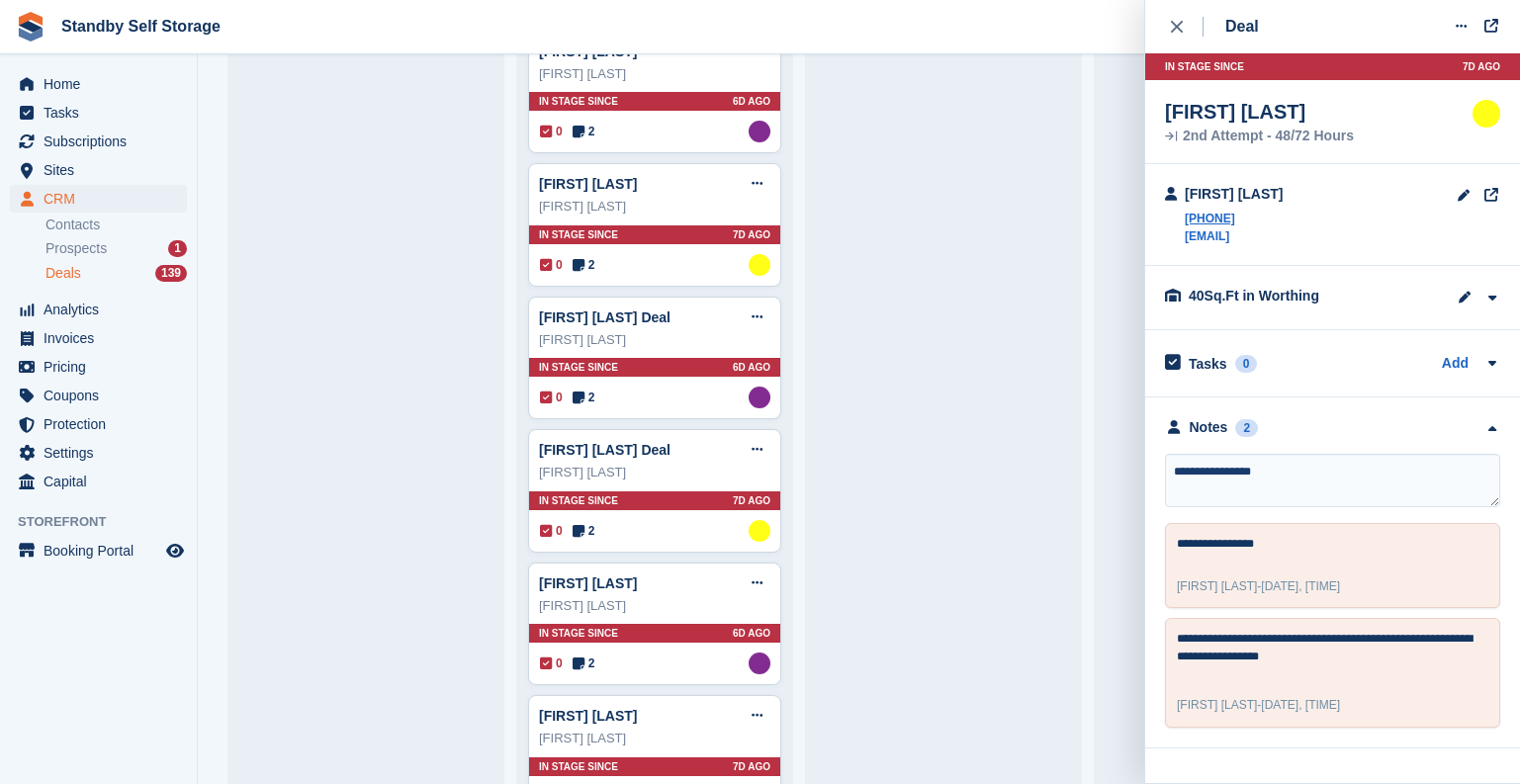 type 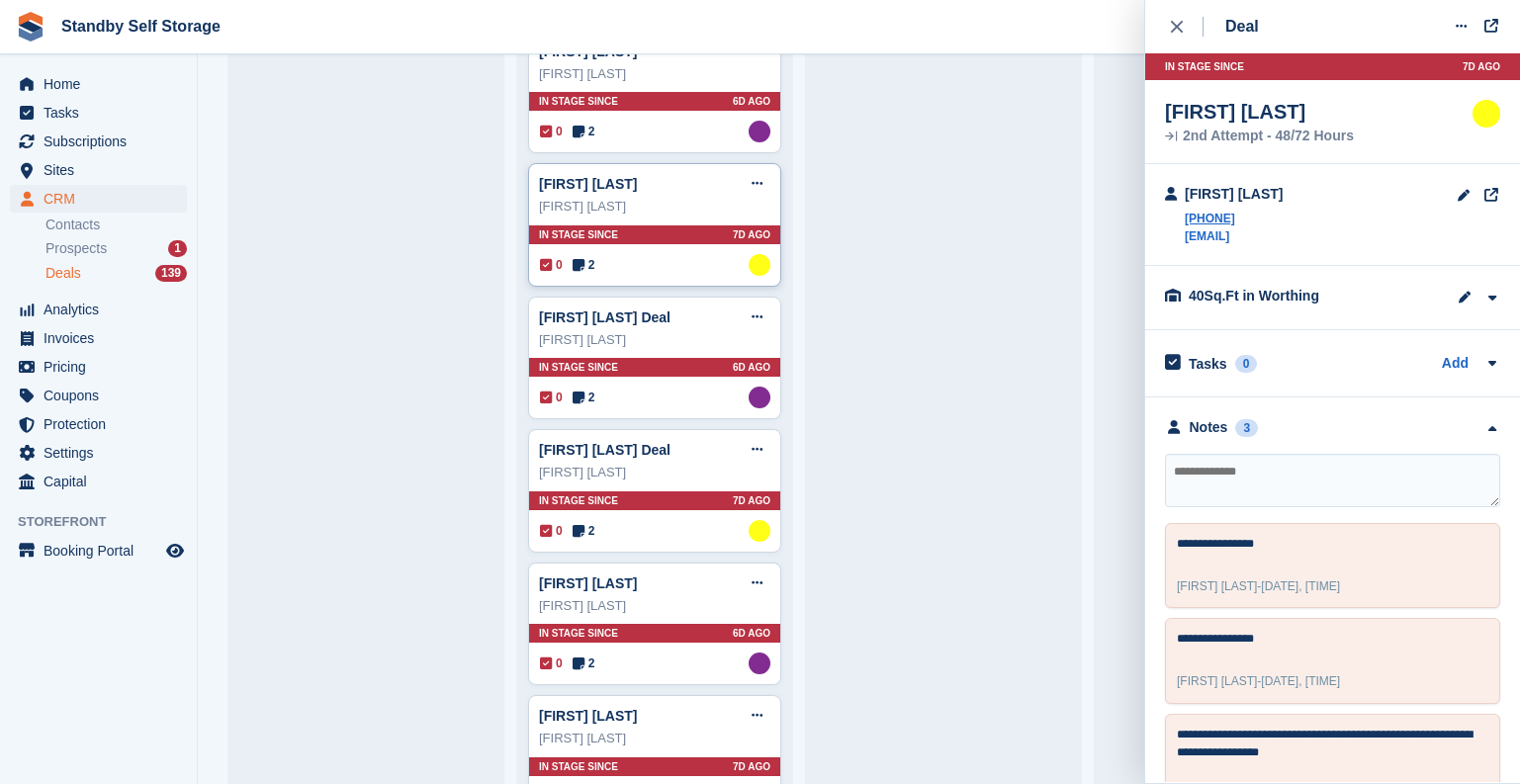 type 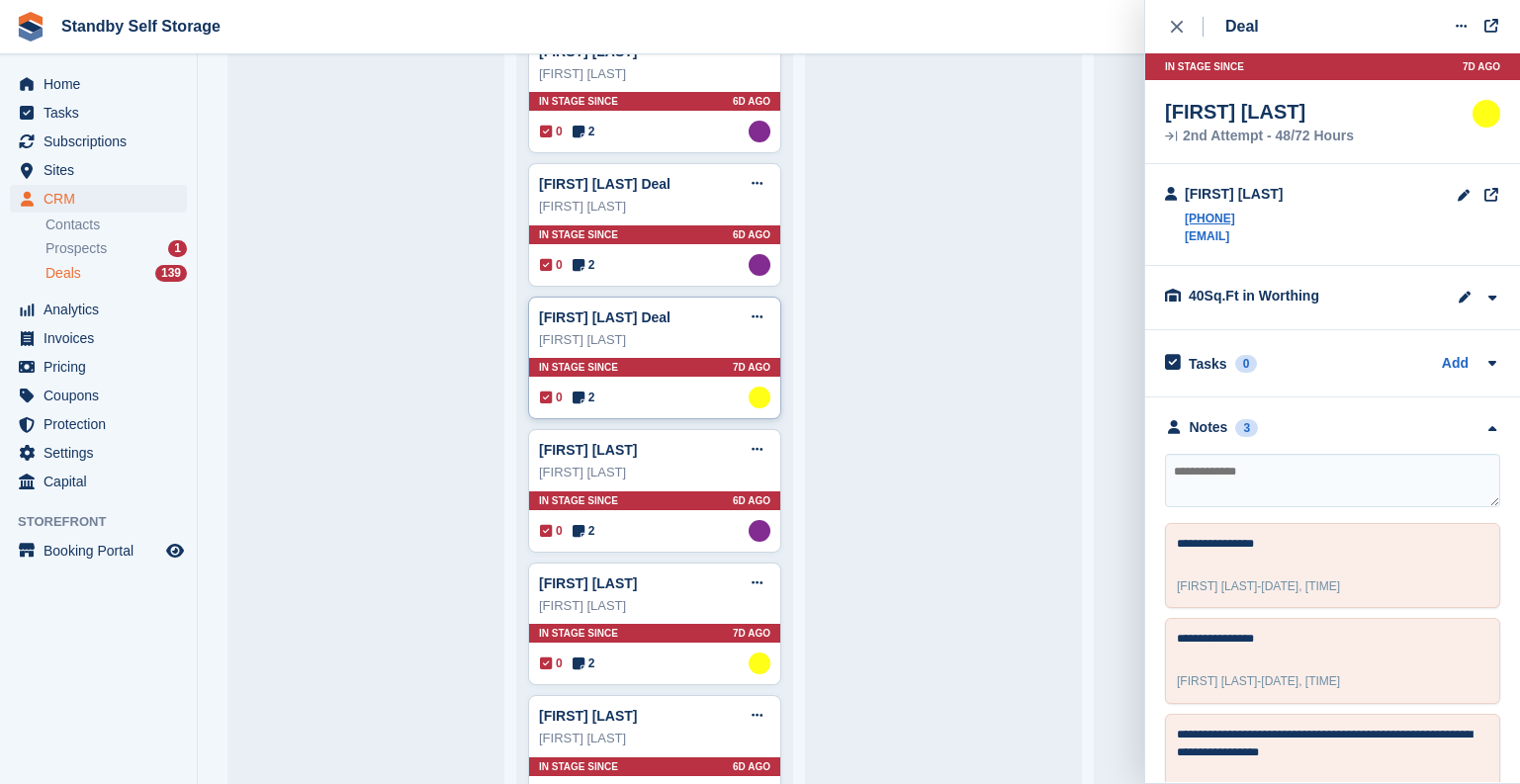click on "0
2
Assigned to Glenn Fisher" at bounding box center [655, 397] 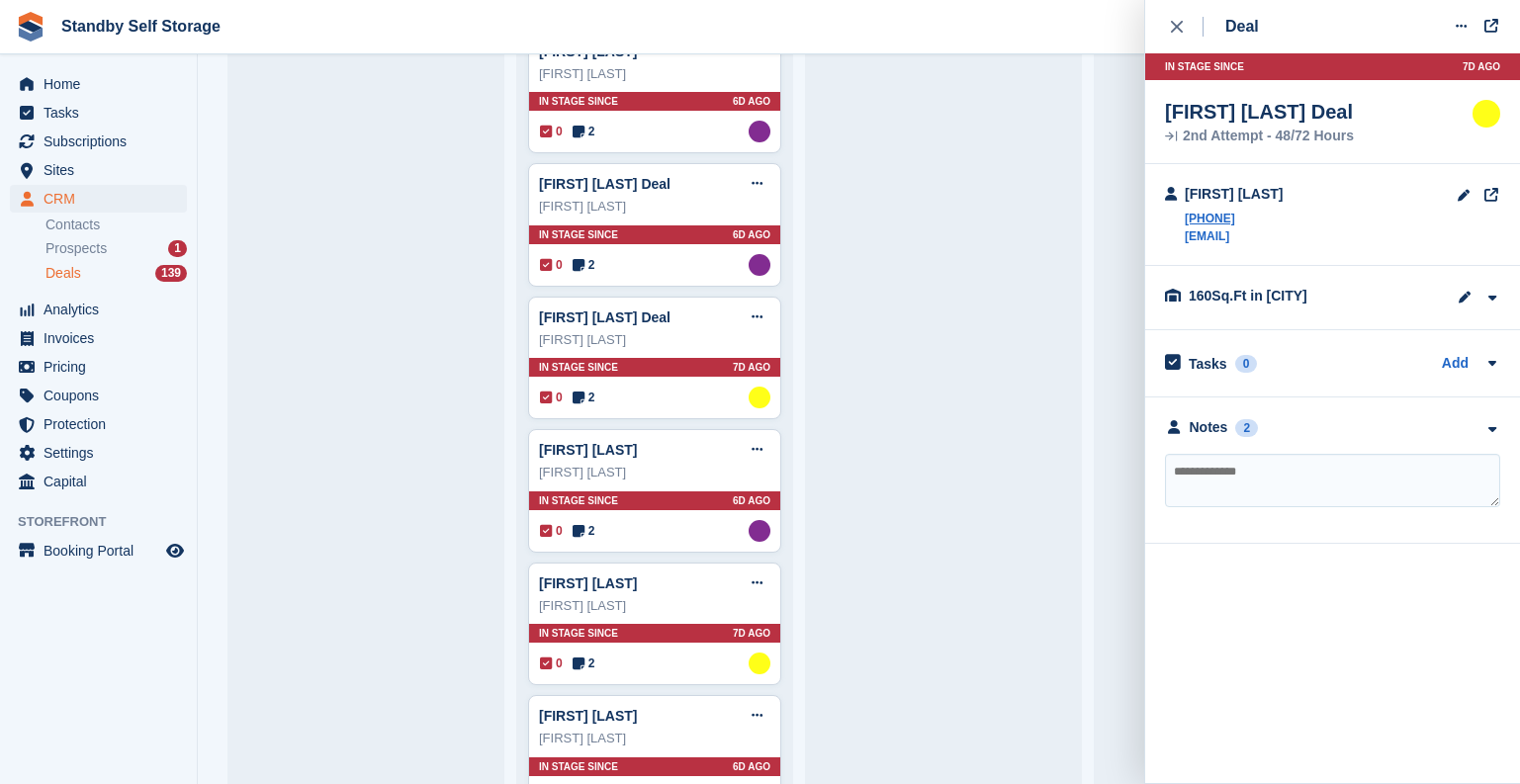 click on "0
2
Assigned to Glenn Fisher" at bounding box center (655, 397) 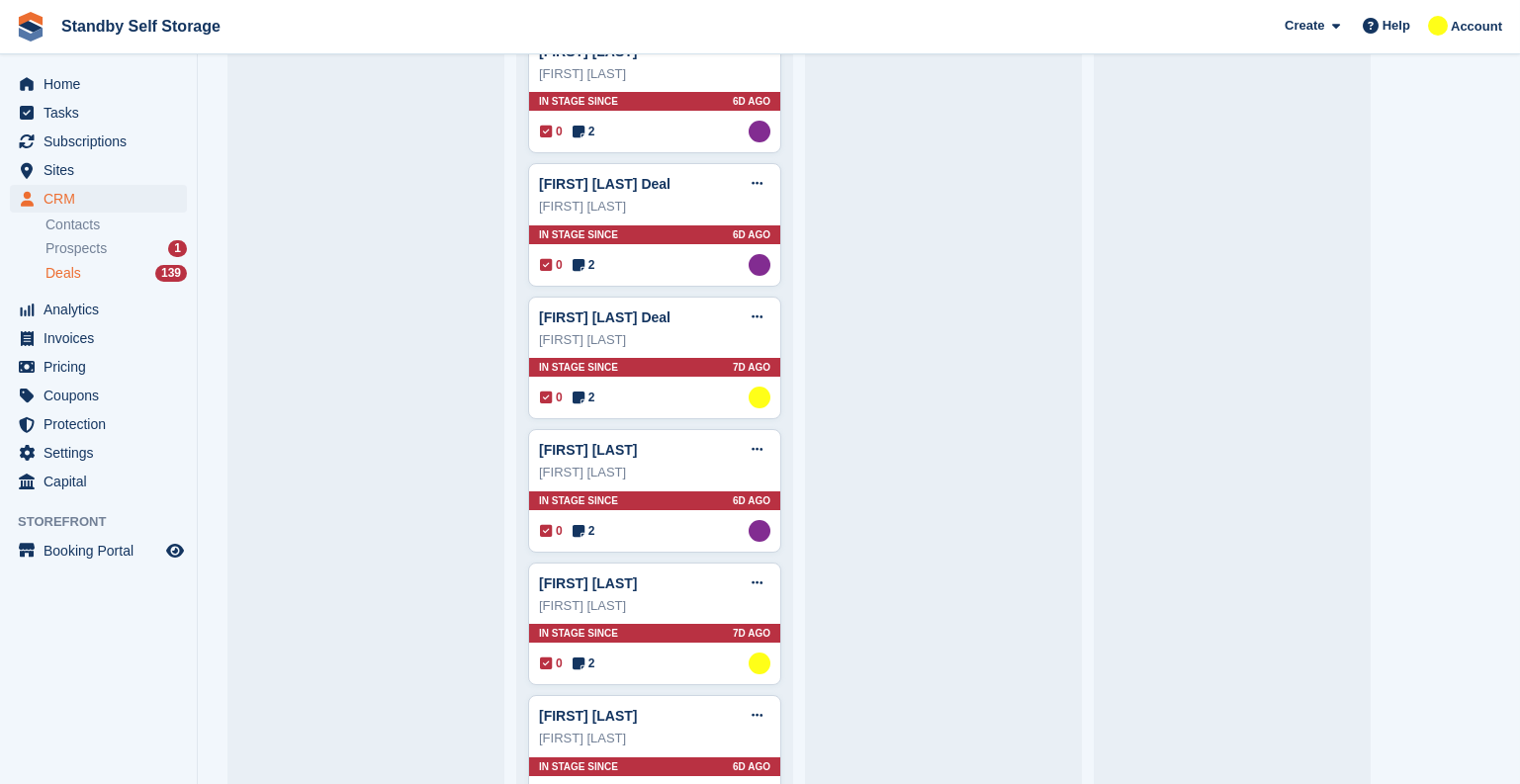 click on "0
2
Assigned to Glenn Fisher" at bounding box center [655, 397] 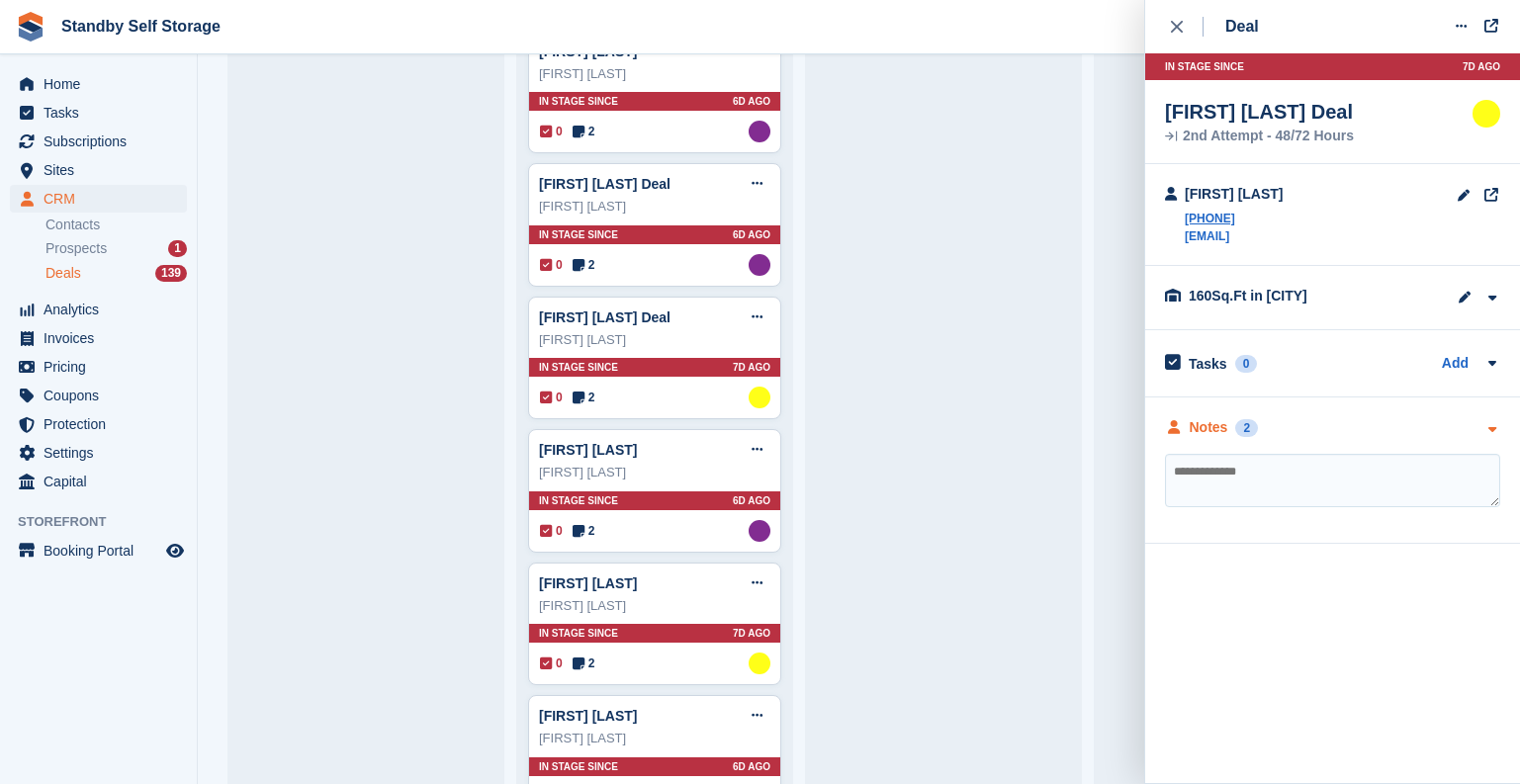 click on "Notes" at bounding box center (1208, 427) 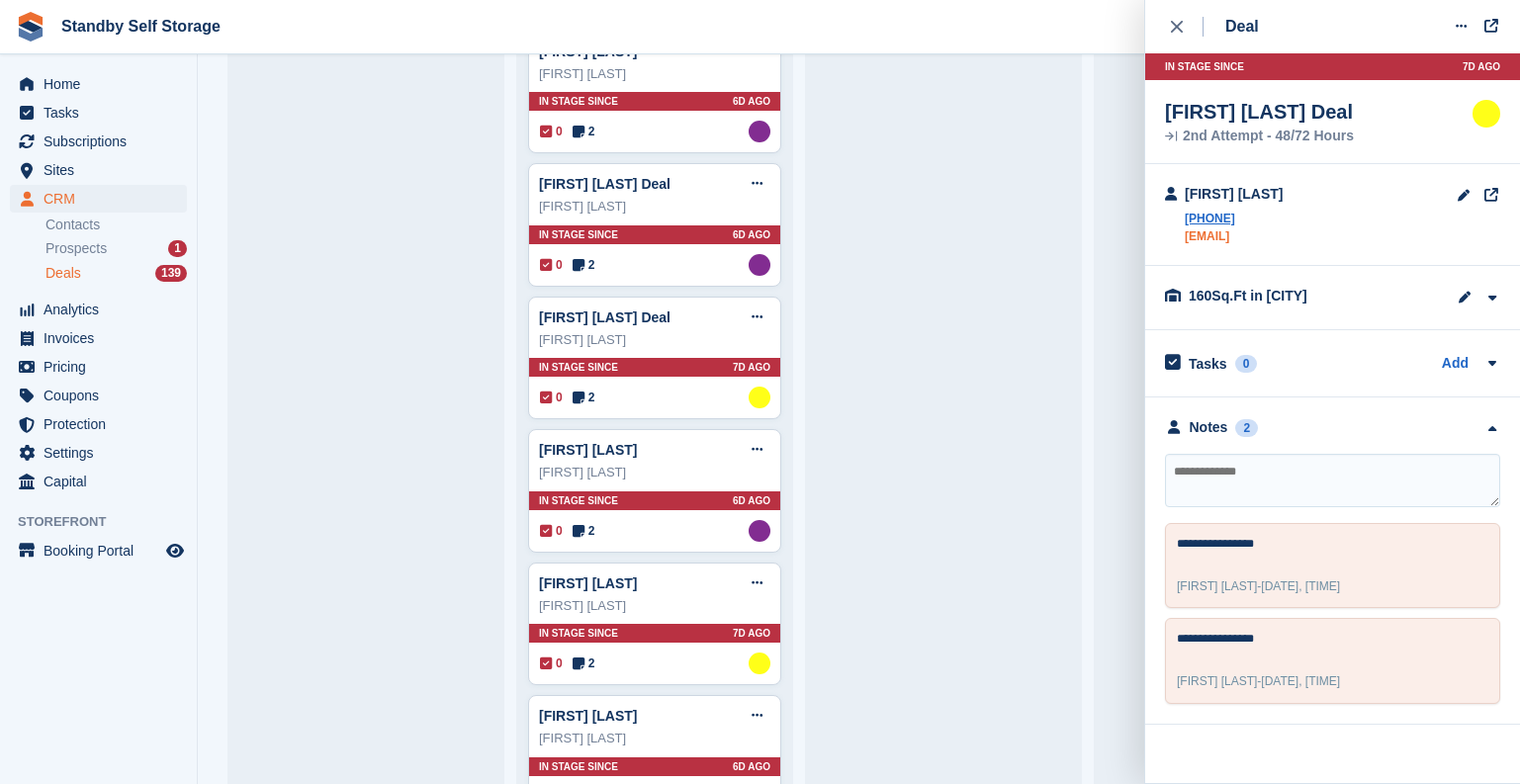 click on "blakeheatingandplumbing@gmail.com" at bounding box center (1234, 236) 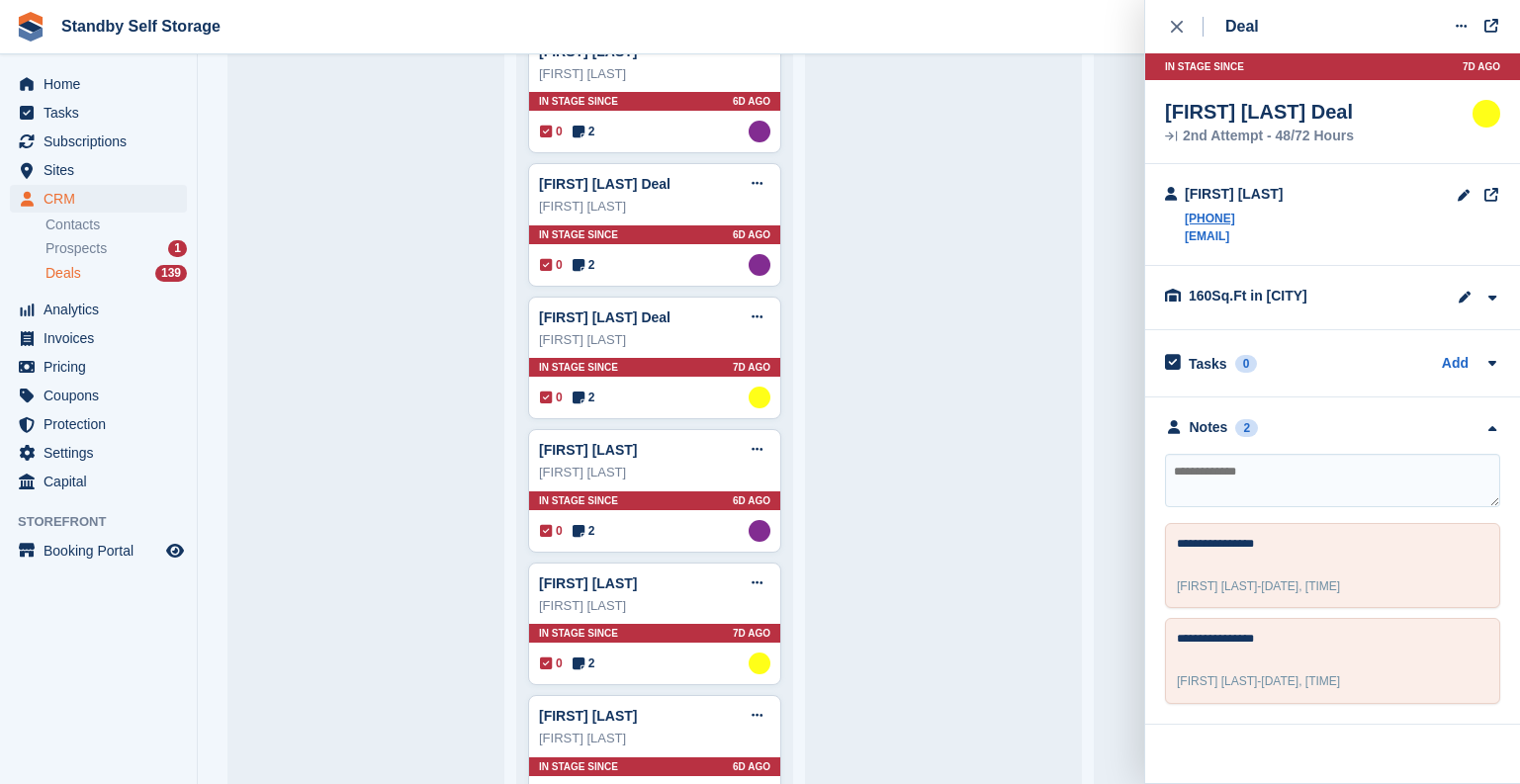 click at bounding box center [1332, 480] 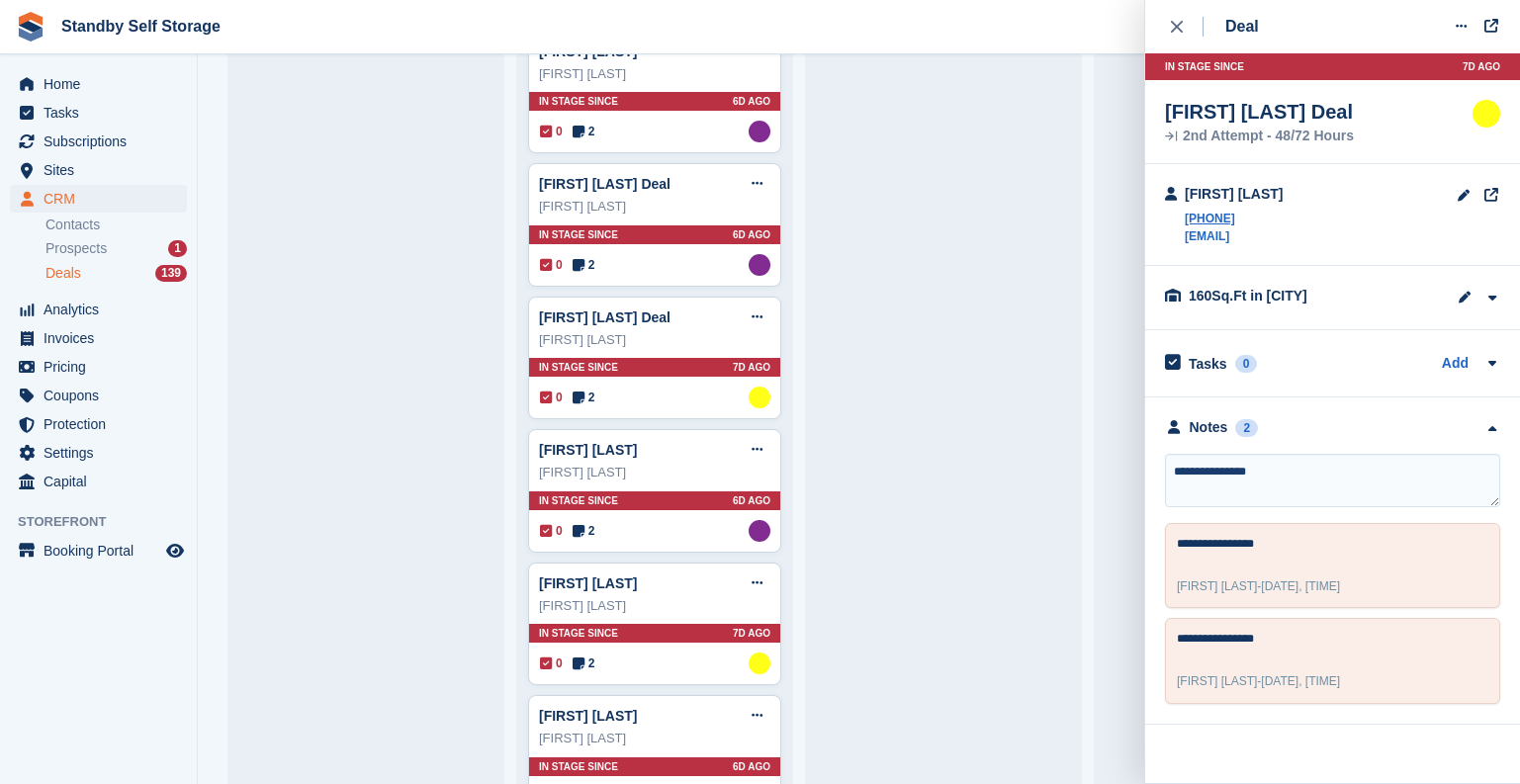type on "**********" 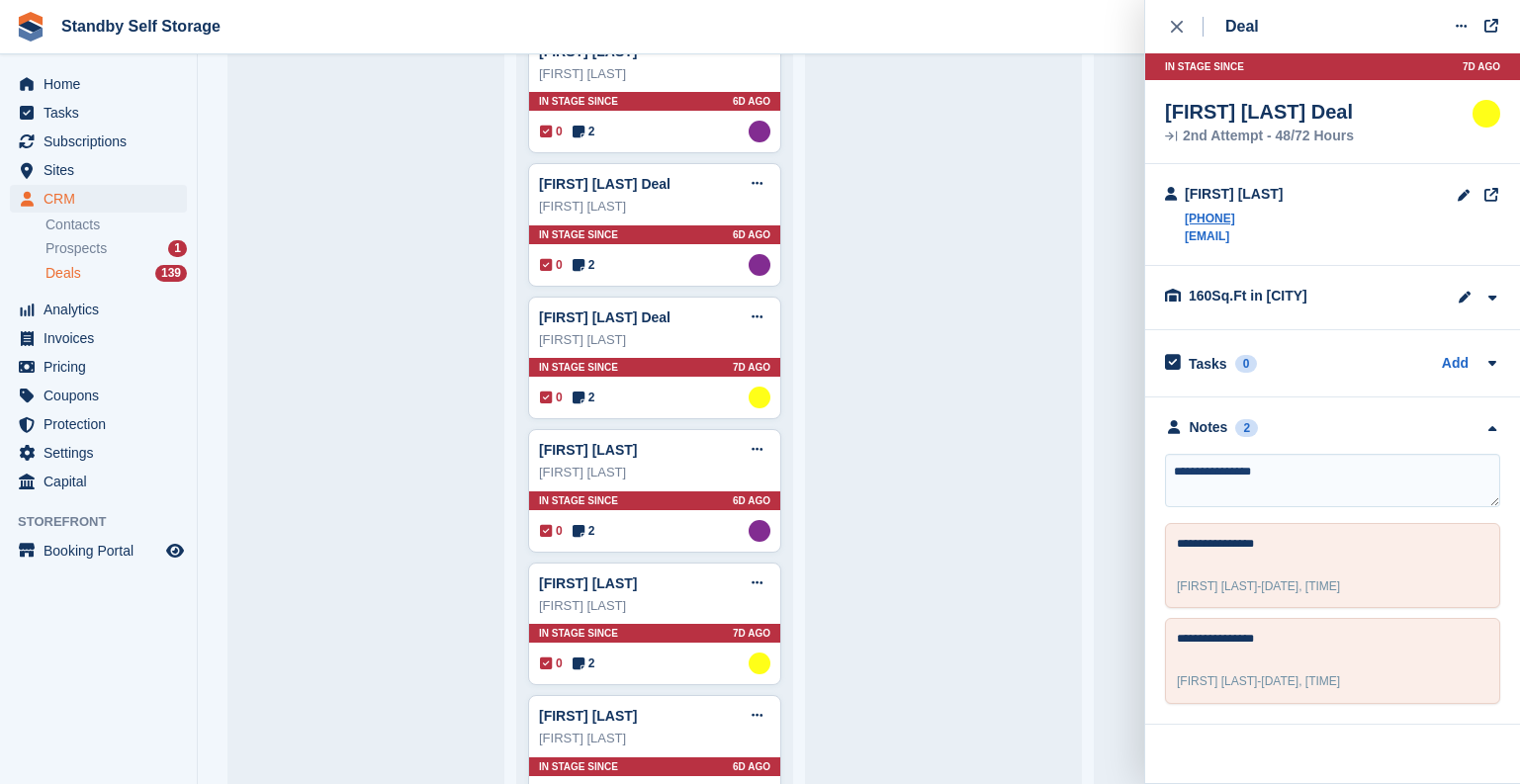 type 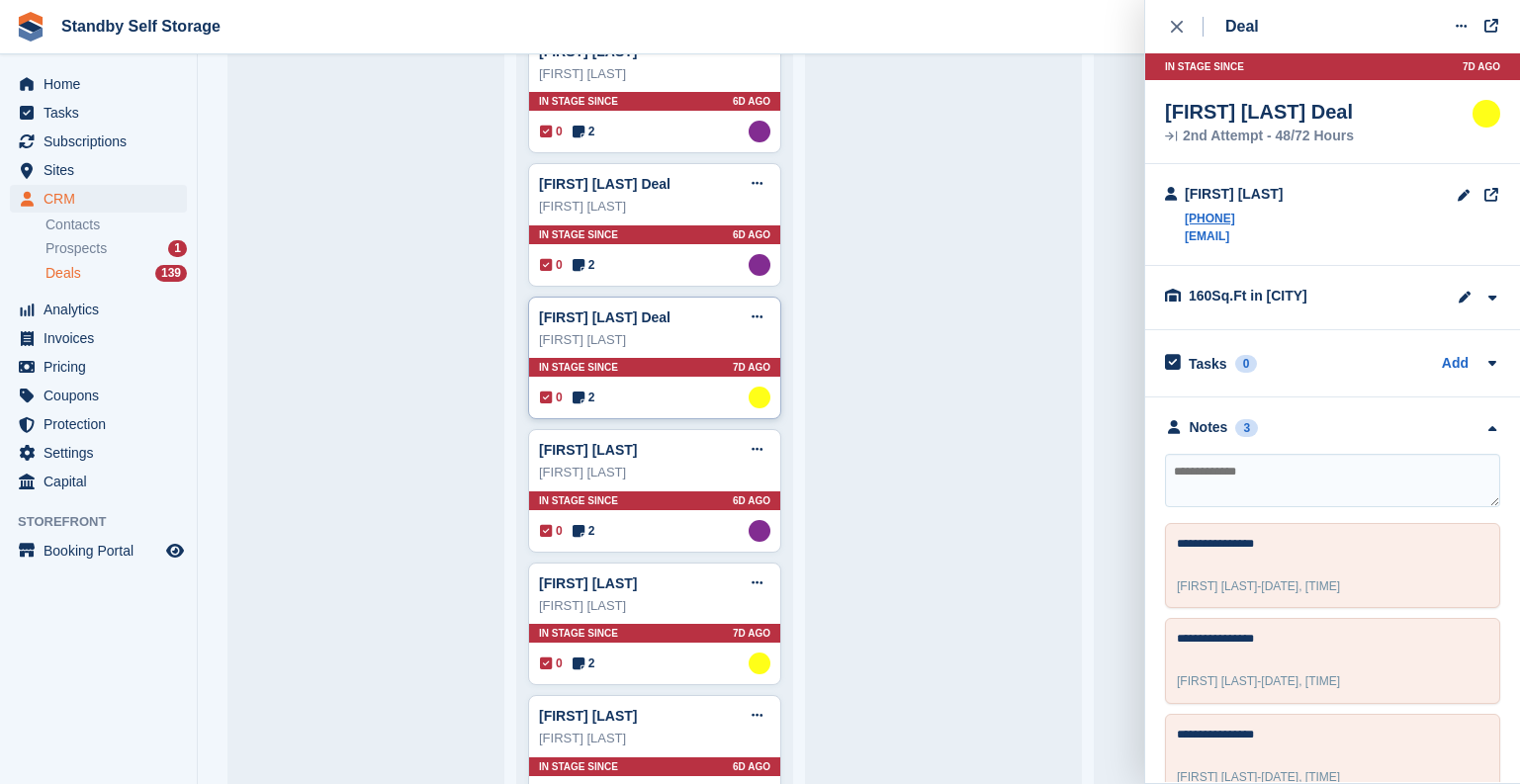 type 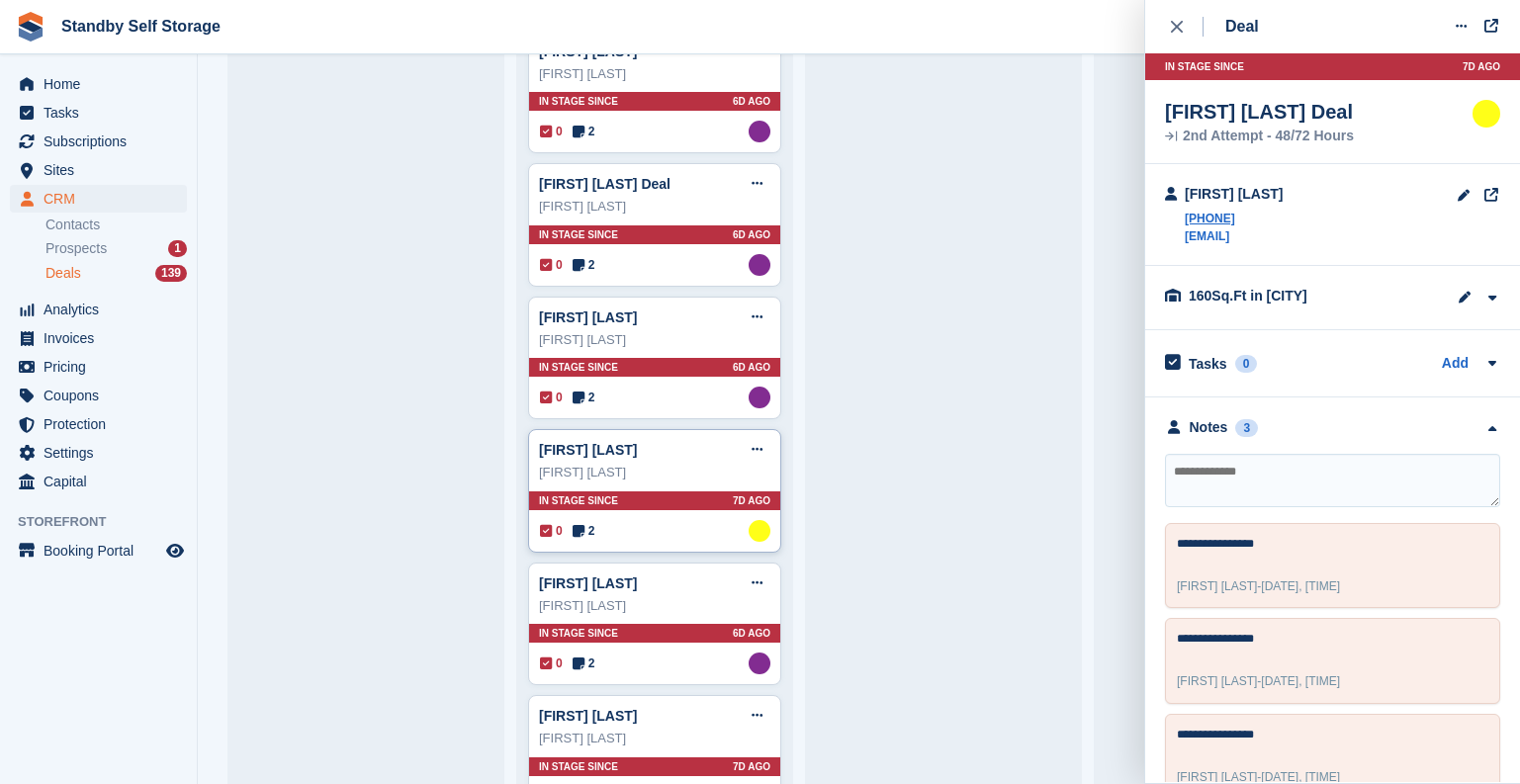 click on "Colin Baker Deal
Edit deal
Mark as won
Mark as lost
Delete deal
Colin Baker
In stage since 7D AGO
0
2
Assigned to Glenn Fisher" at bounding box center (655, 490) 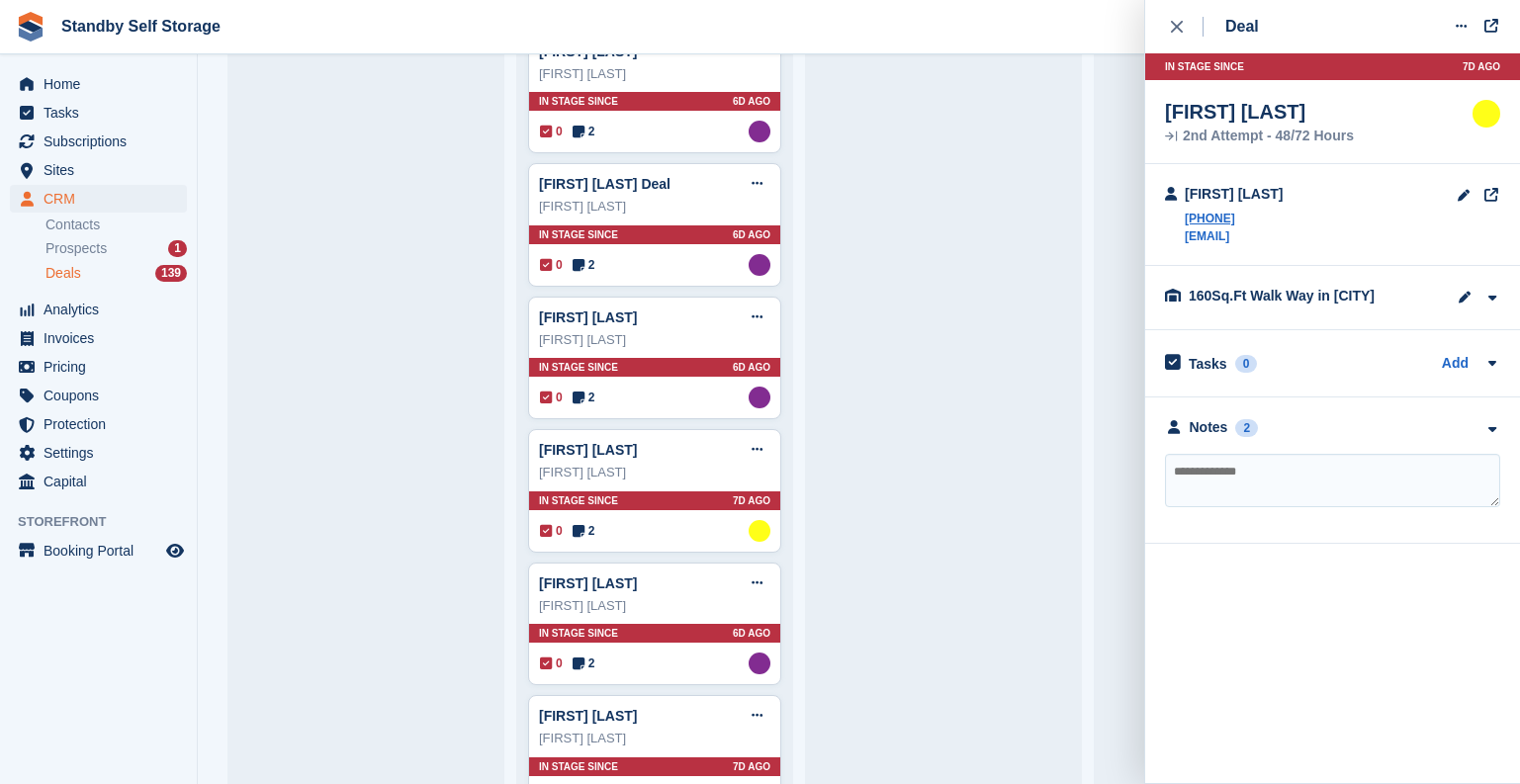 click on "Colin Baker
+447305163838
pastacolin@icloud.com" at bounding box center [1332, 215] 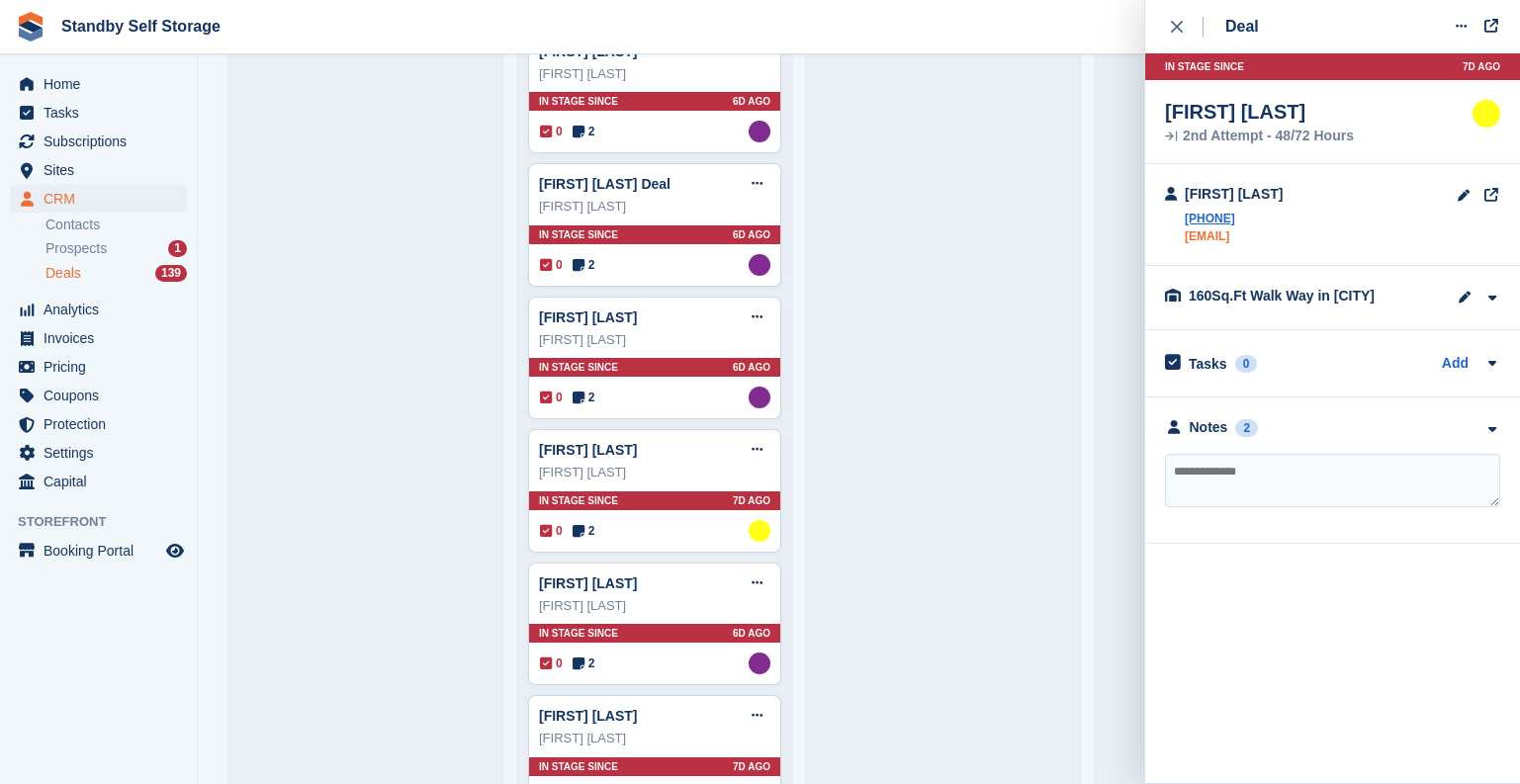 click on "pastacolin@icloud.com" at bounding box center [1234, 236] 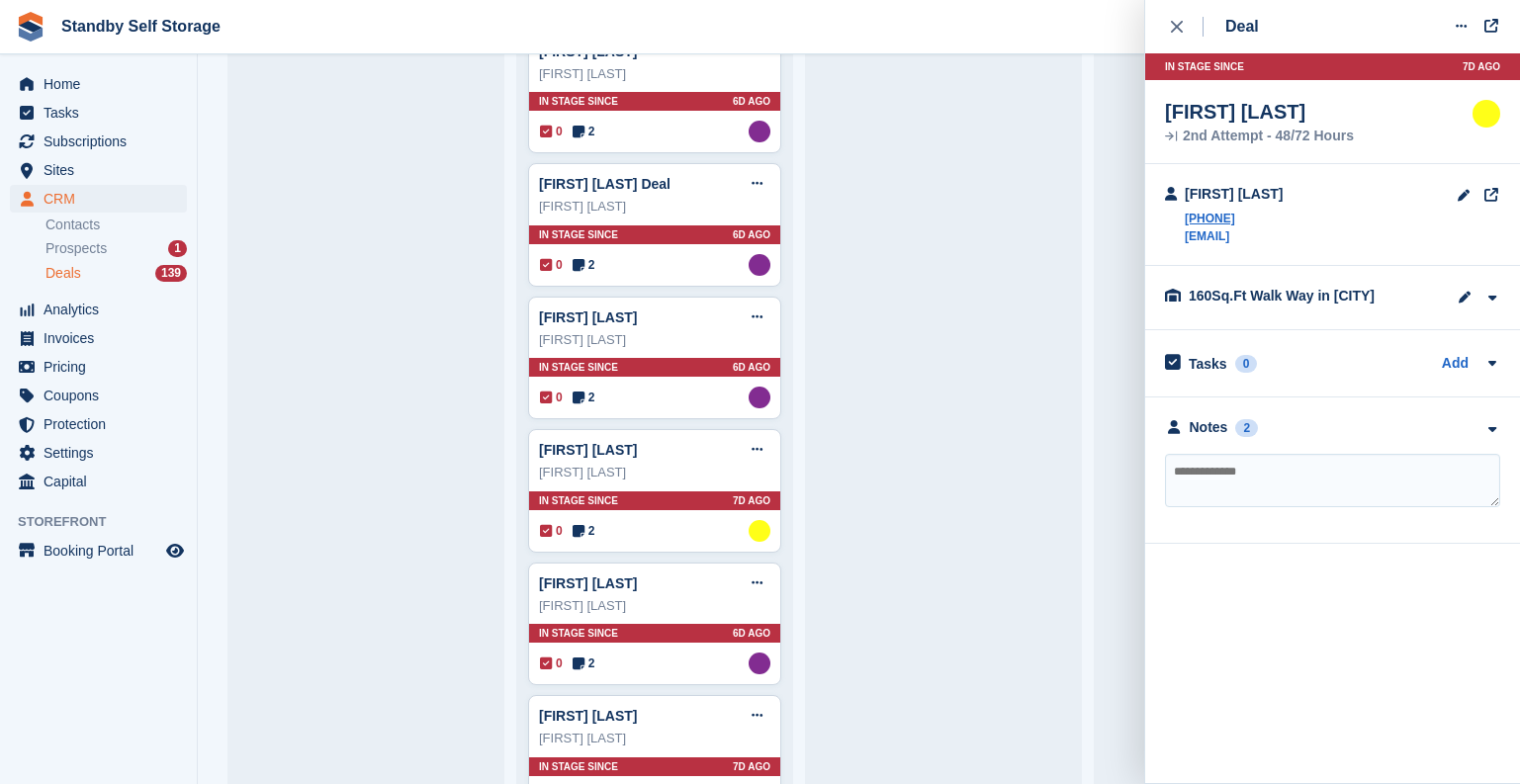 click at bounding box center [1332, 480] 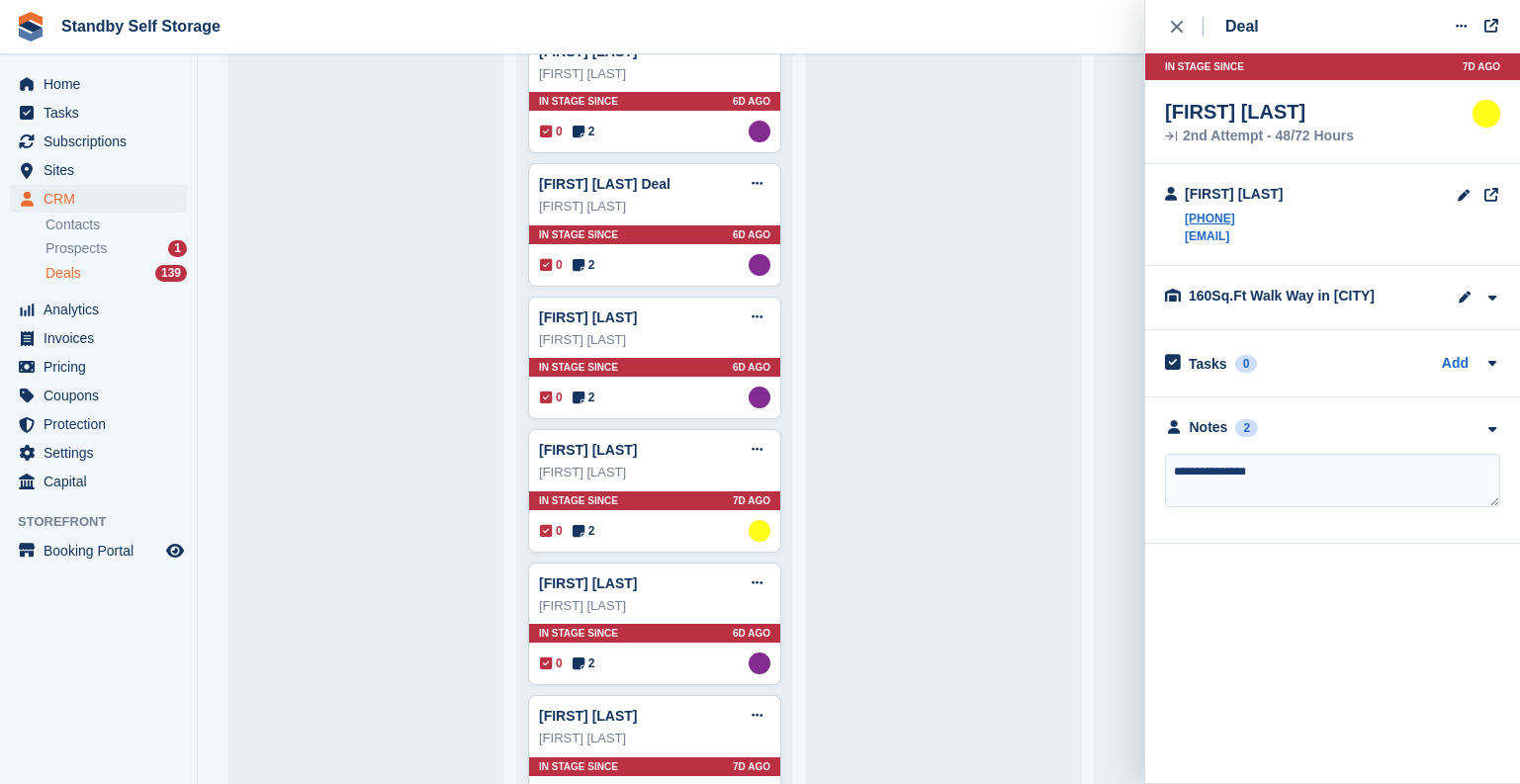type on "**********" 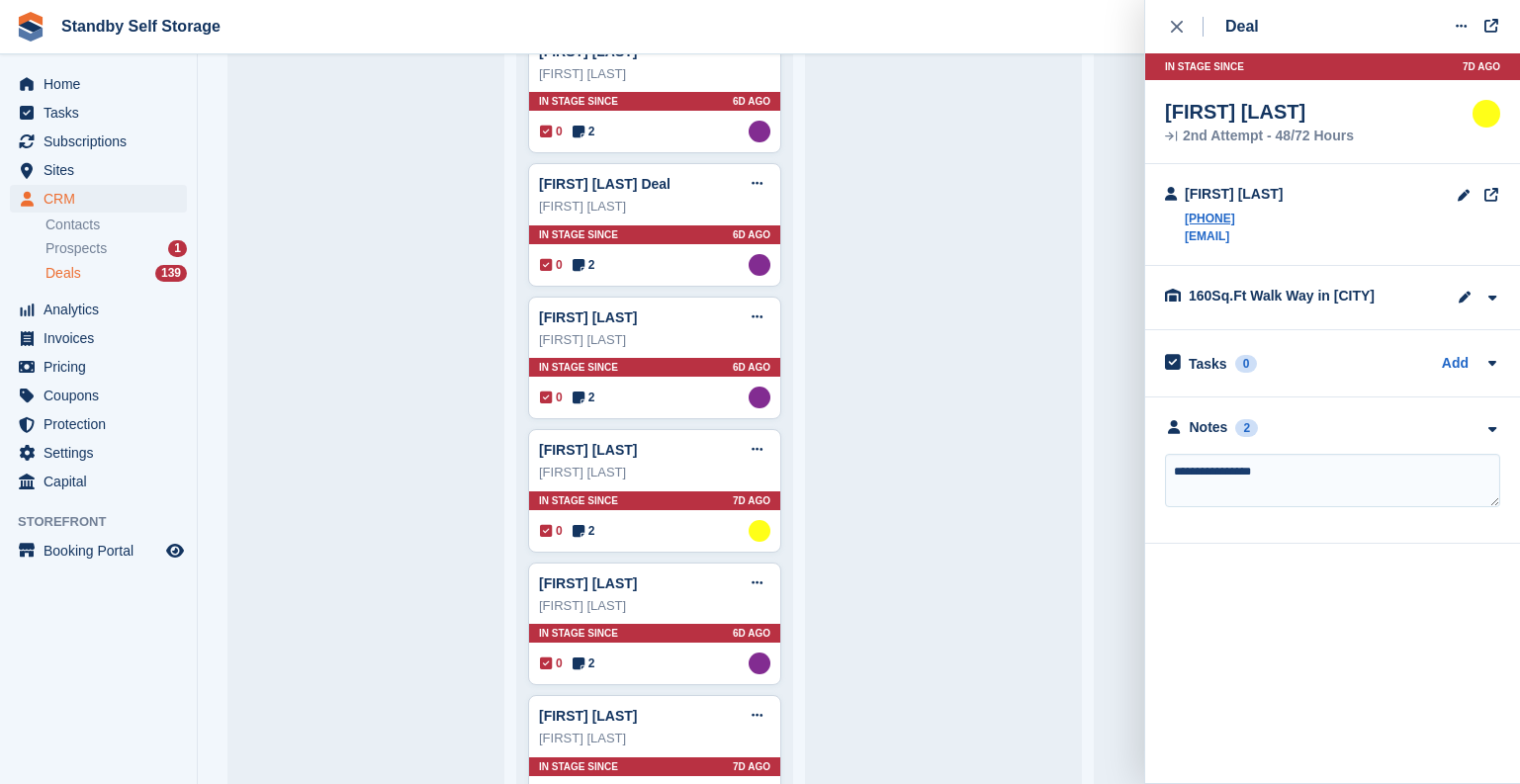 type 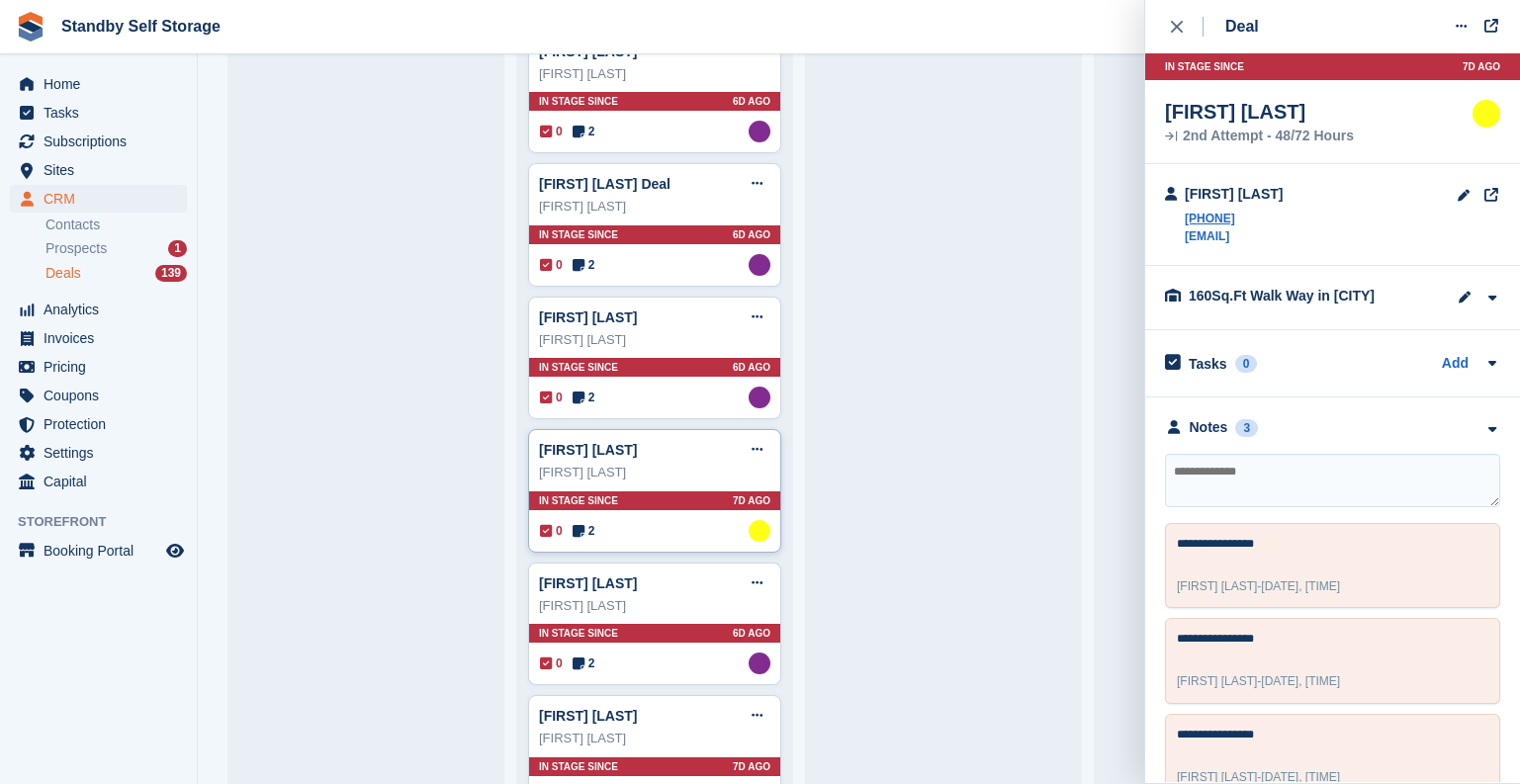 type 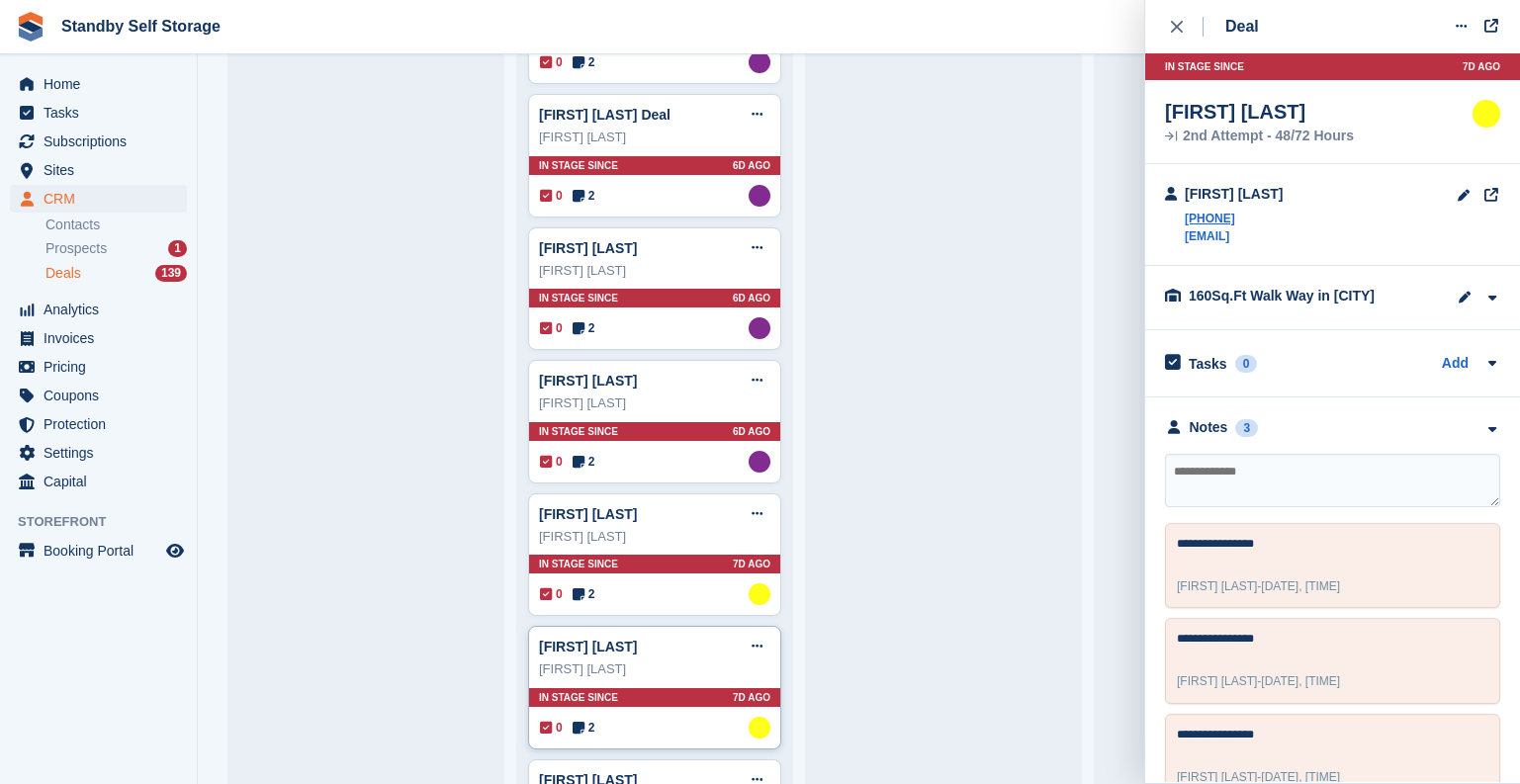 scroll, scrollTop: 7118, scrollLeft: 0, axis: vertical 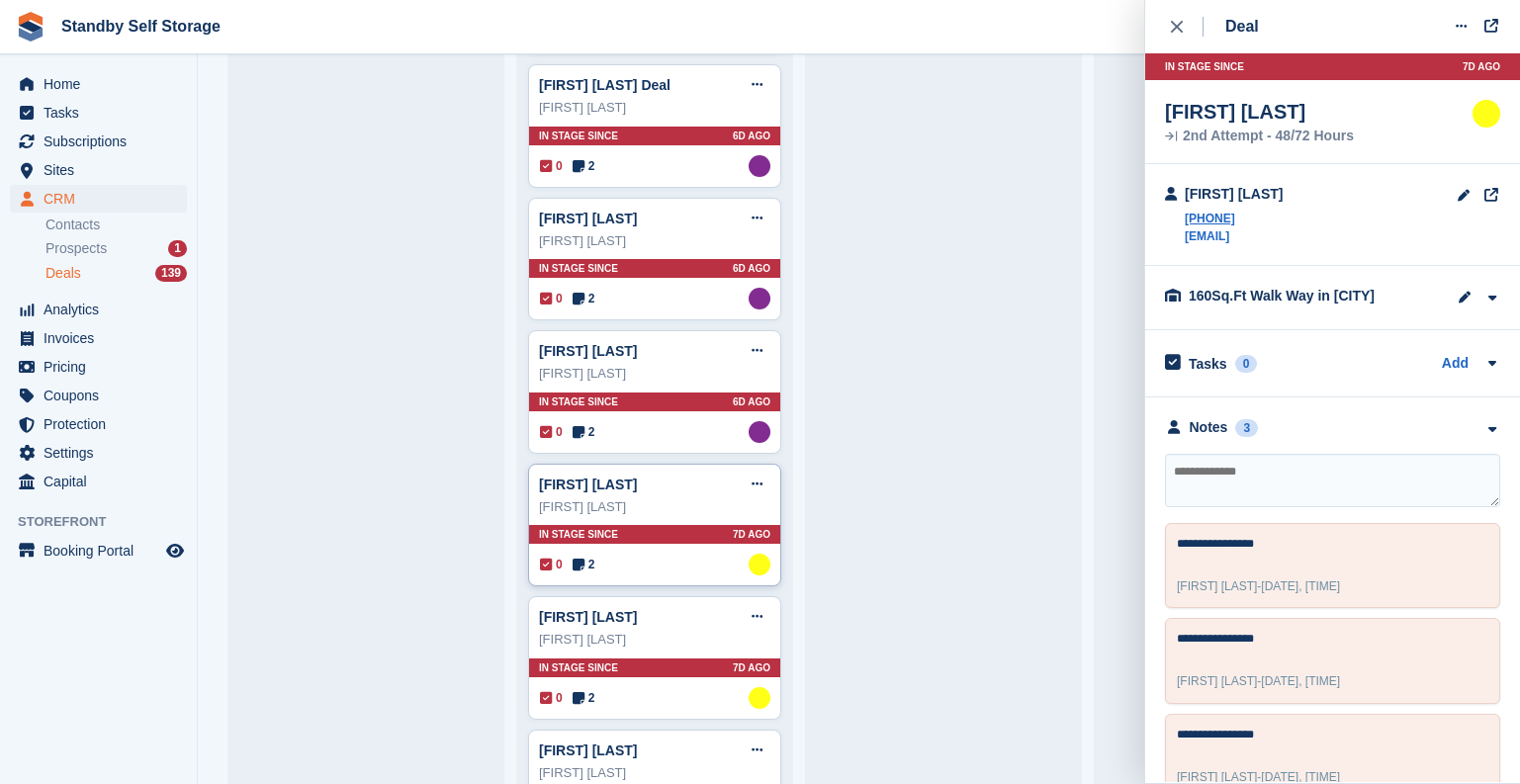 click on "In stage since 7D AGO" at bounding box center (655, 534) 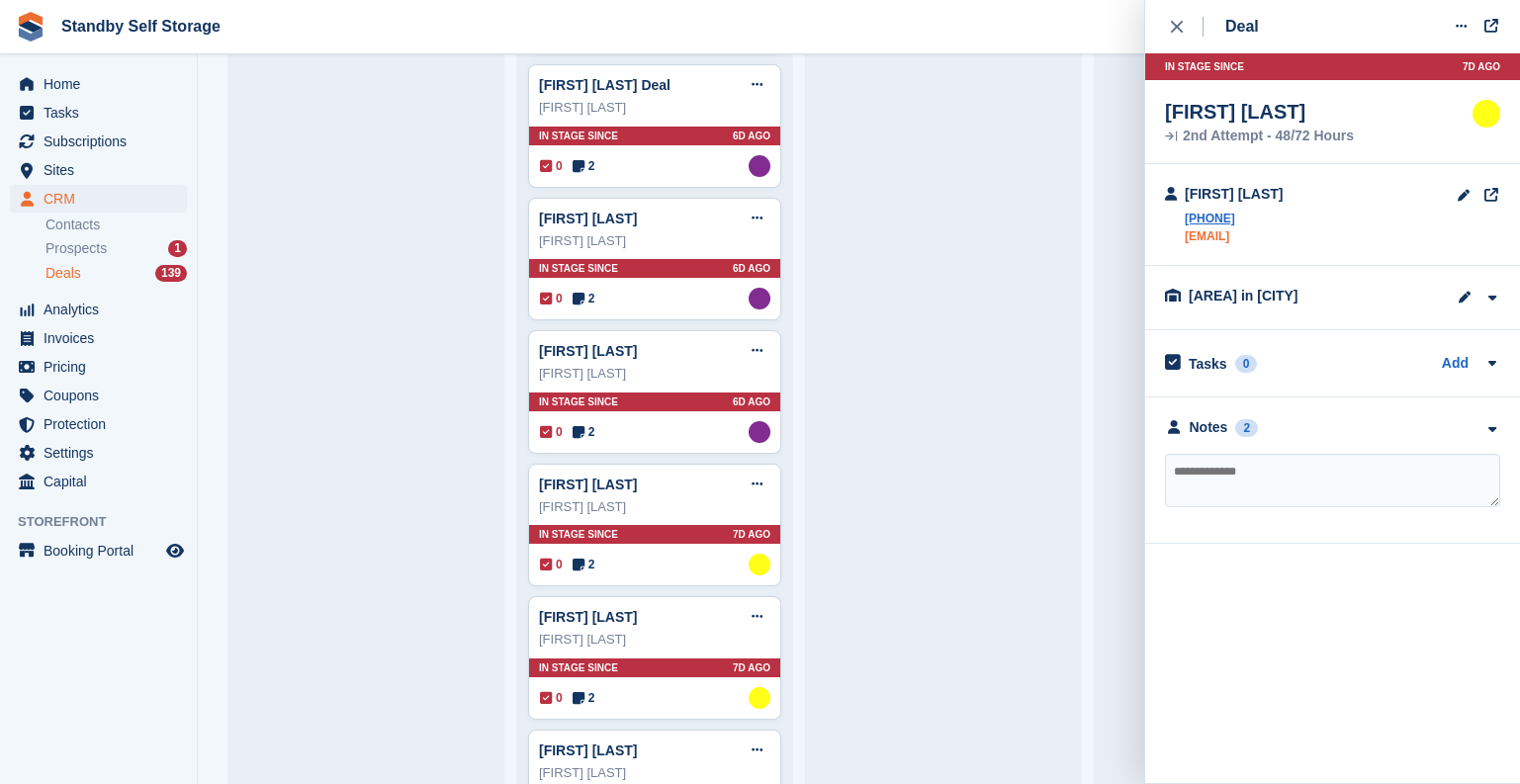 click on "alextsmith9@gmail.com" at bounding box center (1234, 236) 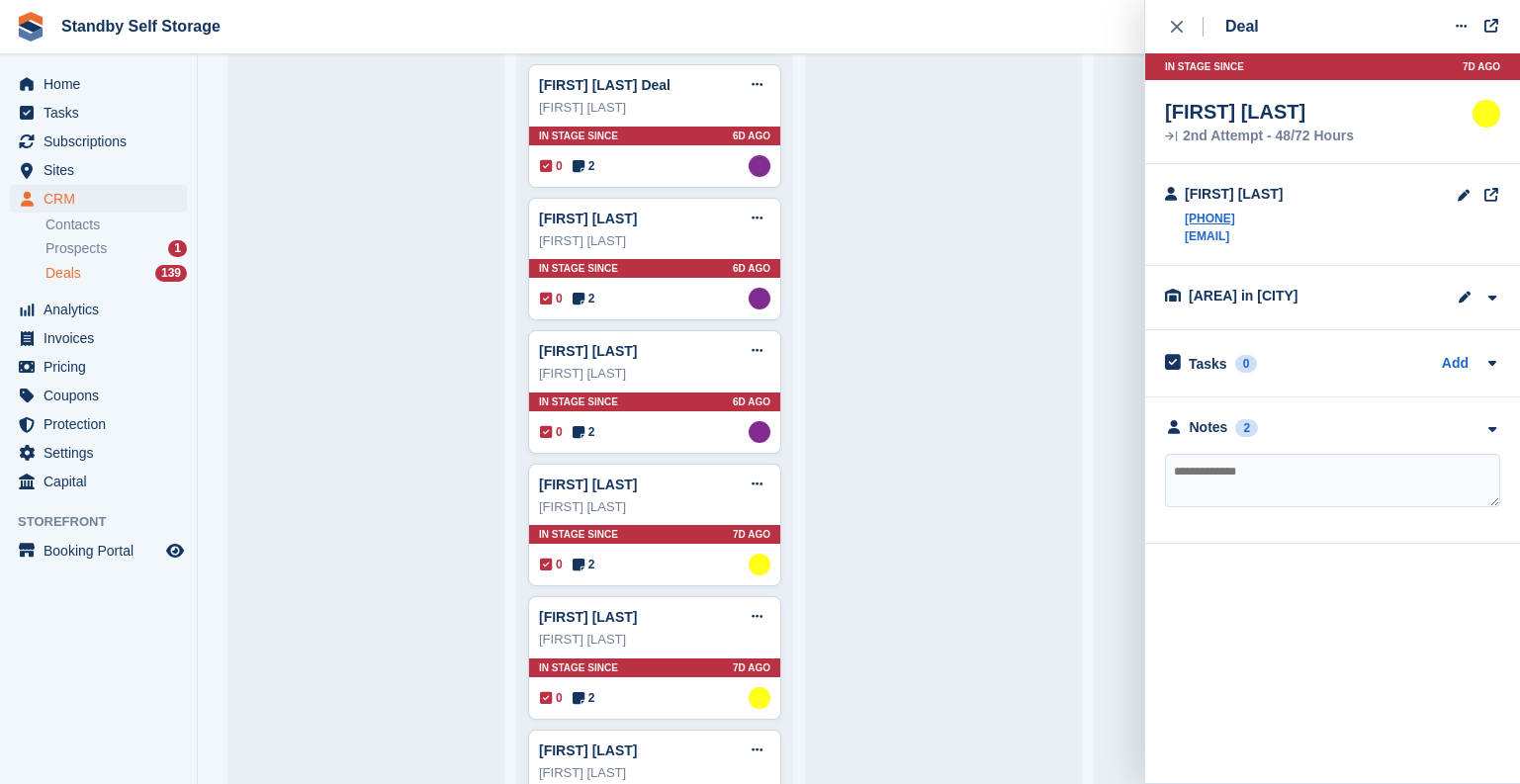click at bounding box center [1332, 480] 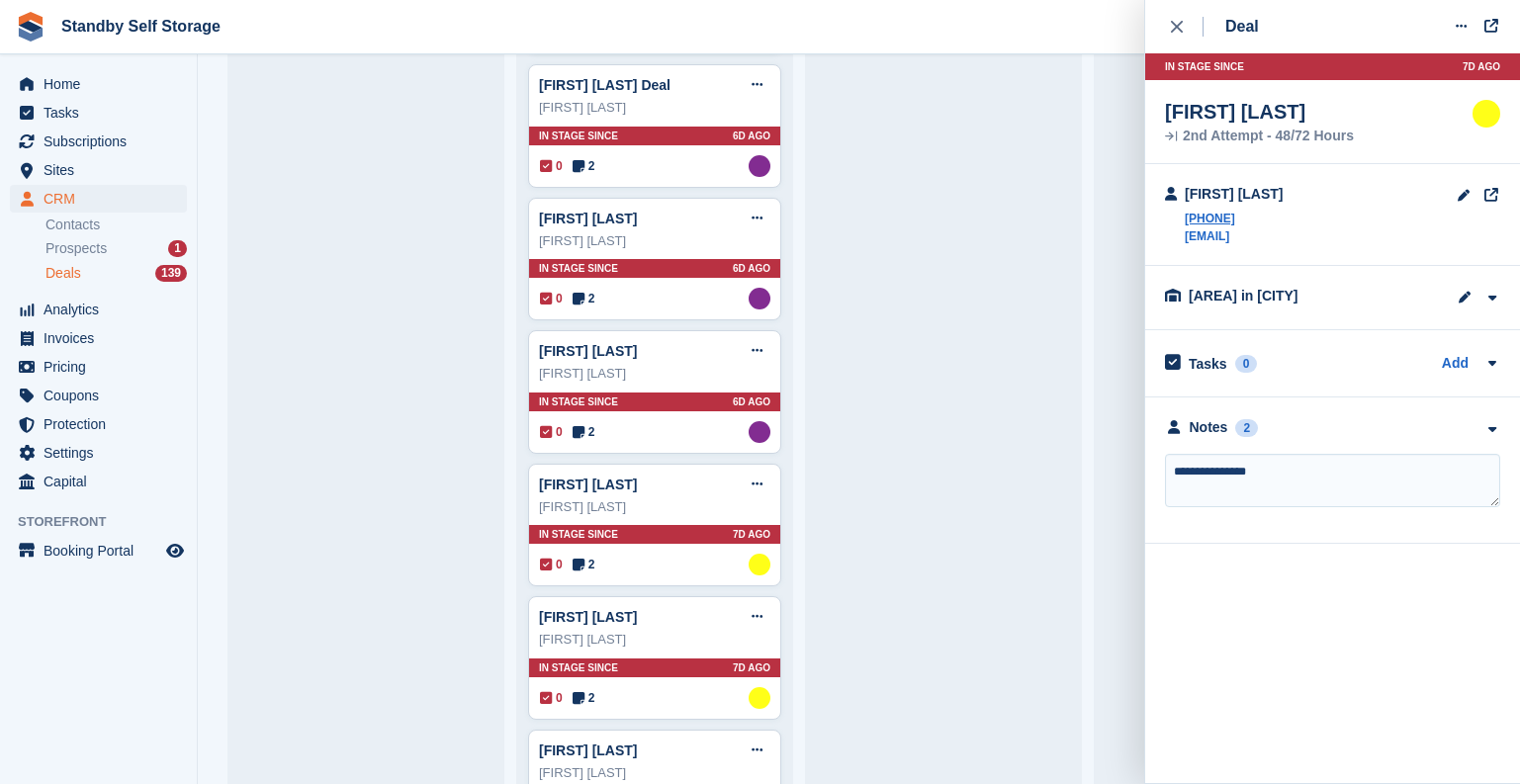 type on "**********" 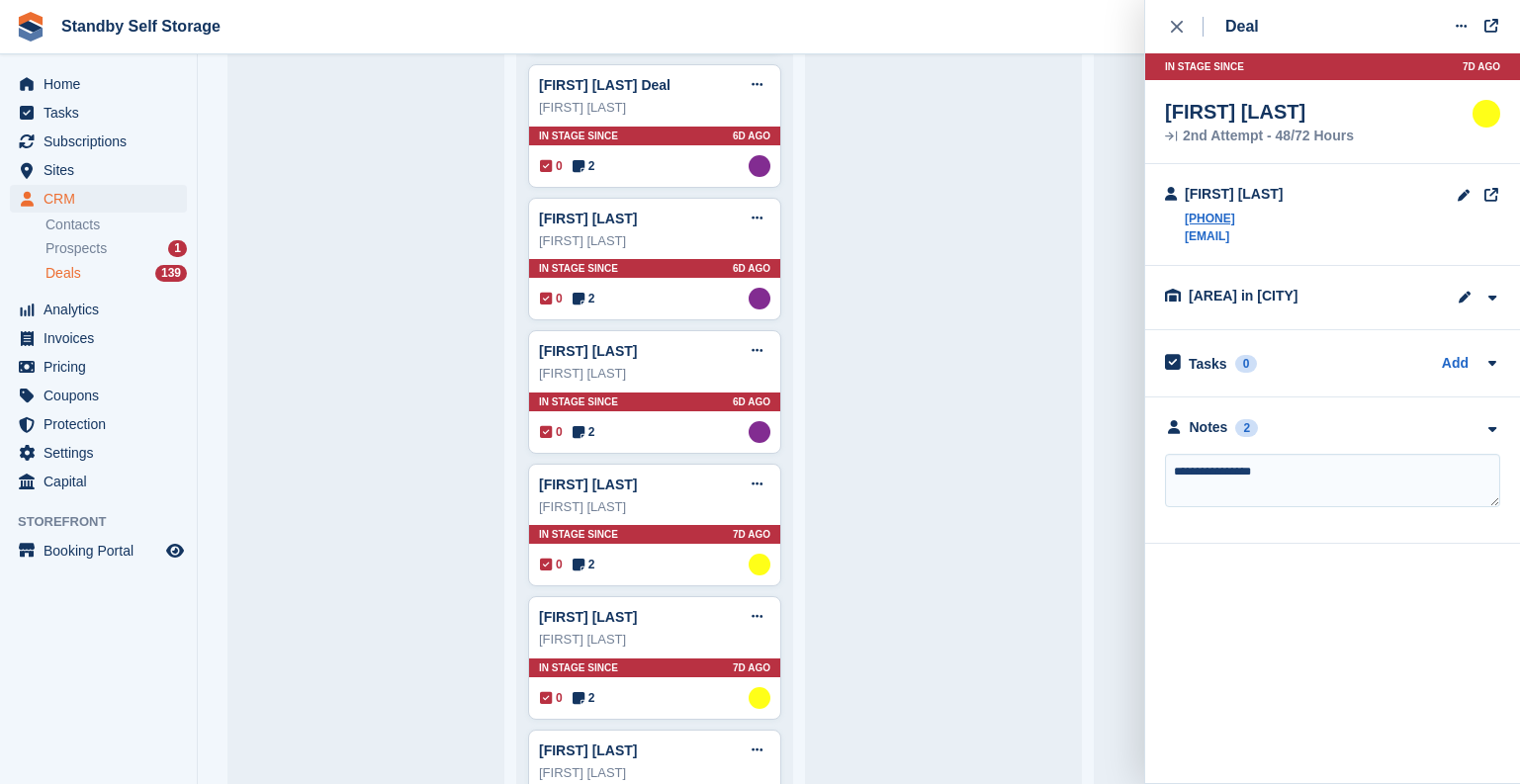 type 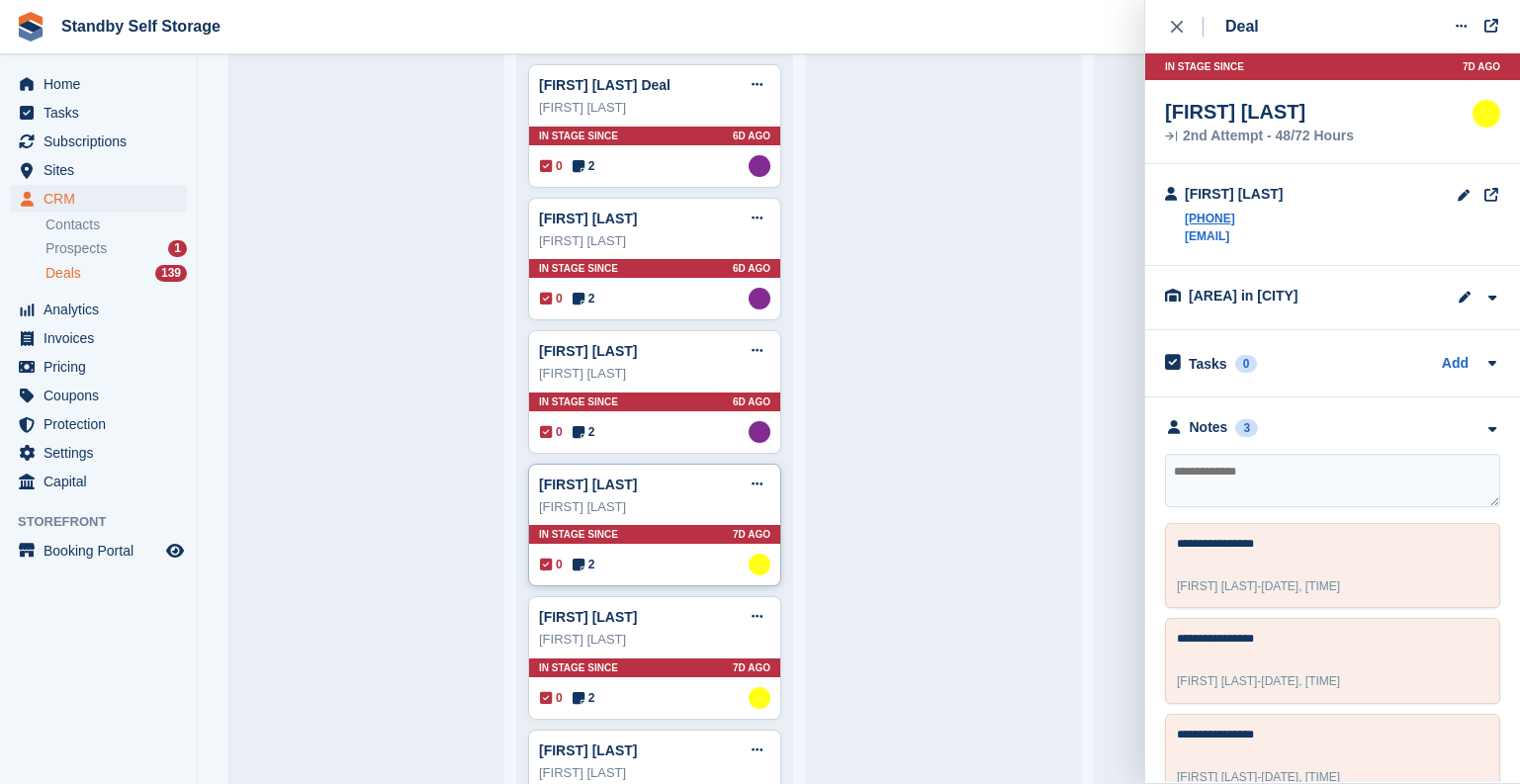 type 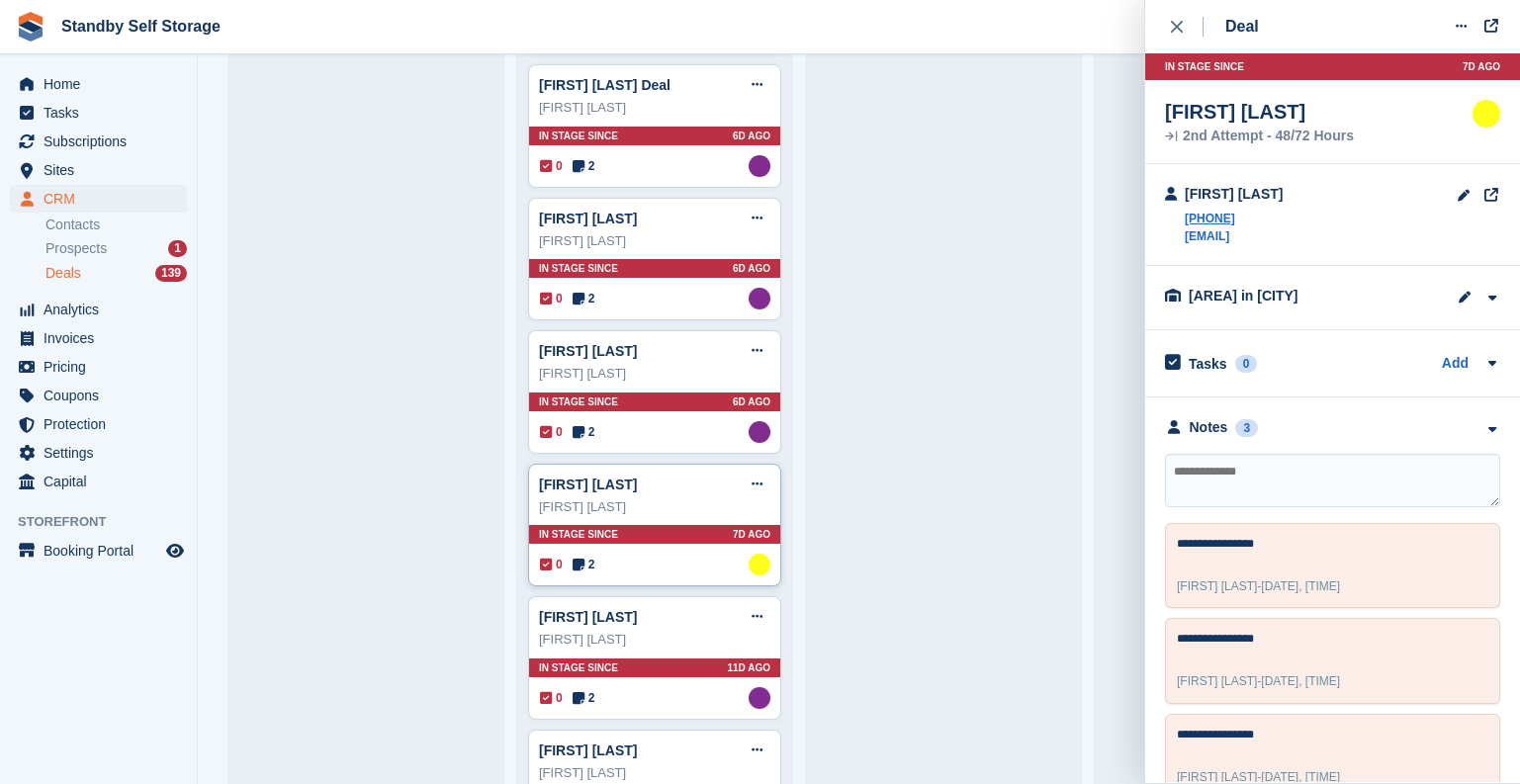 click on "In stage since 7D AGO" at bounding box center (655, 534) 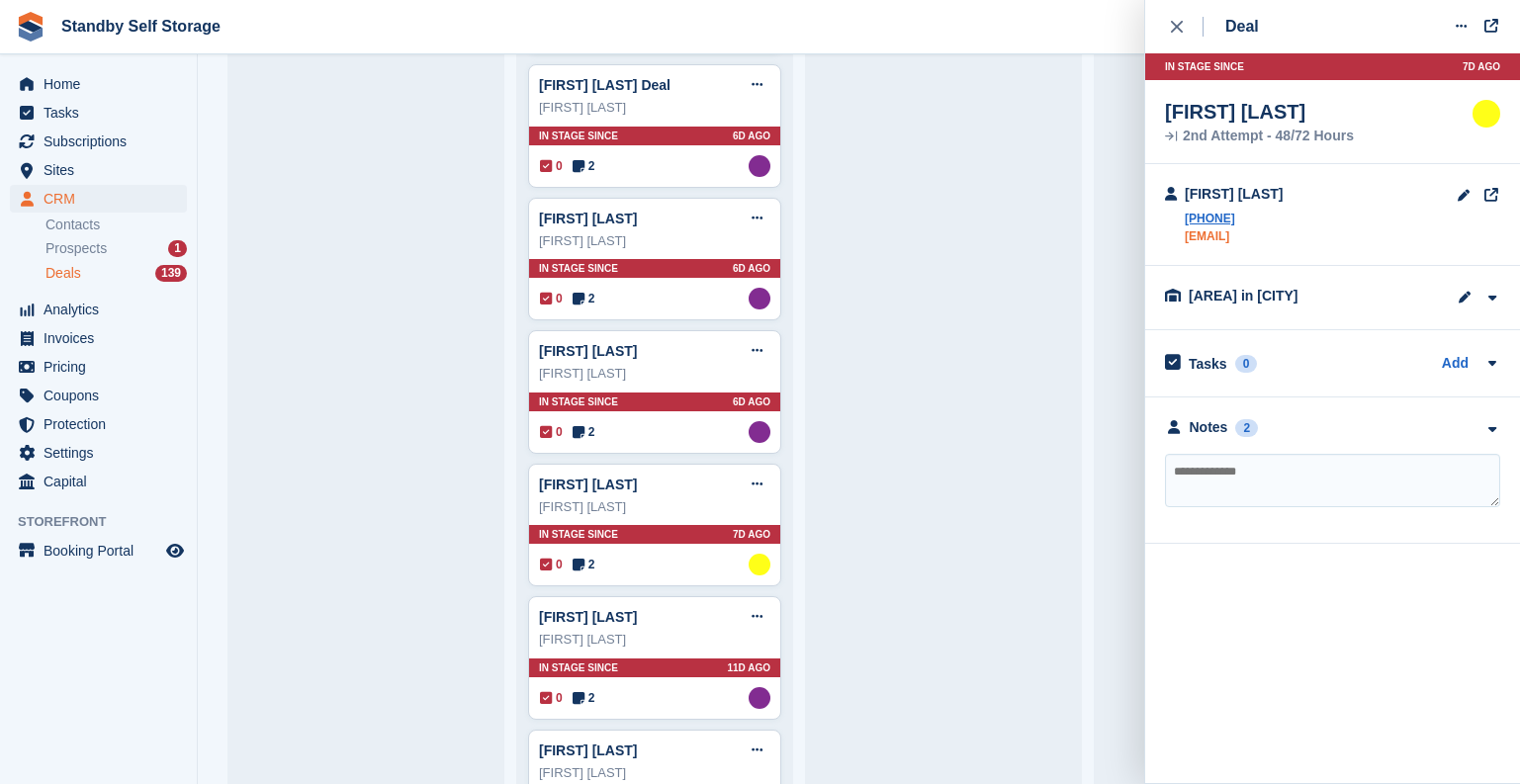 click on "adrianrotila@gmail.com" at bounding box center (1234, 236) 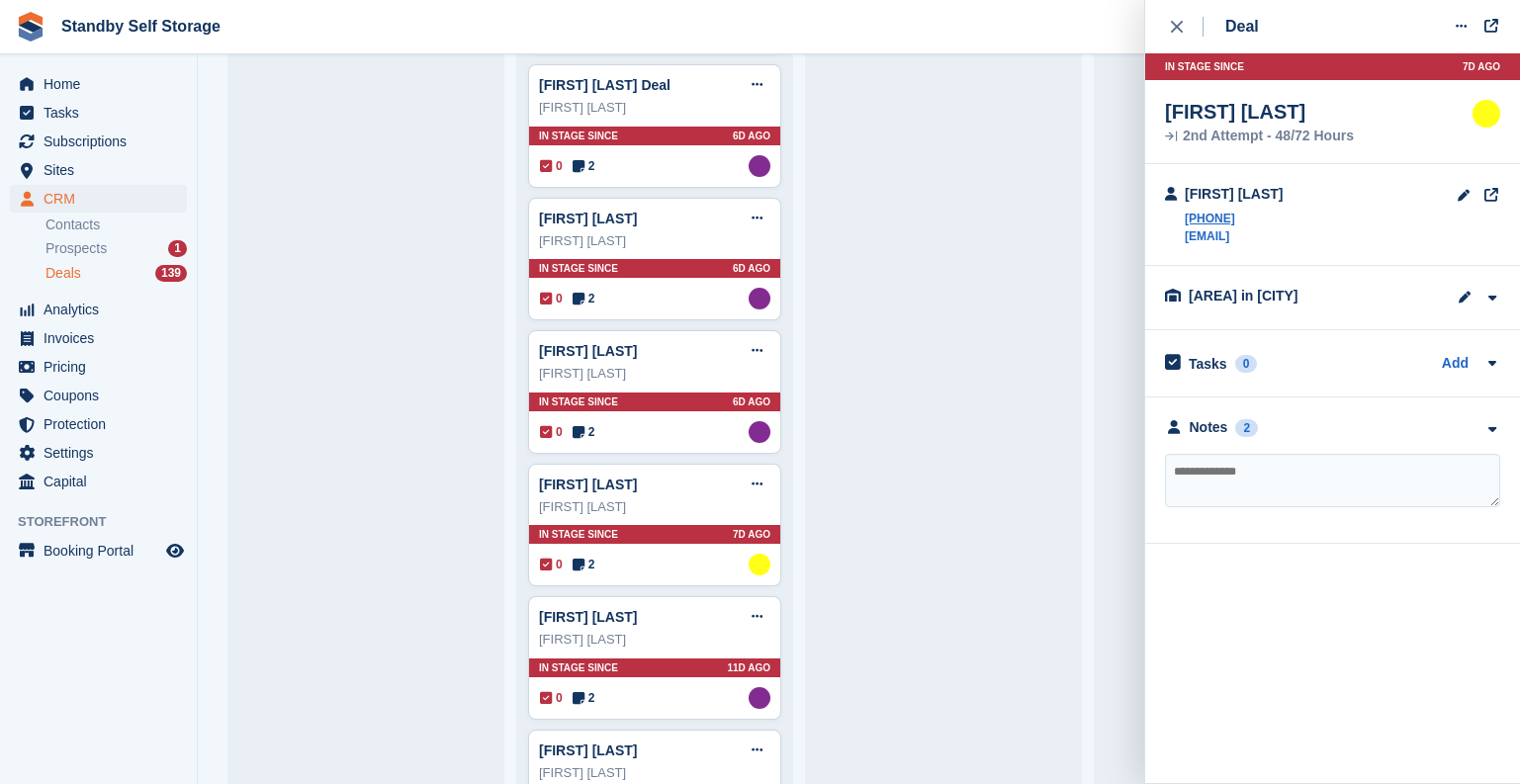 click at bounding box center (1332, 480) 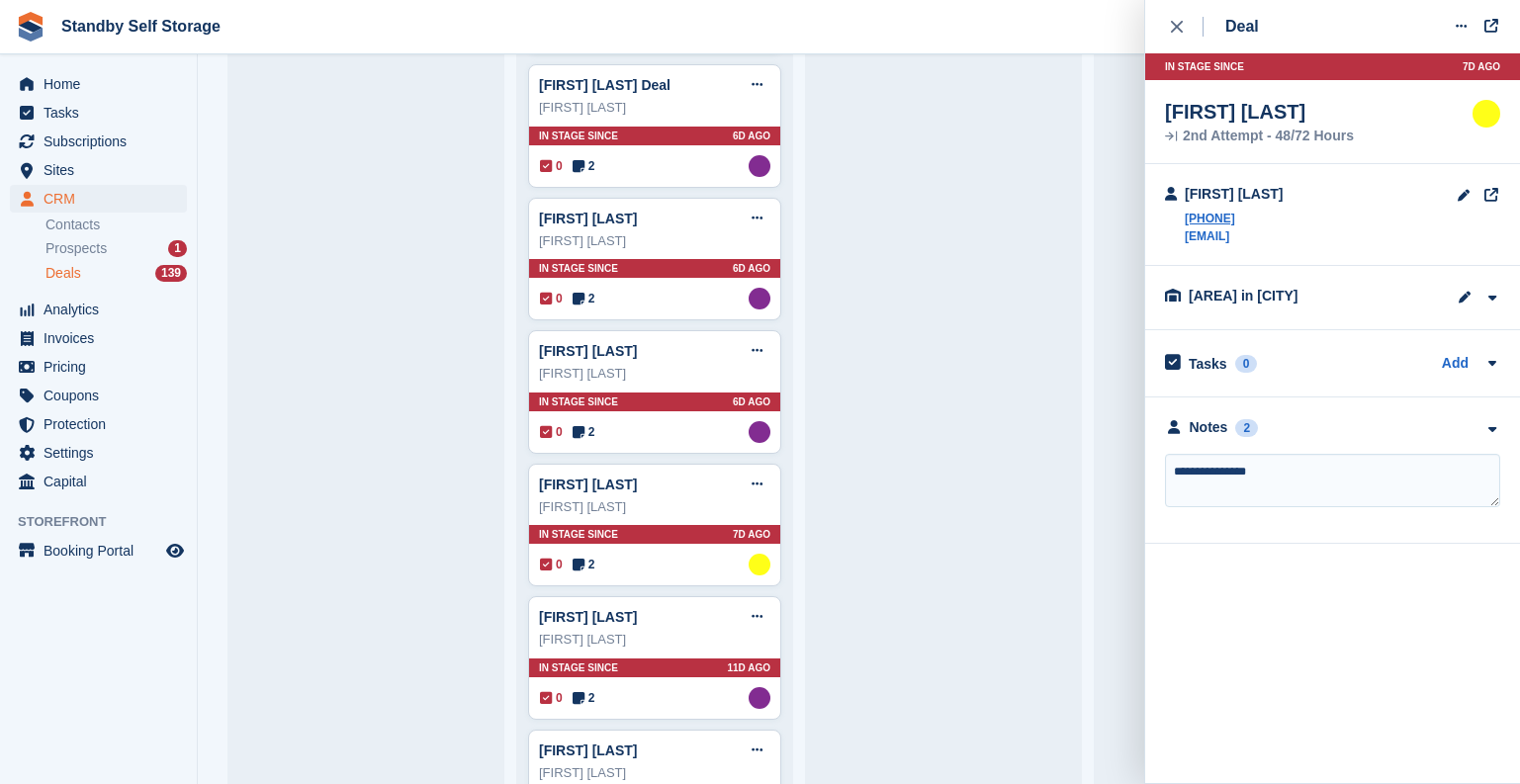 type on "**********" 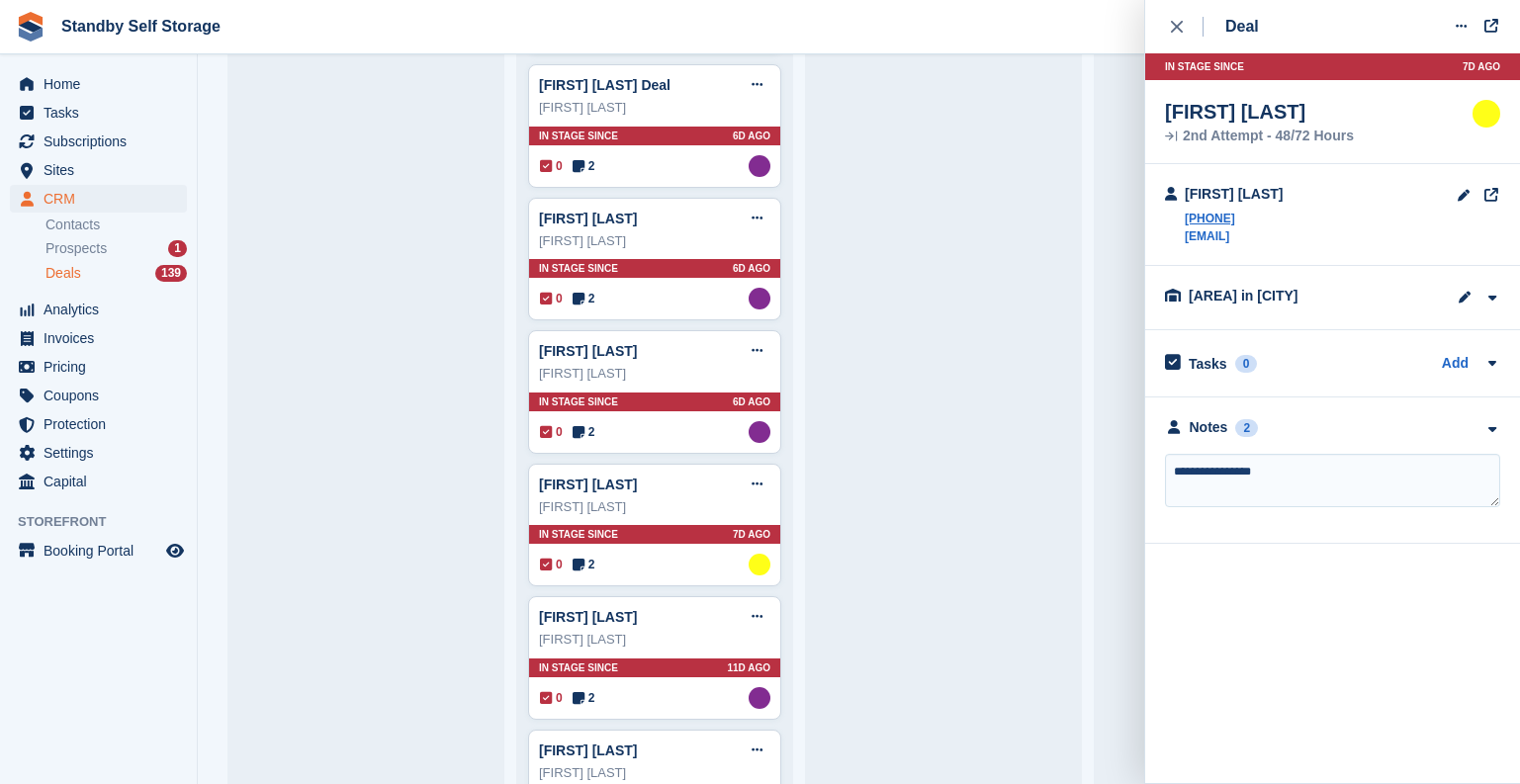 type 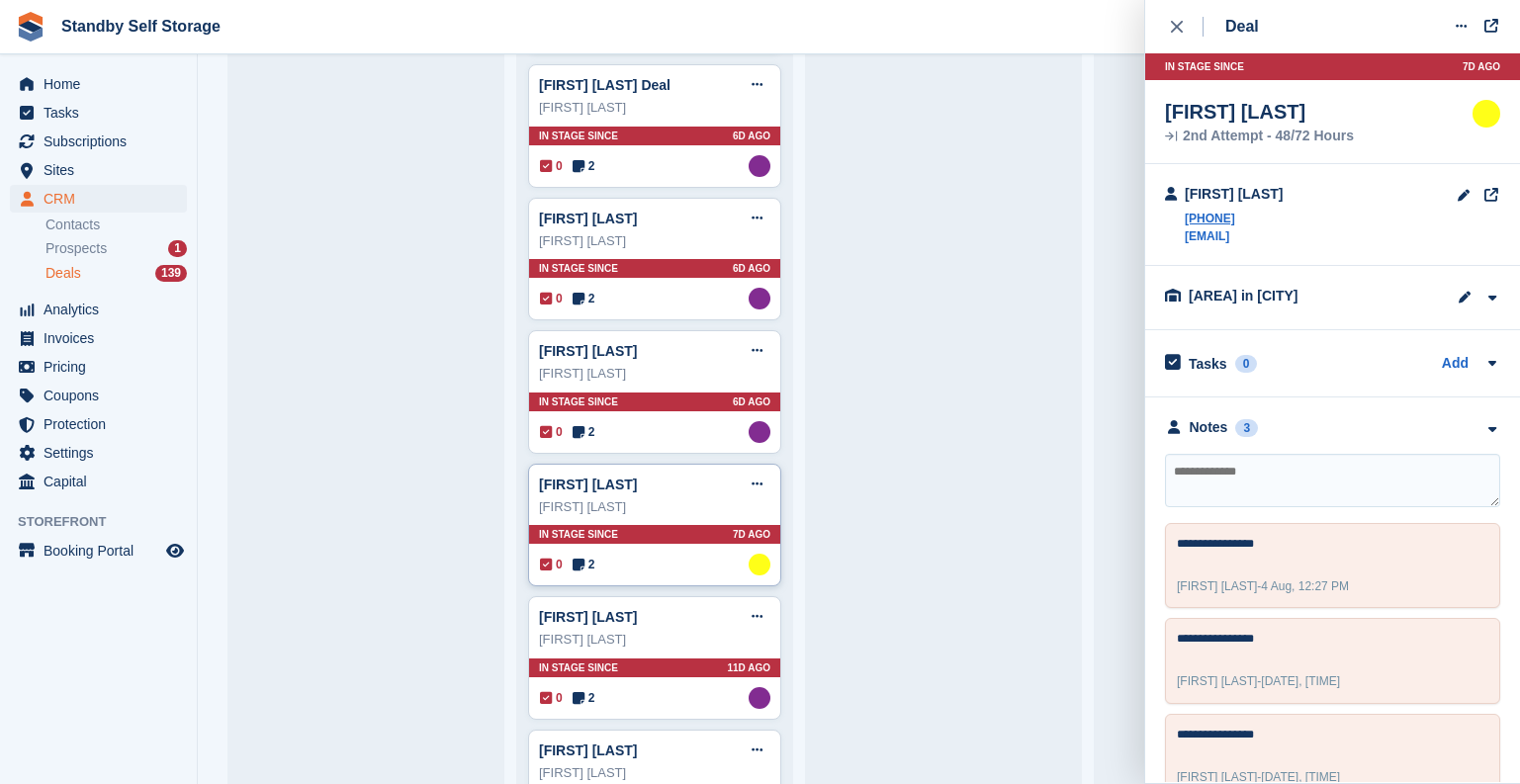 type 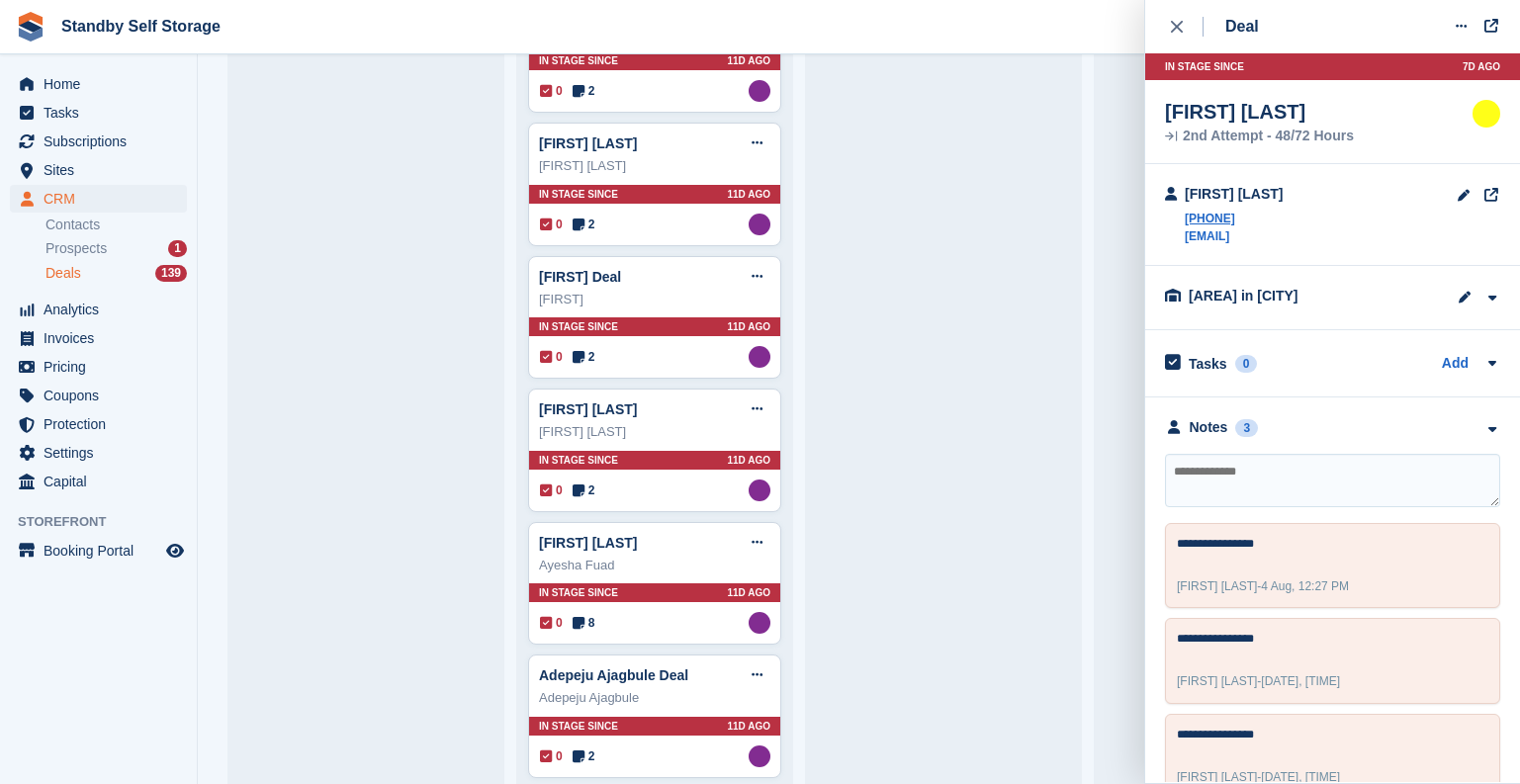 scroll, scrollTop: 12042, scrollLeft: 0, axis: vertical 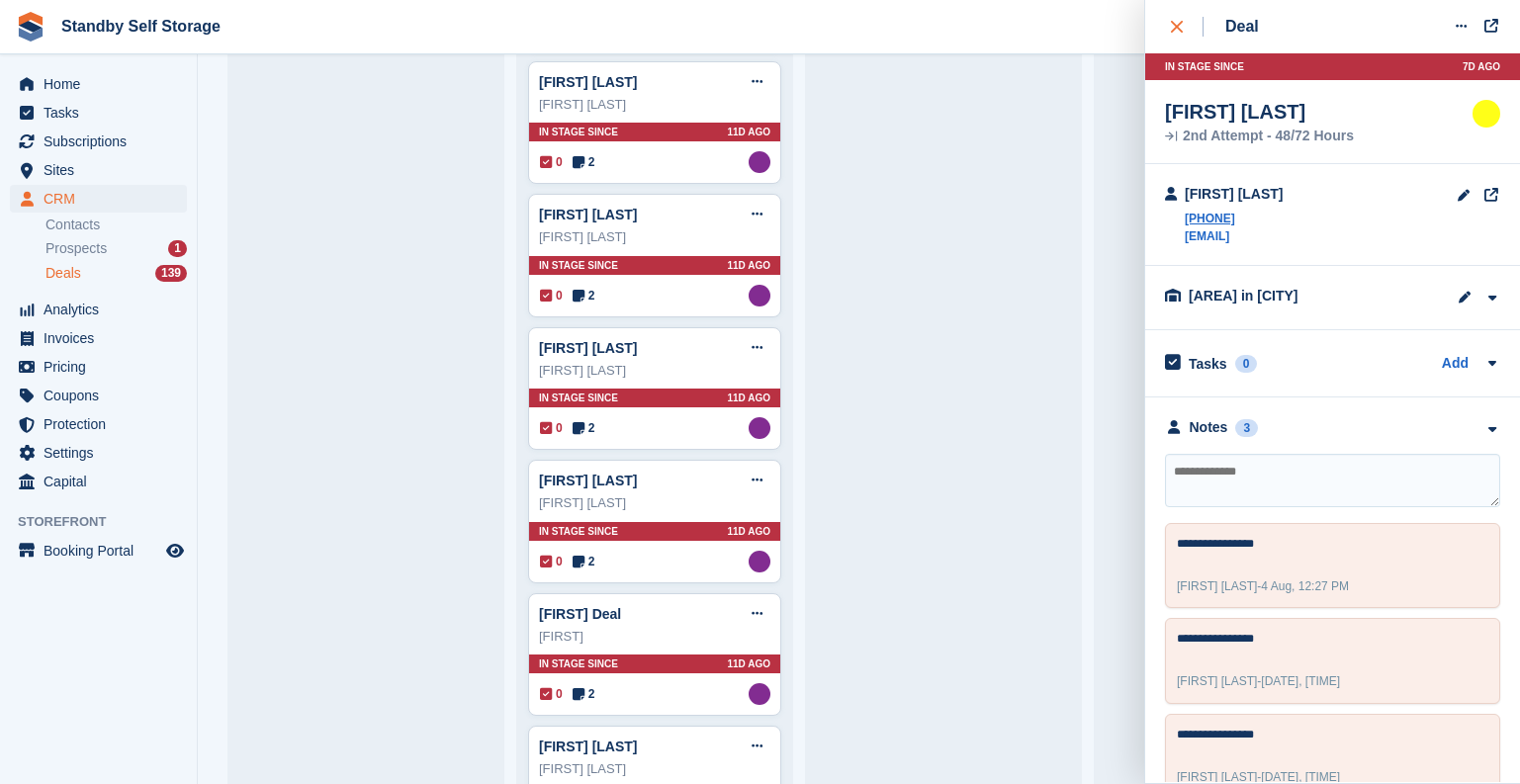 click 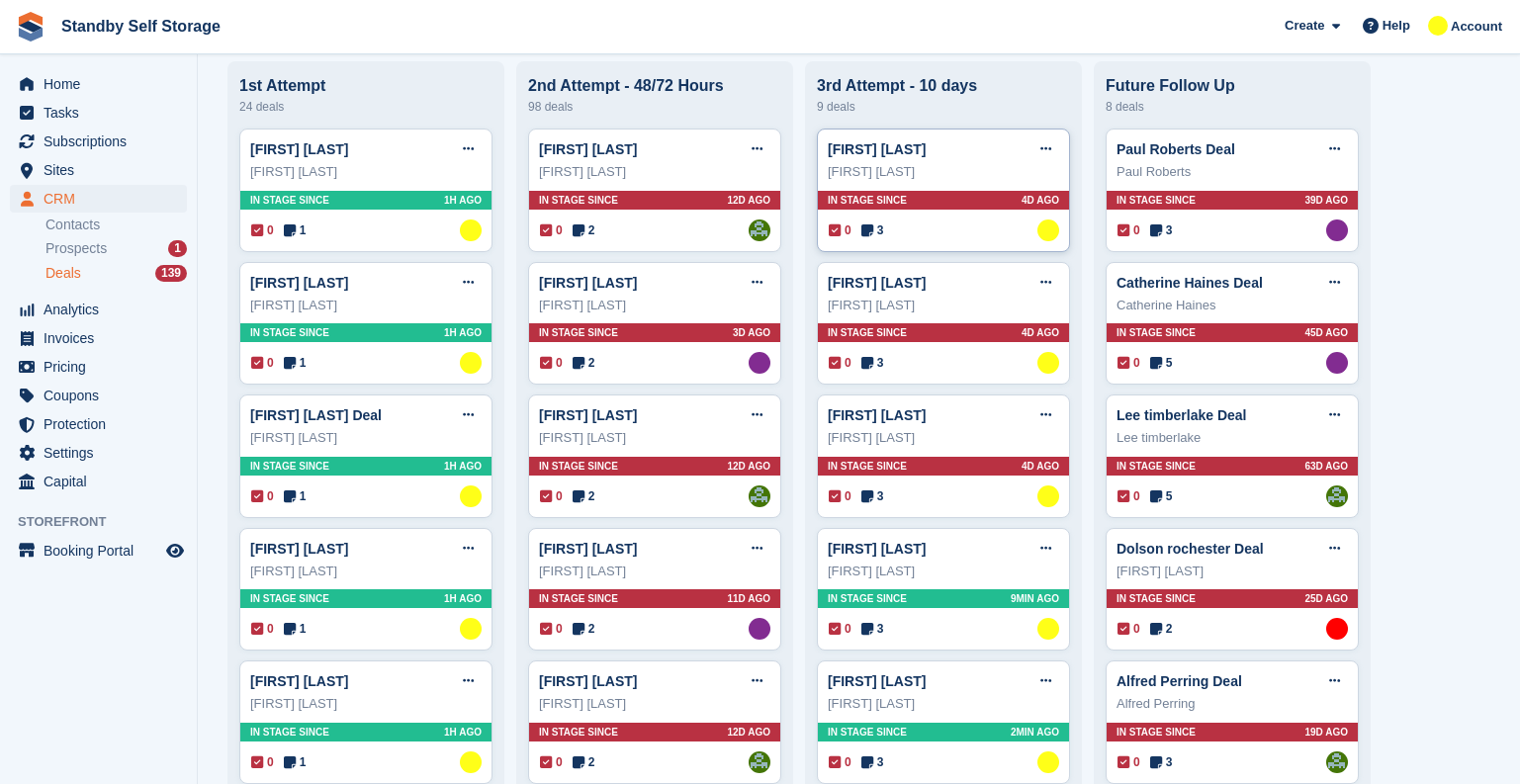 scroll, scrollTop: 0, scrollLeft: 0, axis: both 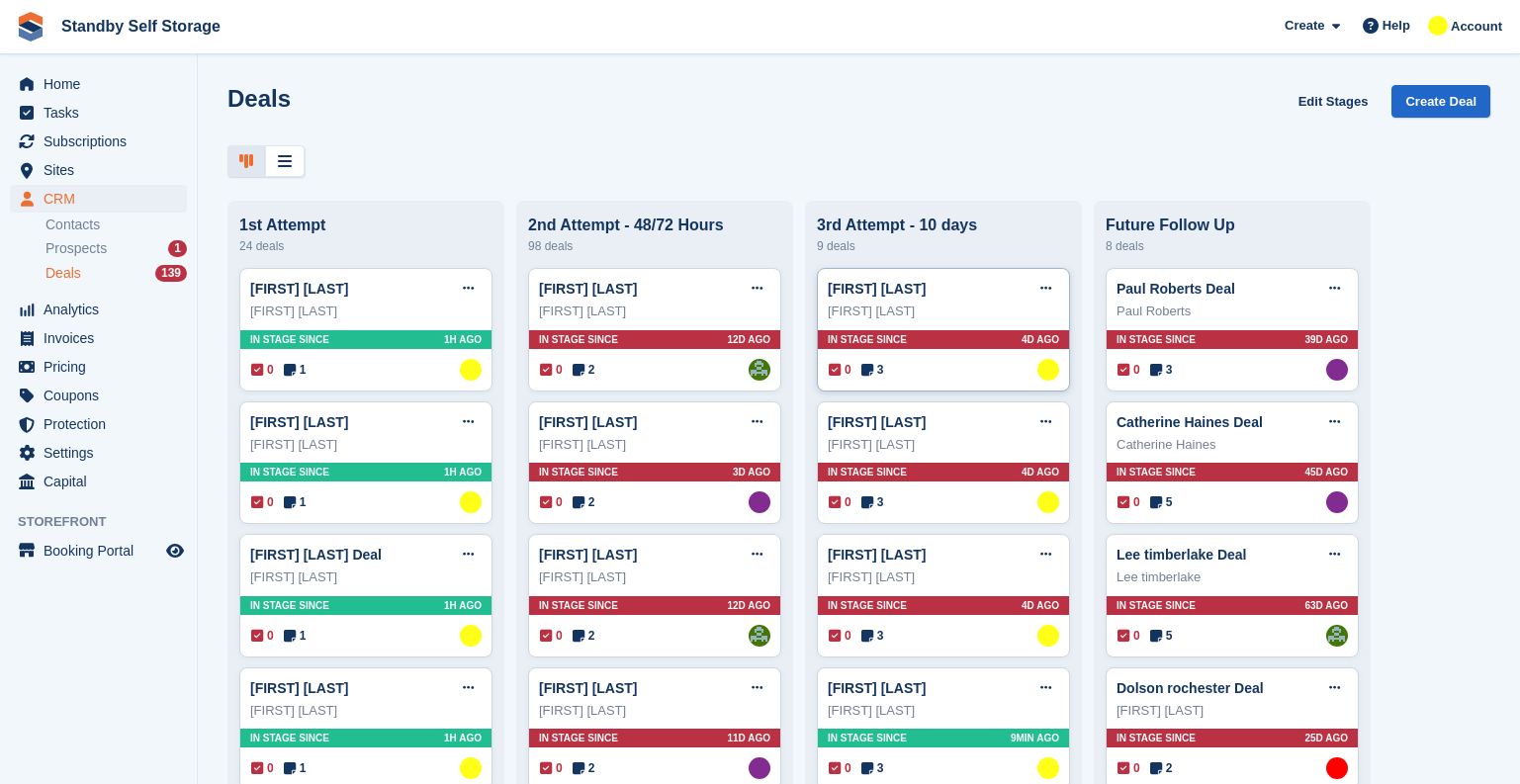click on "0
3
Assigned to Glenn Fisher" at bounding box center (943, 370) 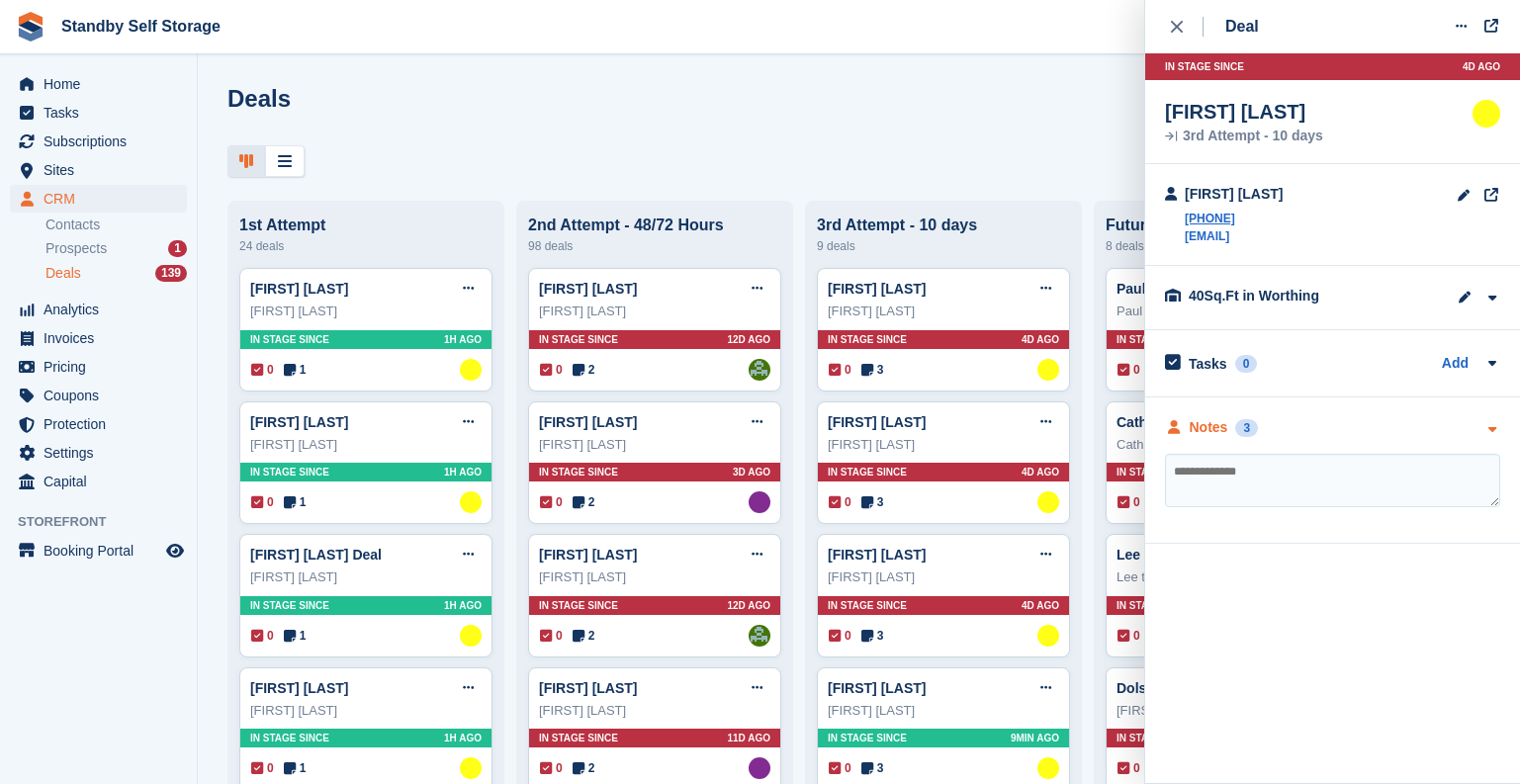 click on "Notes
3" at bounding box center (1211, 427) 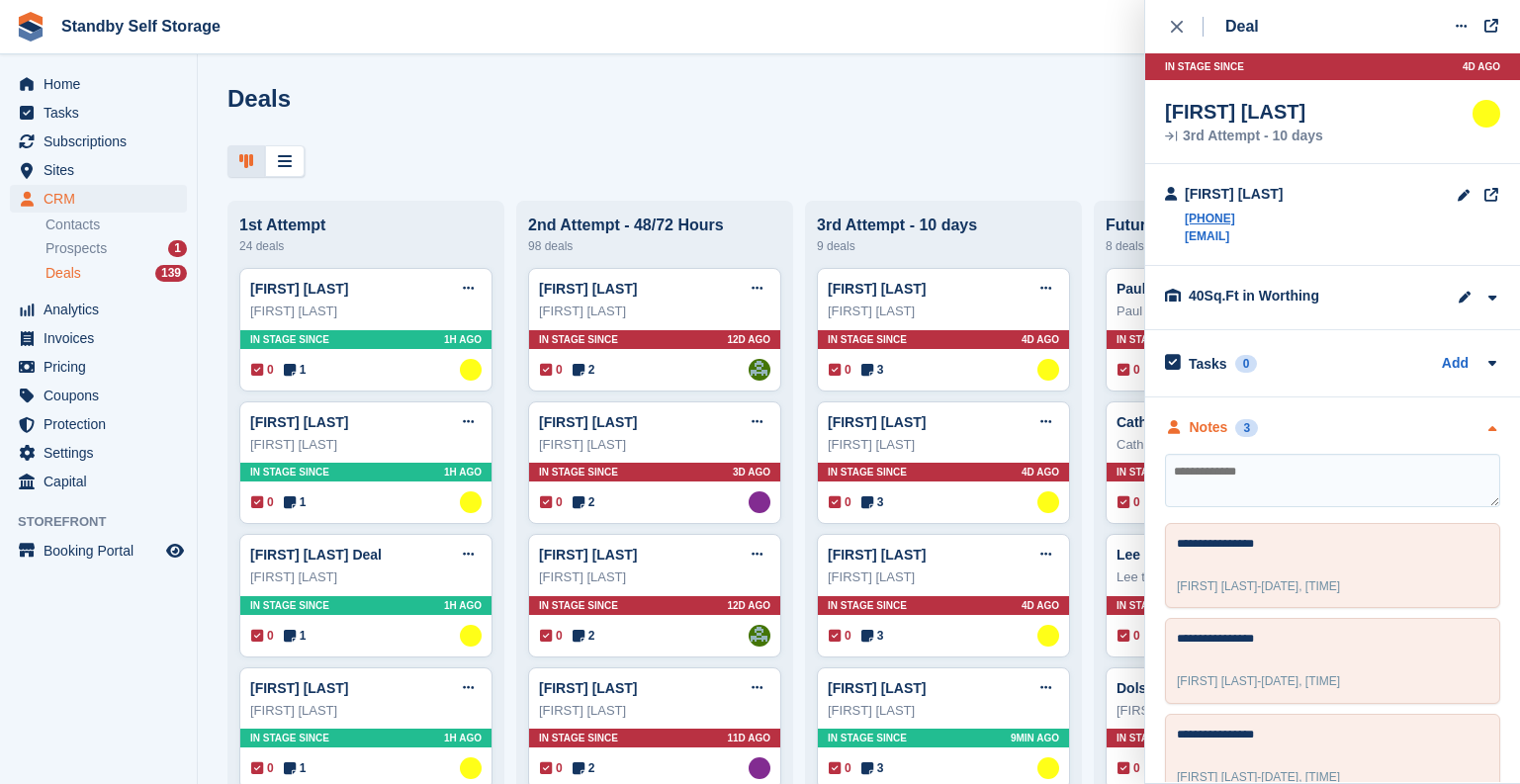scroll, scrollTop: 38, scrollLeft: 0, axis: vertical 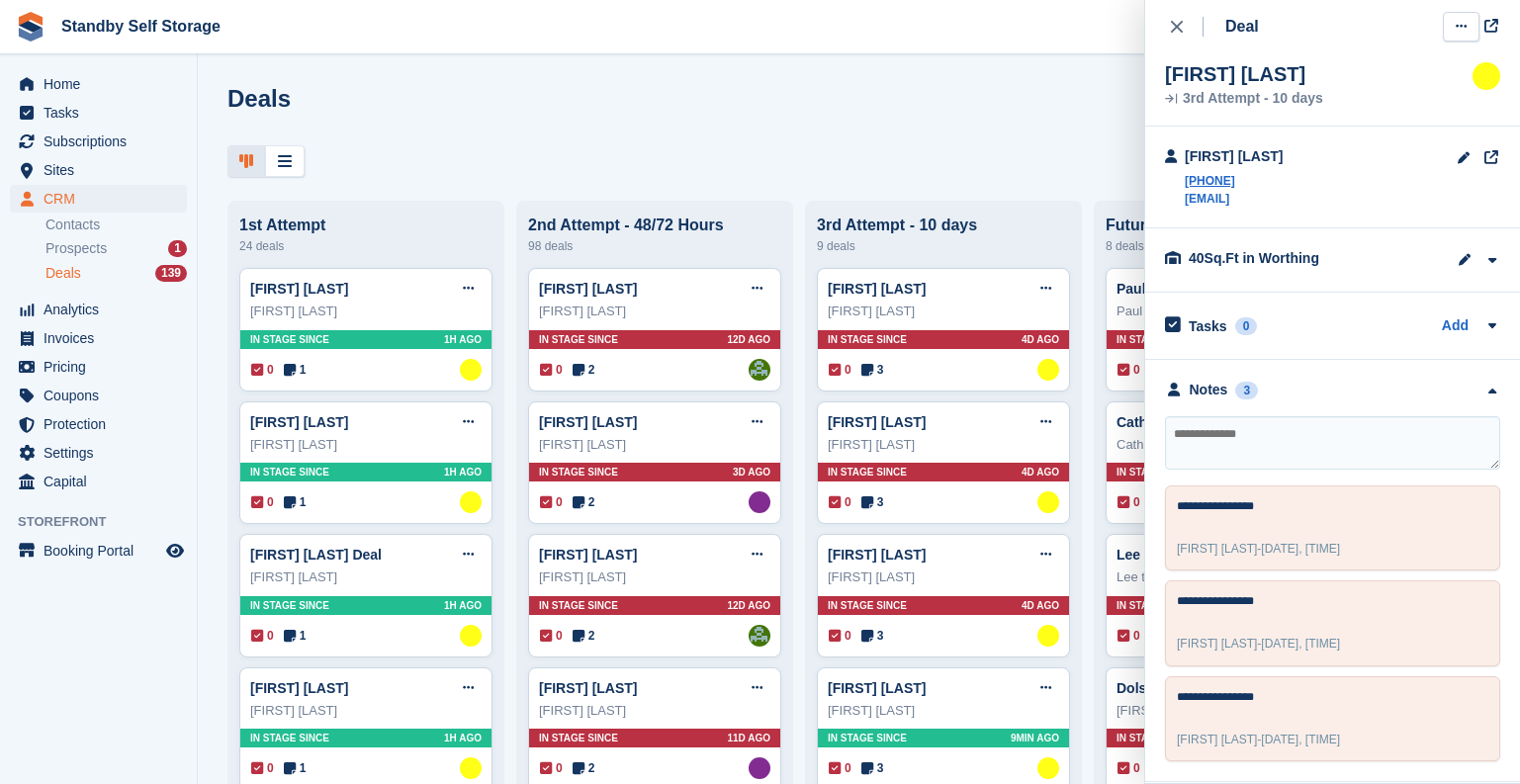 click at bounding box center (1461, 26) 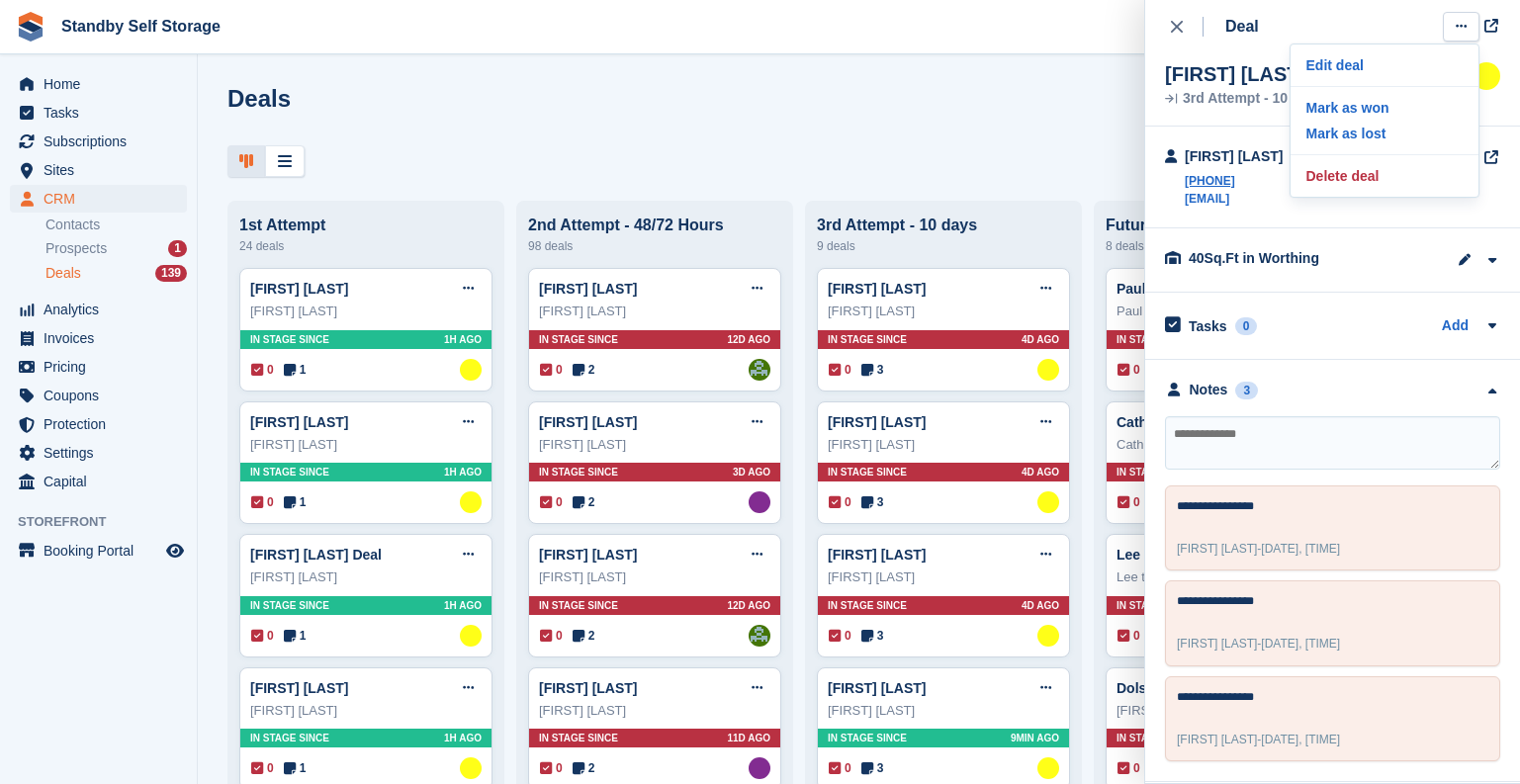 click on "Edit deal
Mark as won
Mark as lost
Delete deal" at bounding box center [1385, 121] 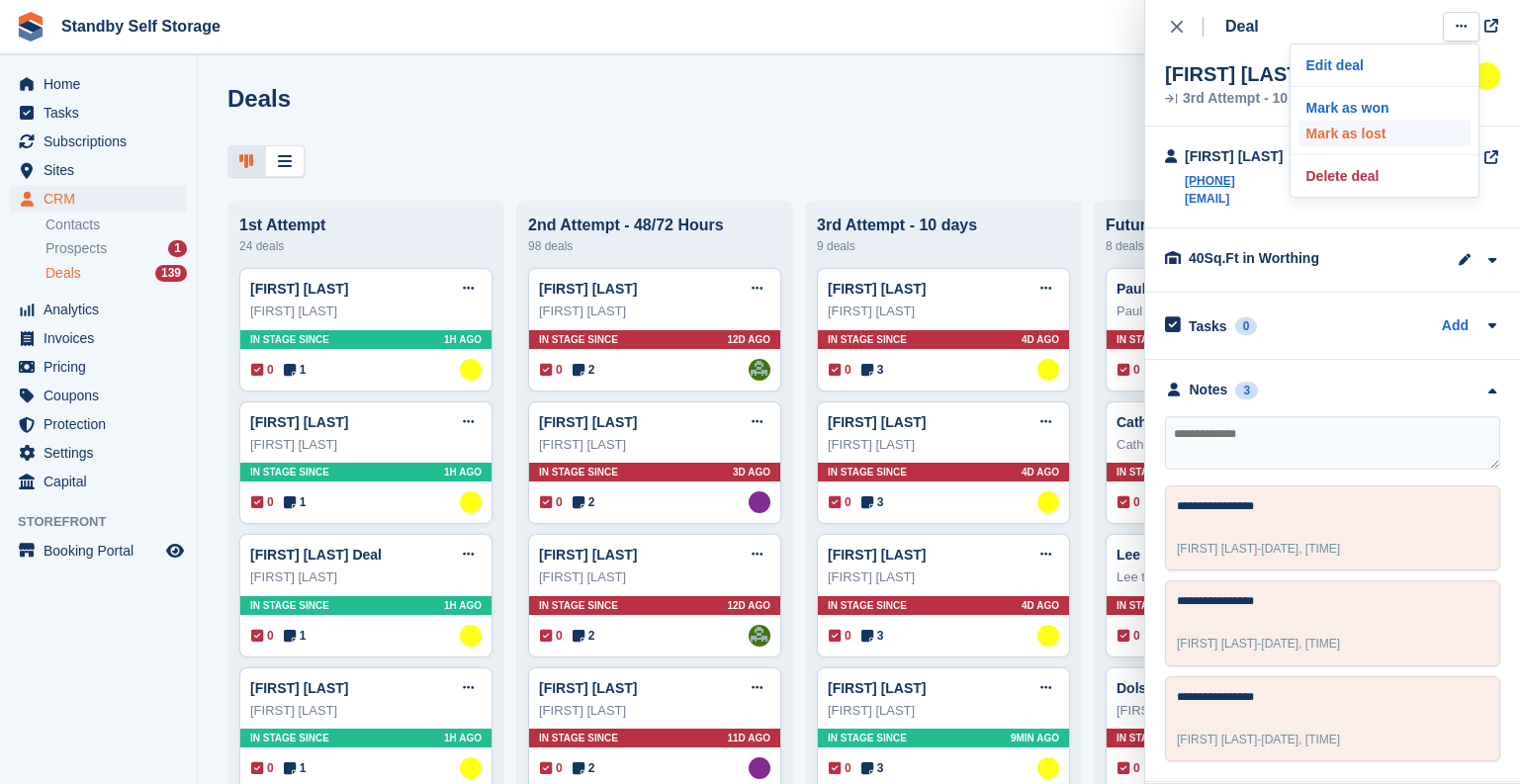 click on "Mark as lost" at bounding box center (1385, 133) 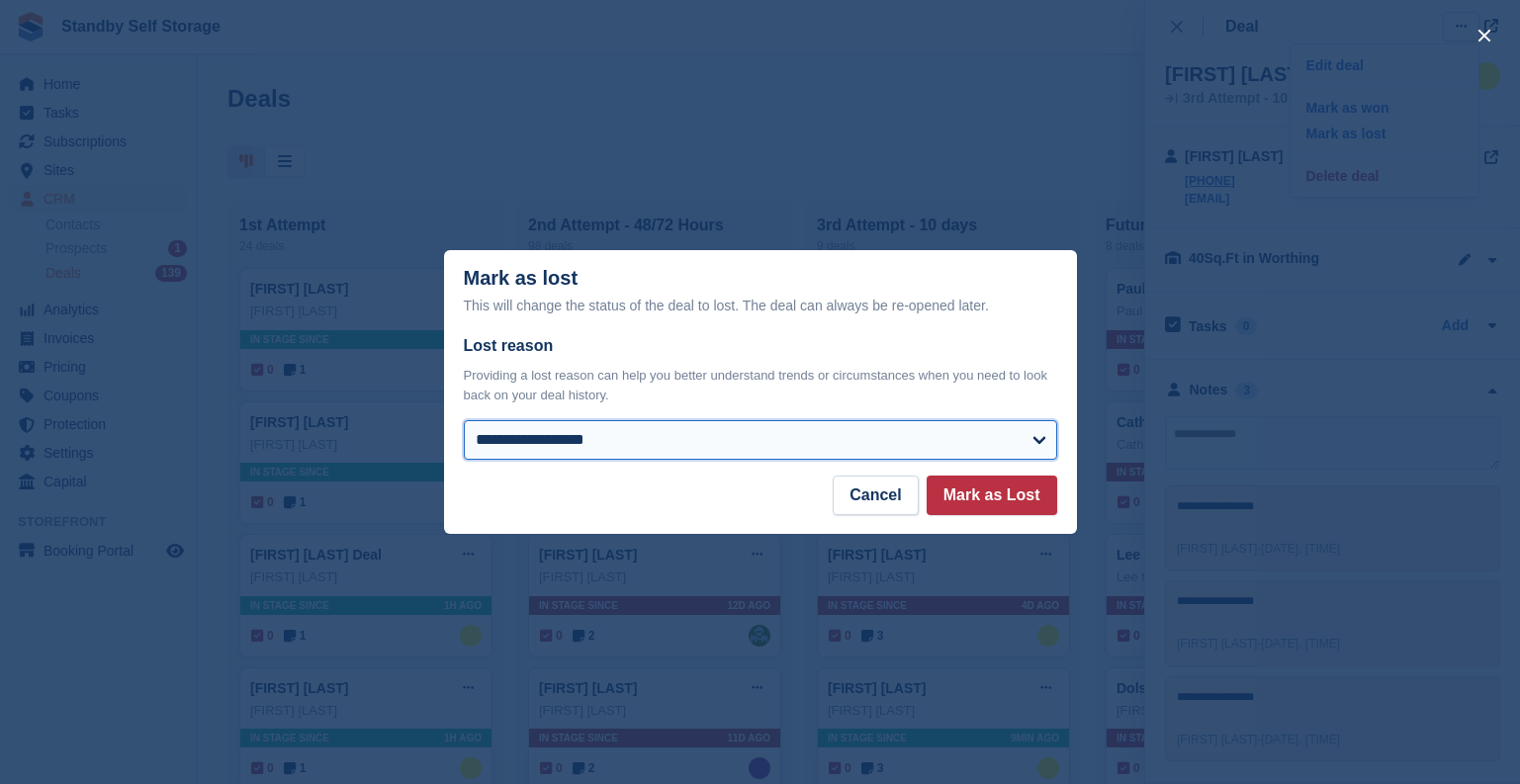 click on "**********" at bounding box center (760, 440) 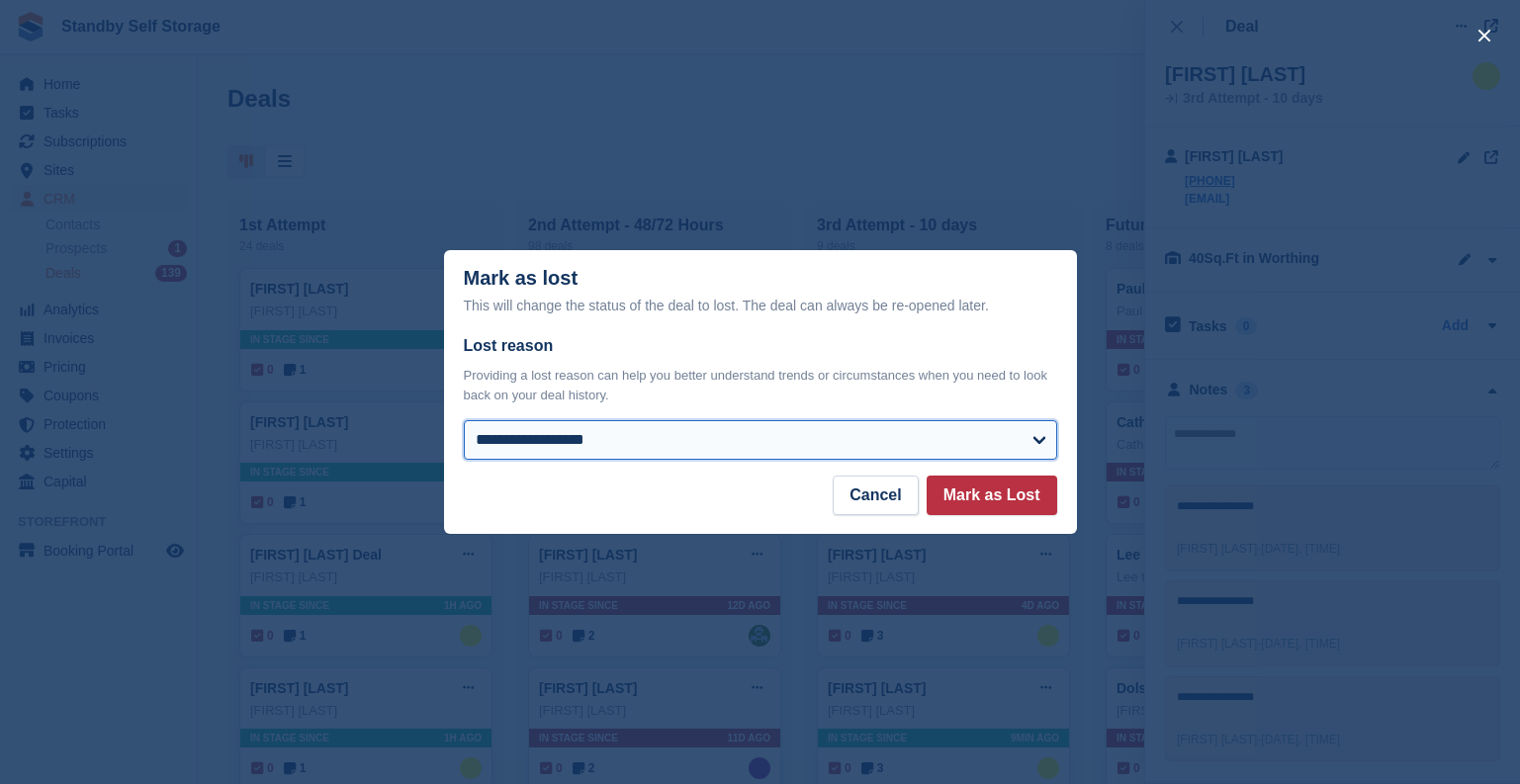 select on "**********" 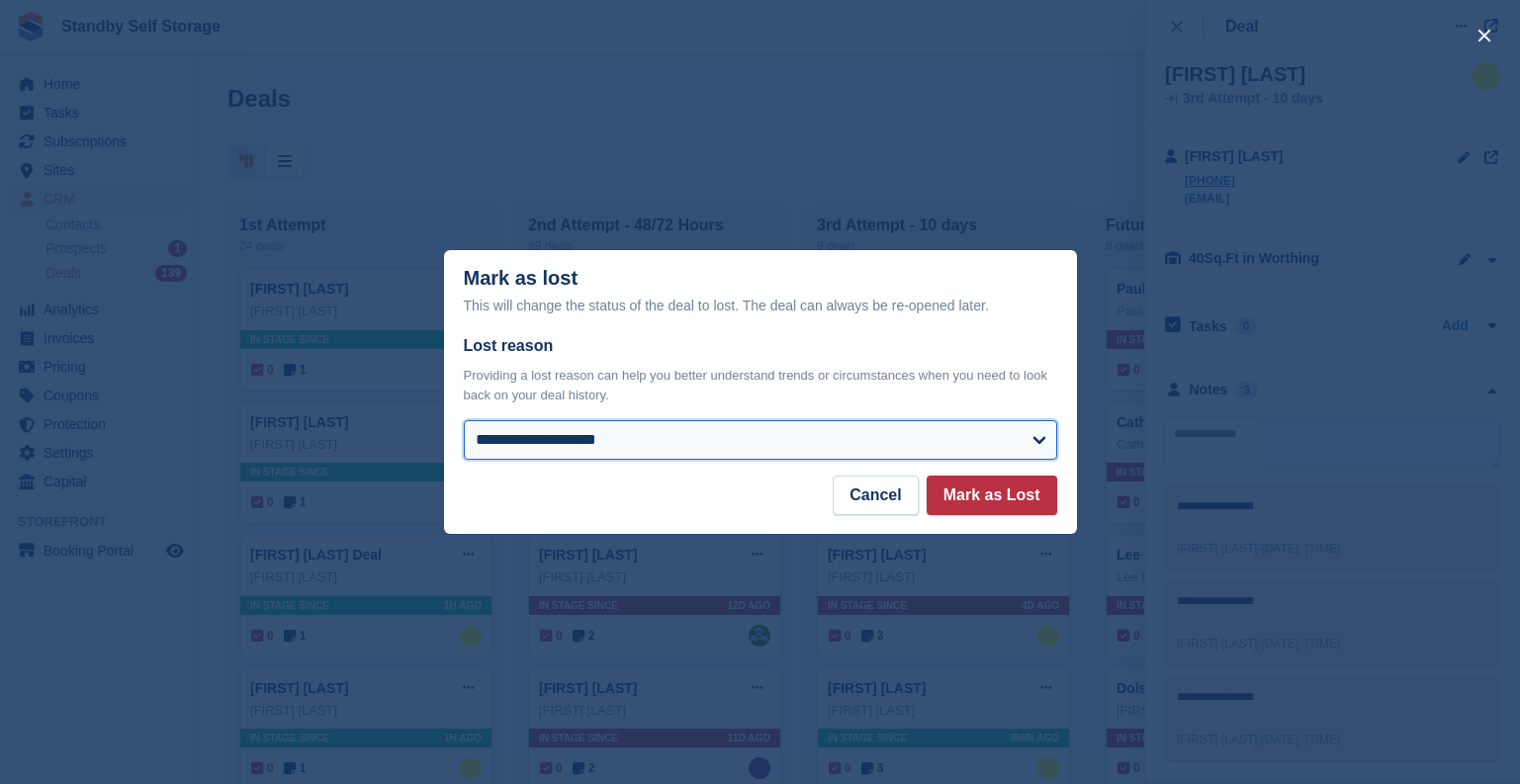 click on "**********" at bounding box center [760, 440] 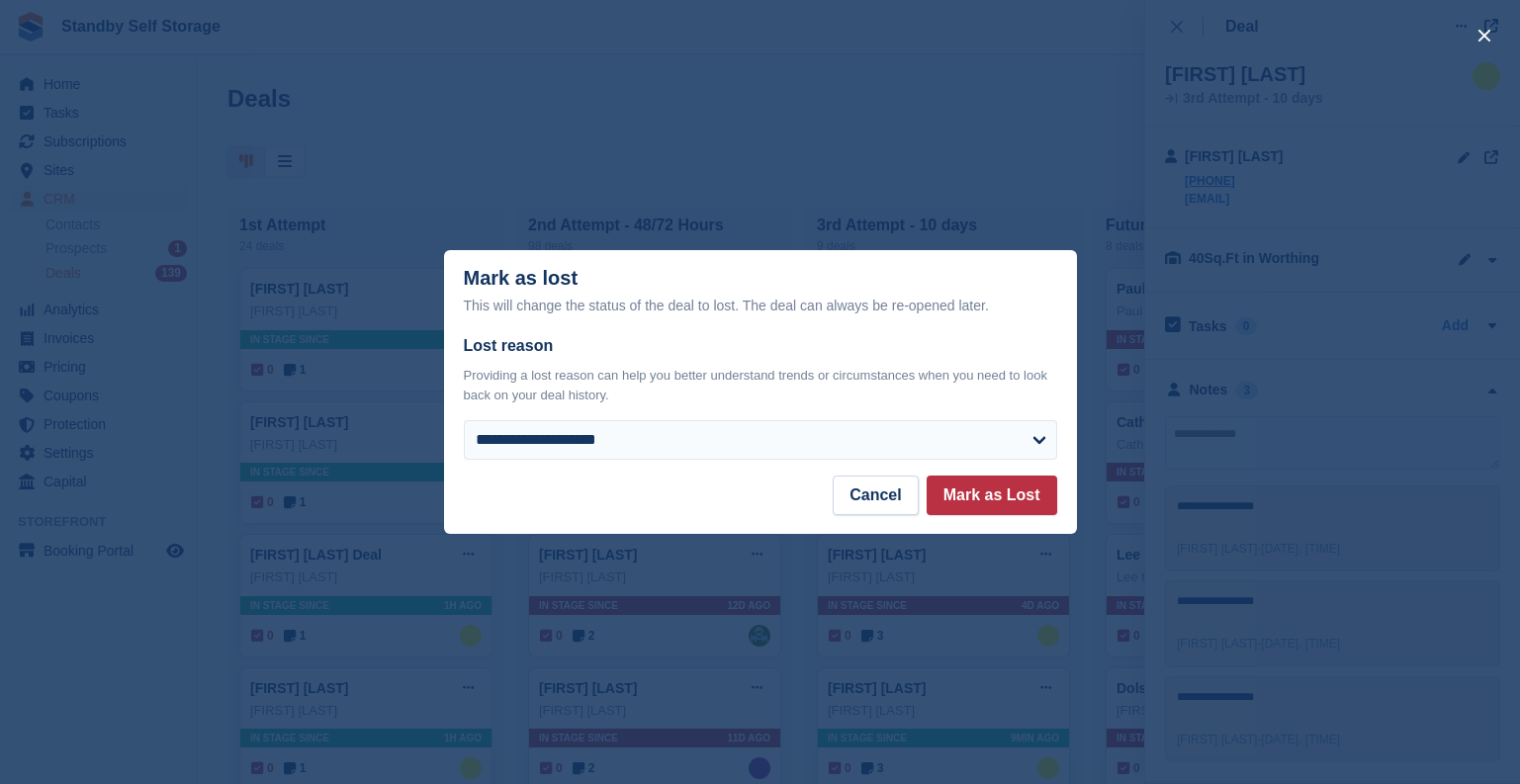 click on "**********" at bounding box center (760, 404) 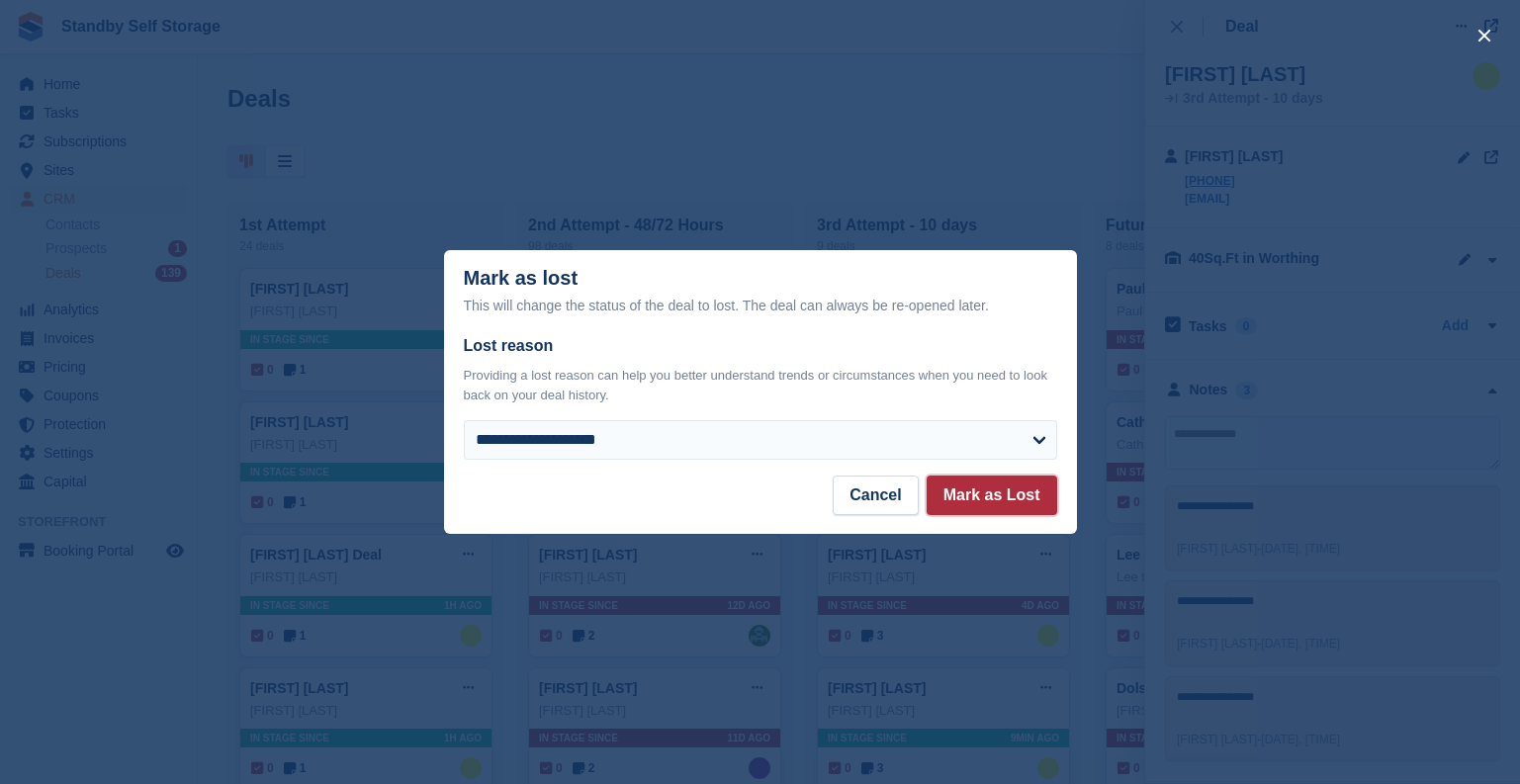 click on "Mark as Lost" at bounding box center [992, 495] 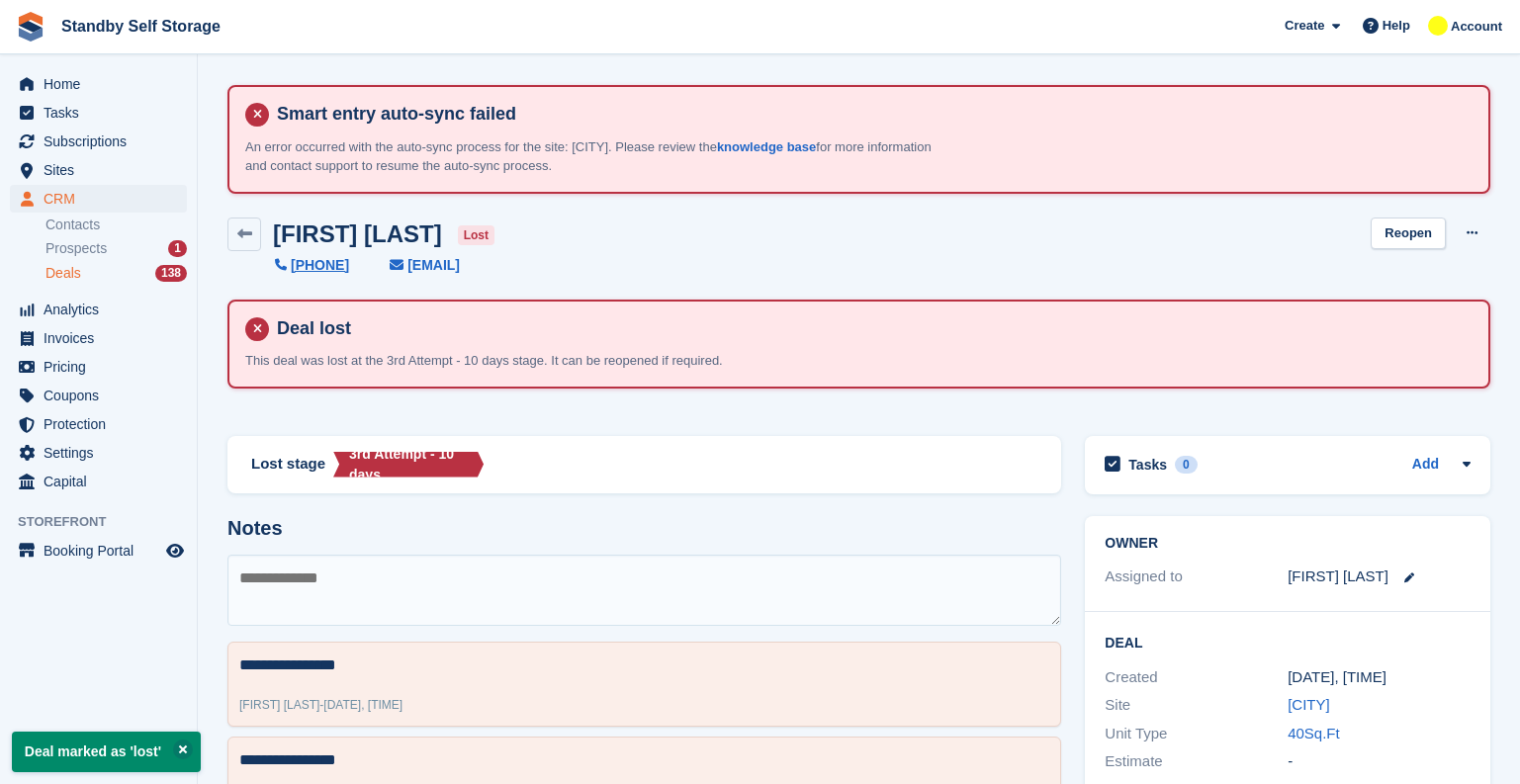 click on "Deals" at bounding box center (63, 273) 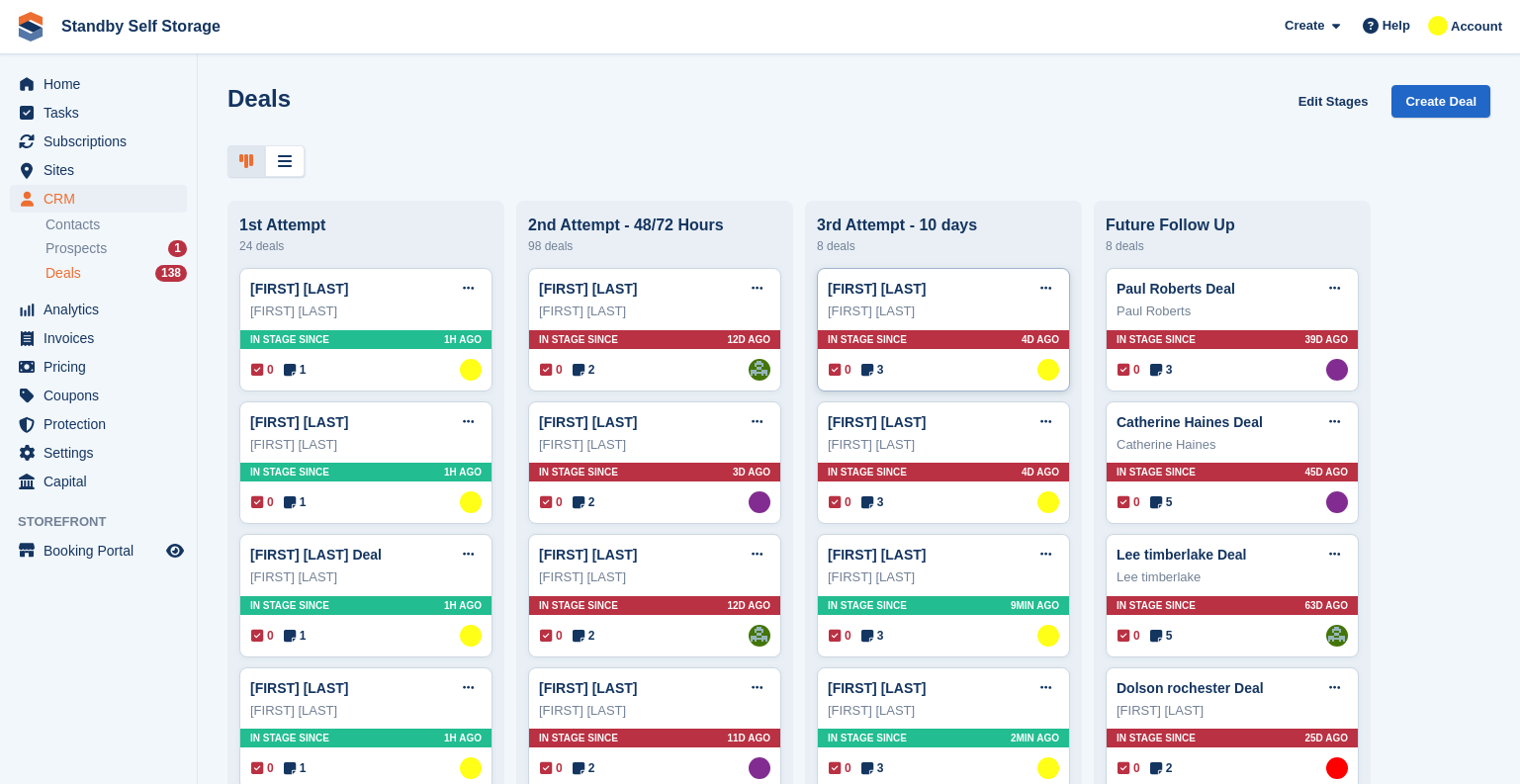 click on "0
3
Assigned to Glenn Fisher" at bounding box center (943, 370) 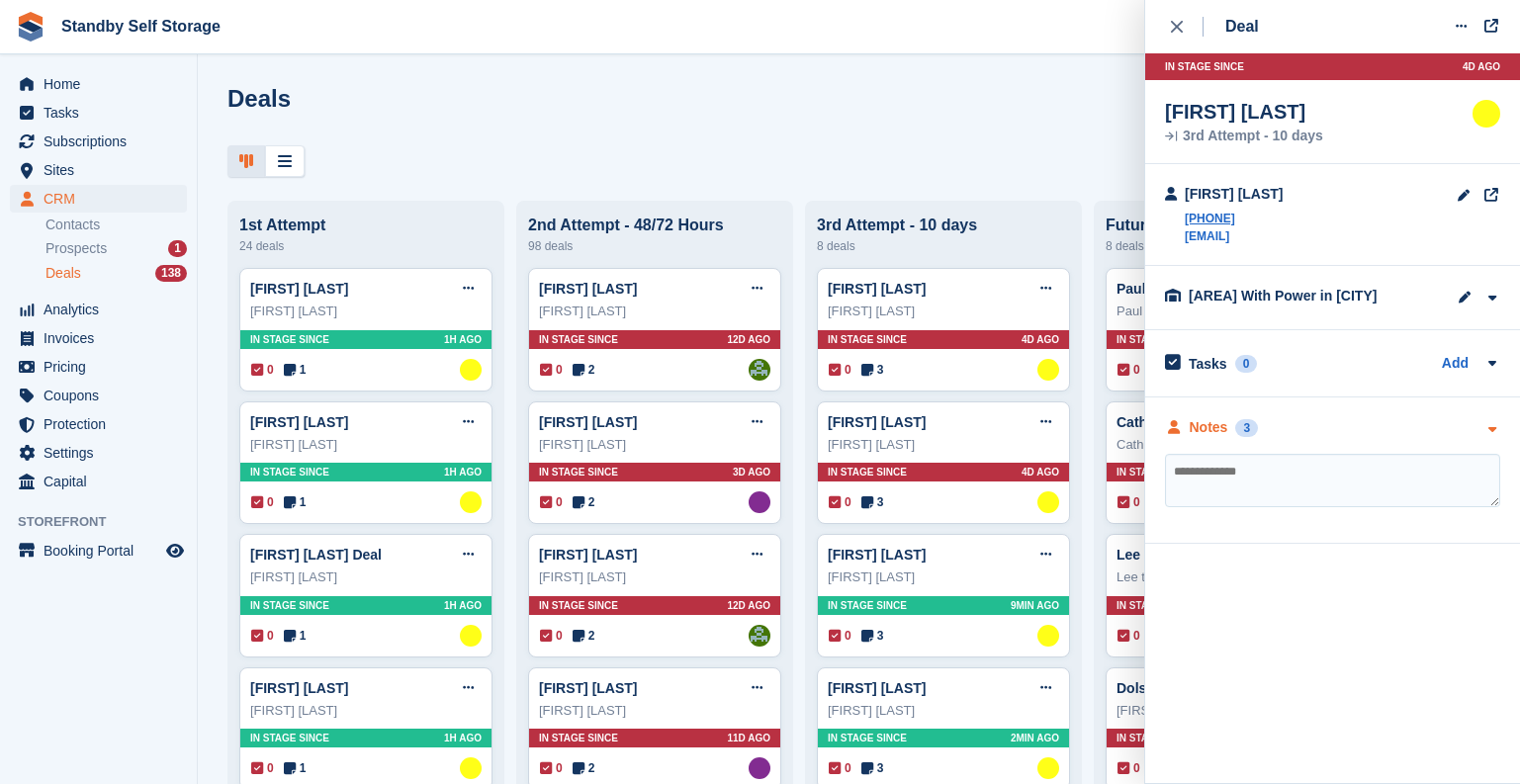 click on "Notes" at bounding box center (1208, 427) 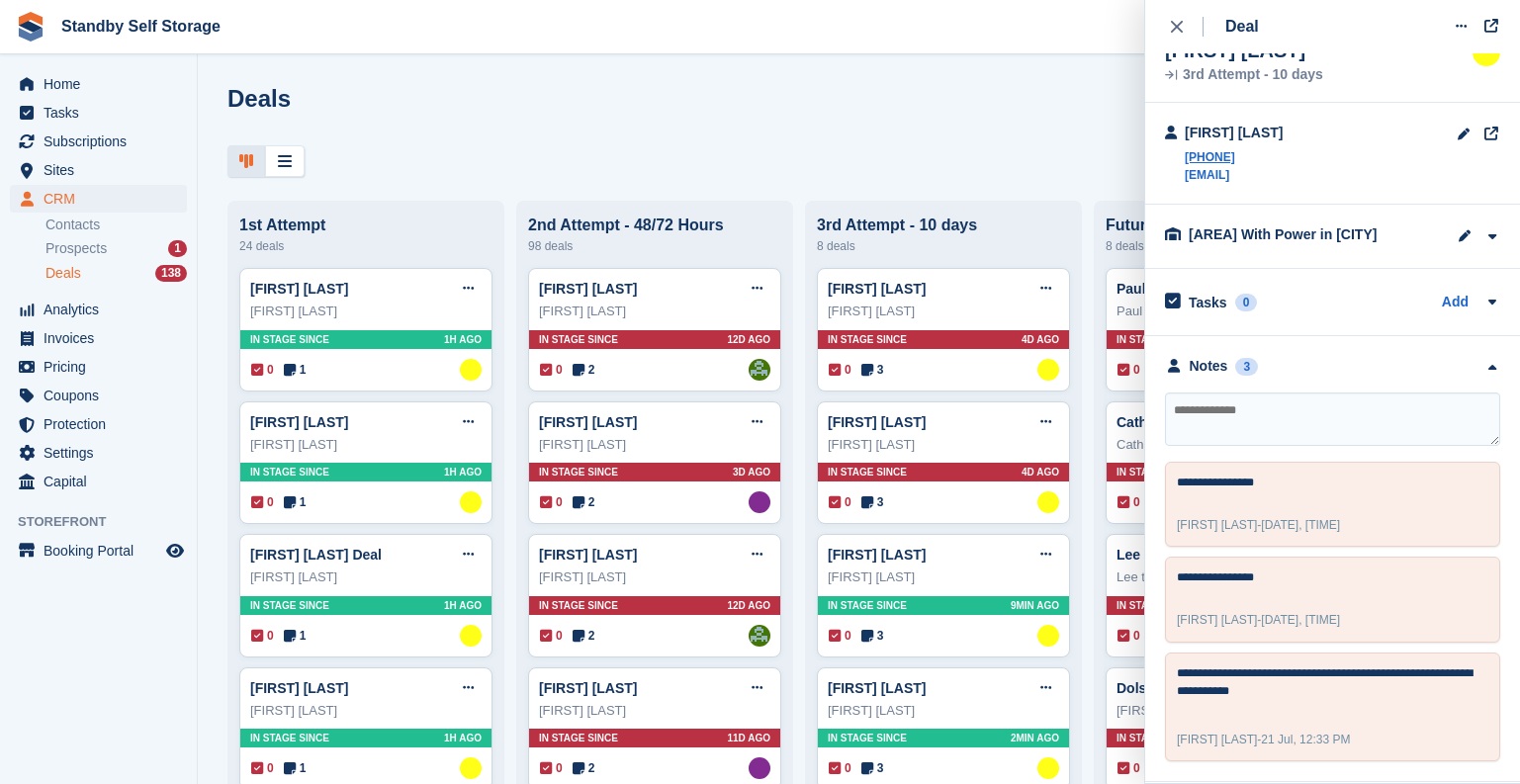 scroll, scrollTop: 79, scrollLeft: 0, axis: vertical 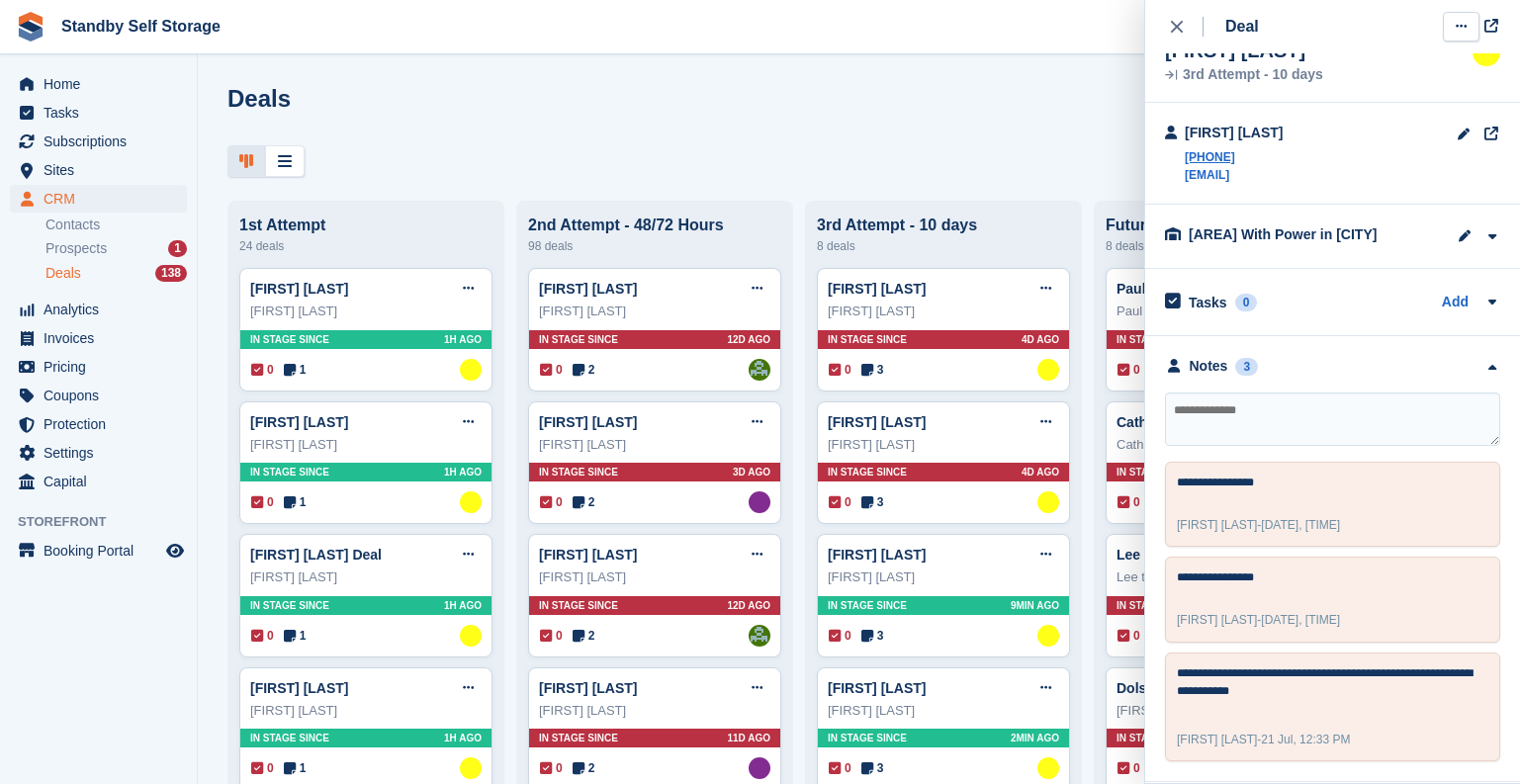 click at bounding box center (1461, 27) 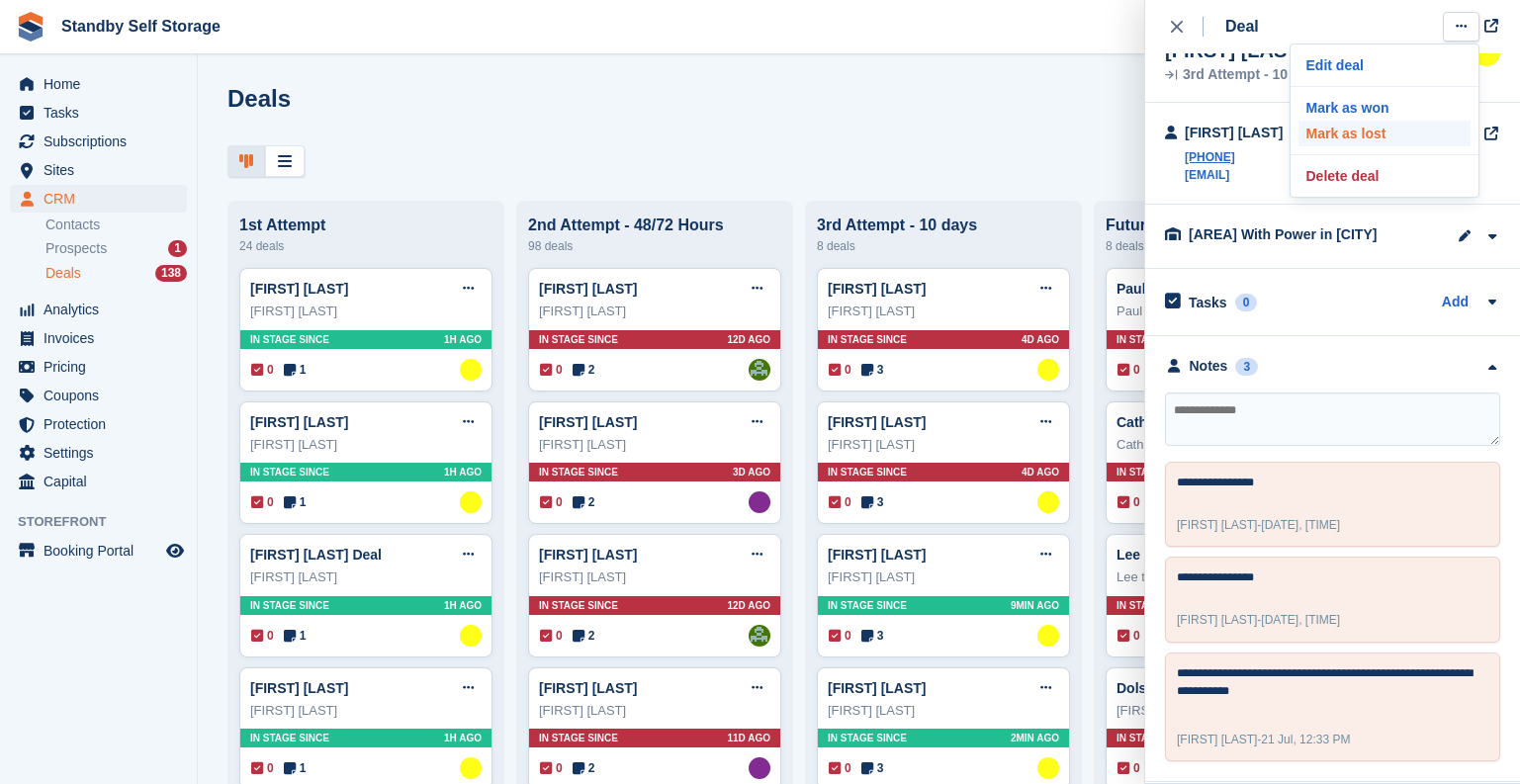 click on "Mark as lost" at bounding box center [1385, 133] 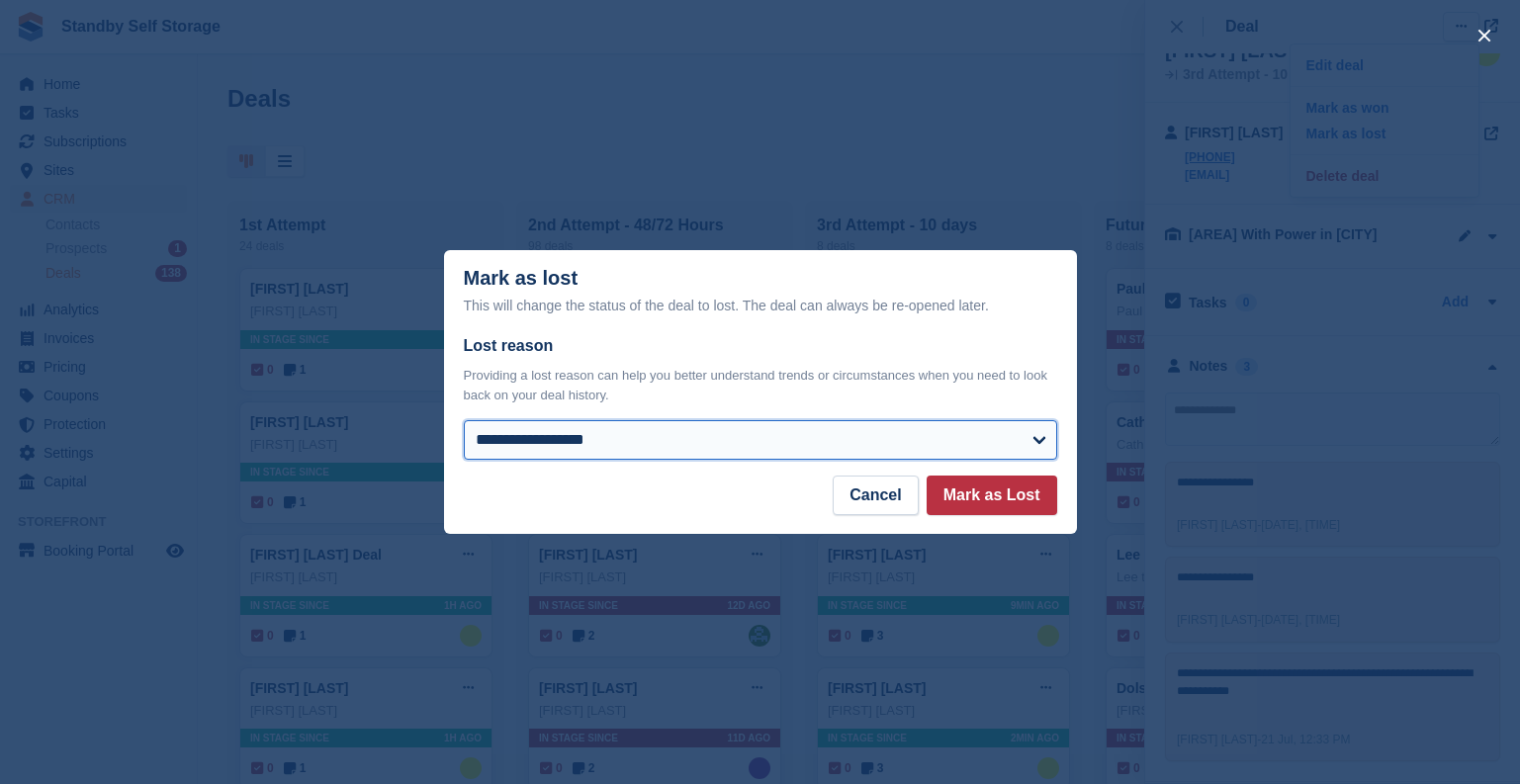 click on "**********" at bounding box center (760, 440) 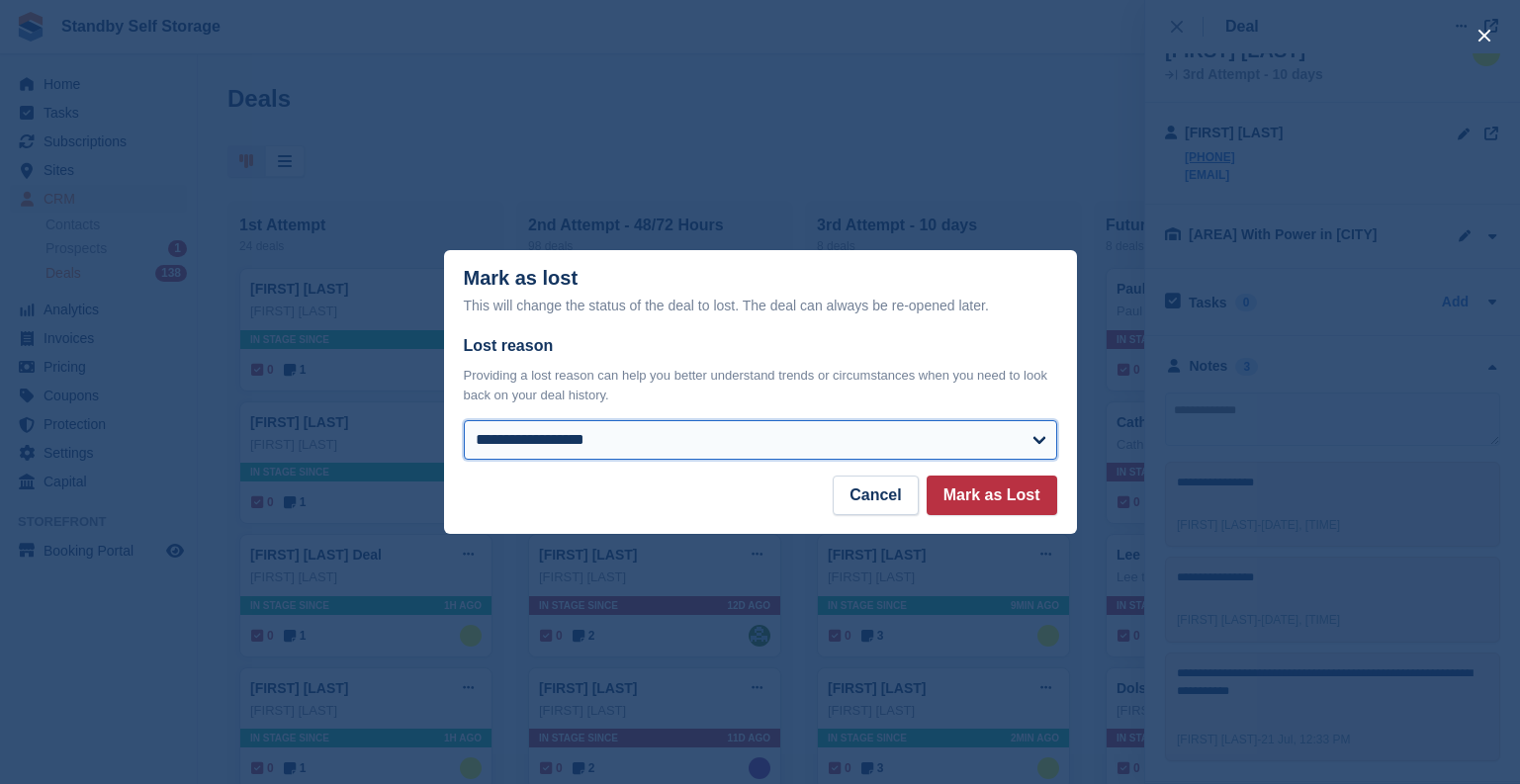 select on "**********" 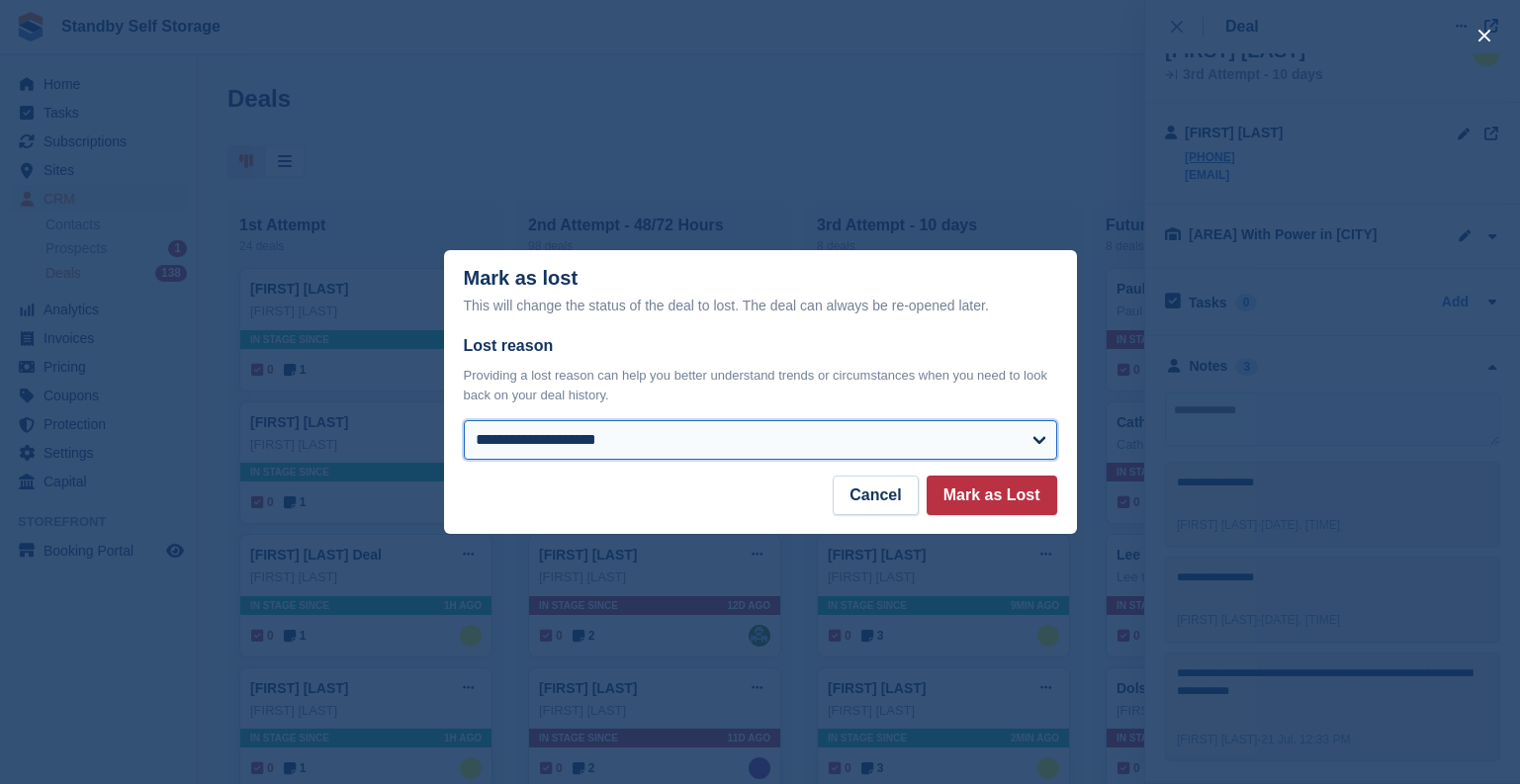 click on "**********" at bounding box center [760, 440] 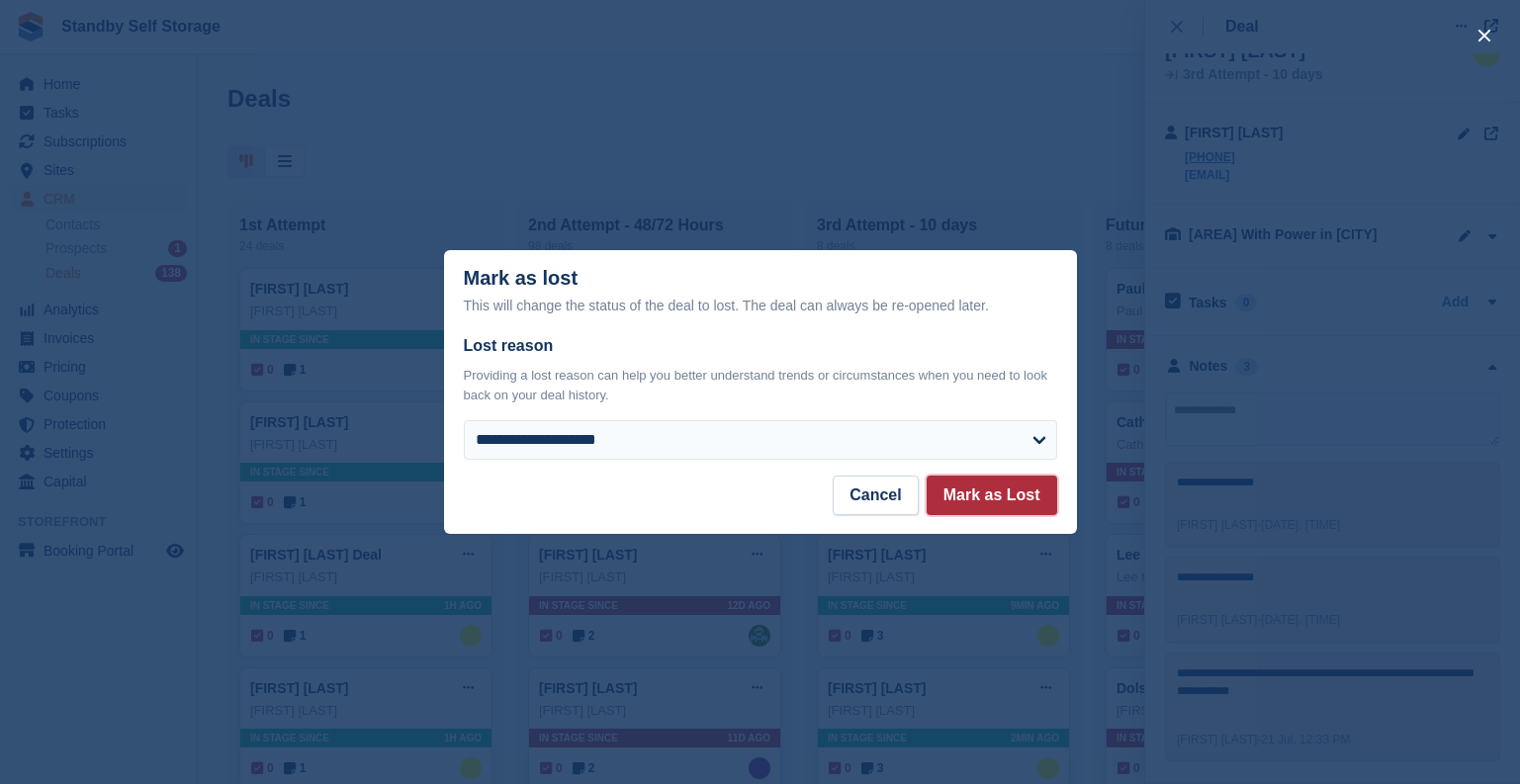 click on "Mark as Lost" at bounding box center [992, 495] 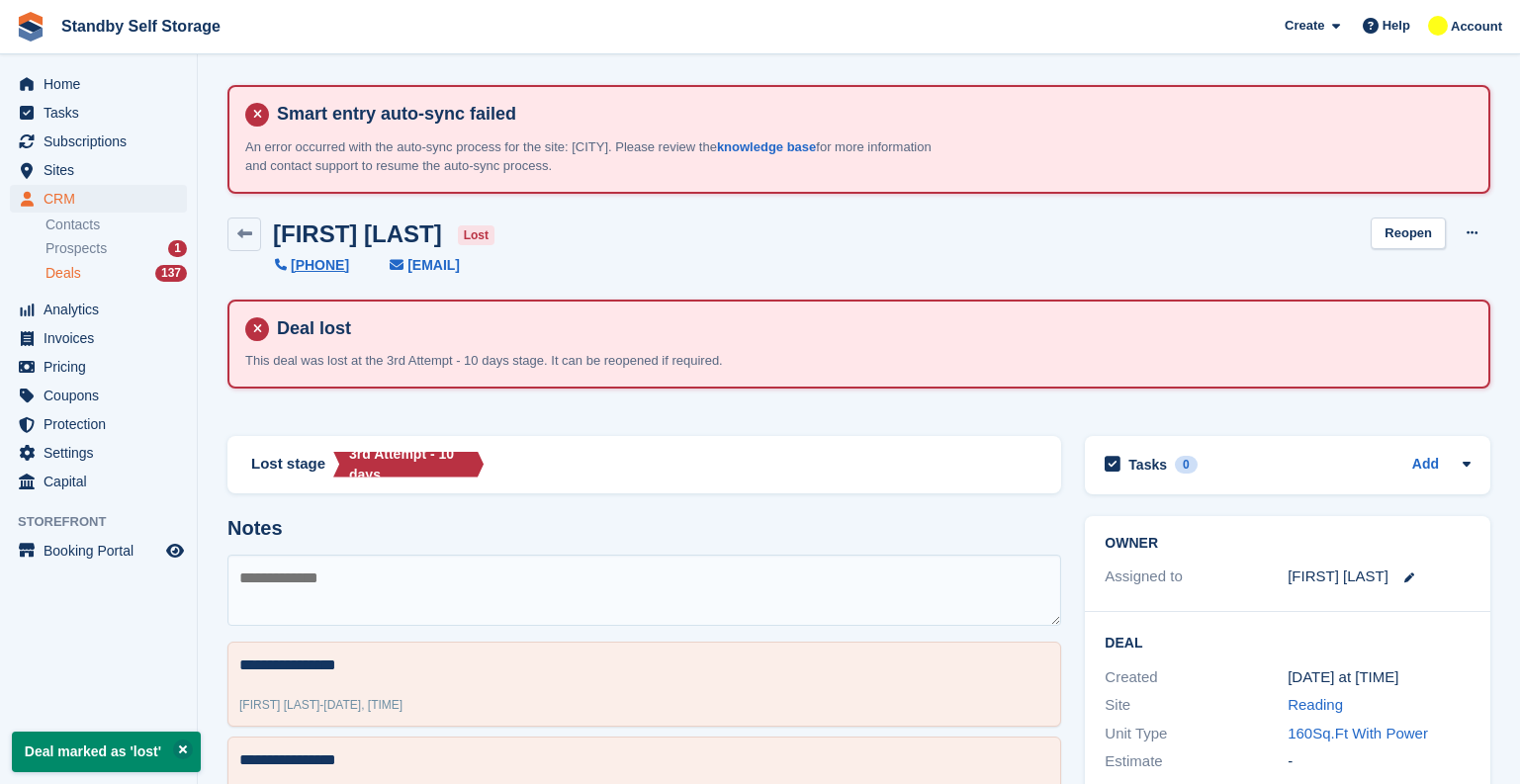 click on "Deals" at bounding box center [63, 273] 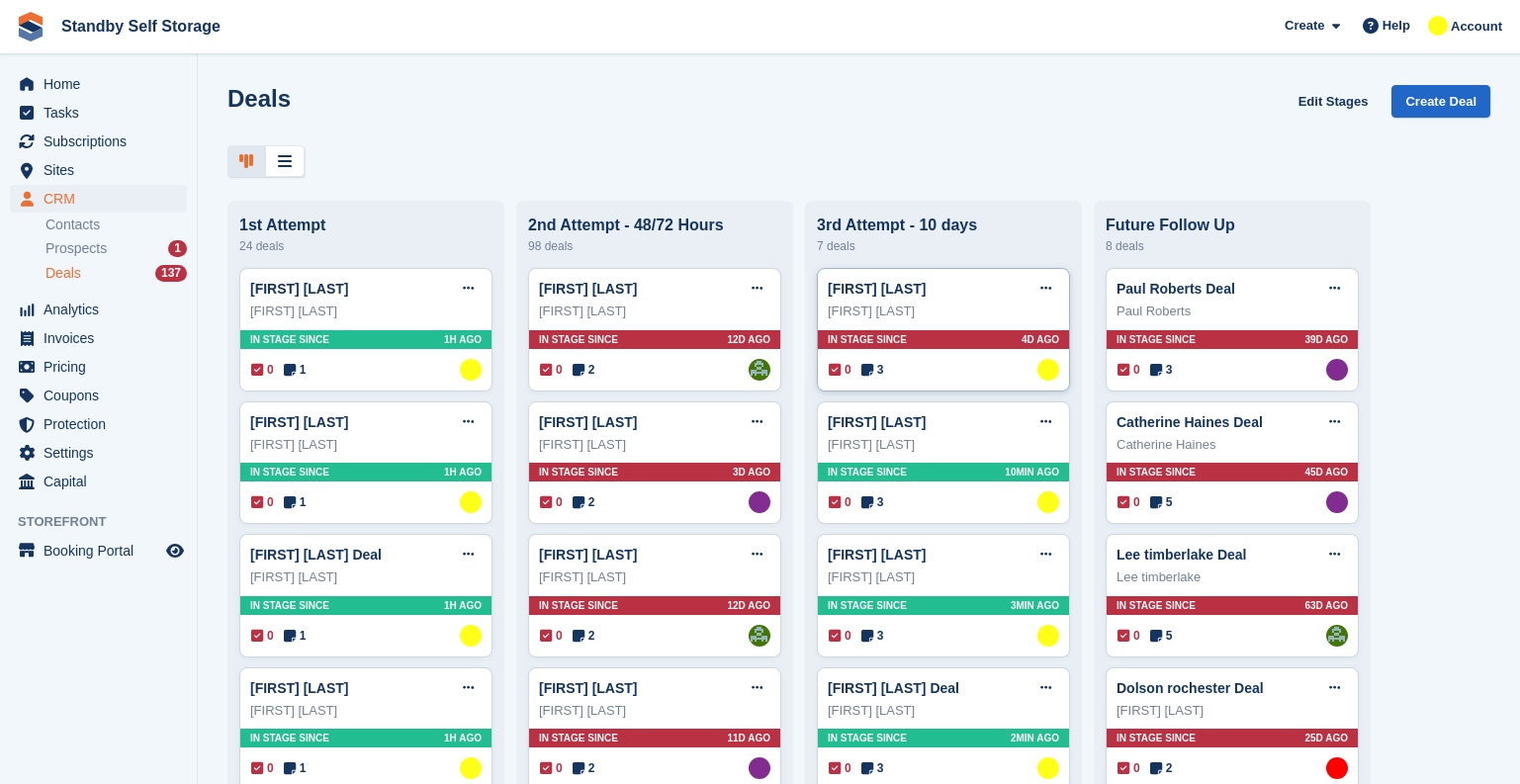 click on "0
3
Assigned to Glenn Fisher" at bounding box center (943, 370) 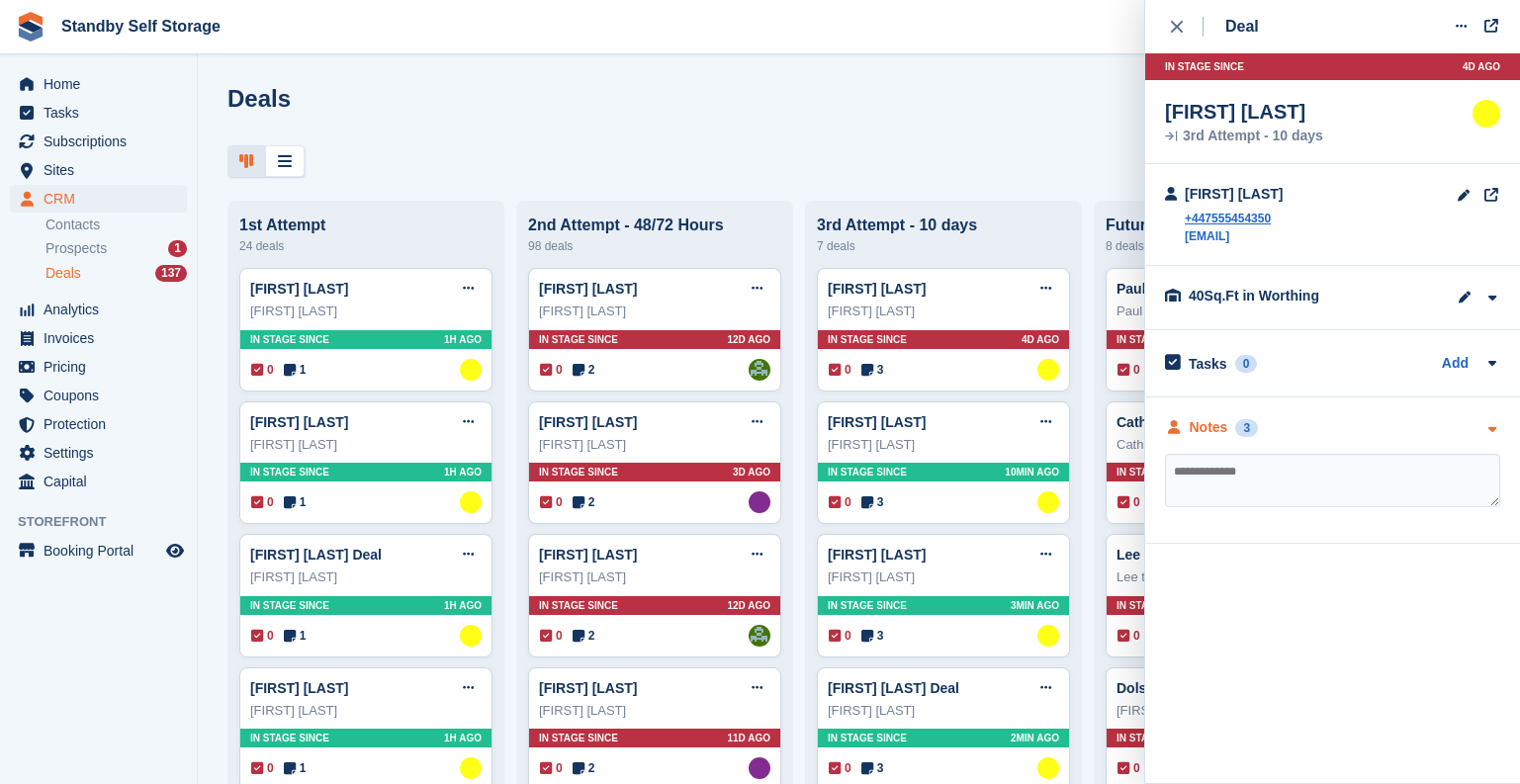 click on "Notes" at bounding box center (1208, 427) 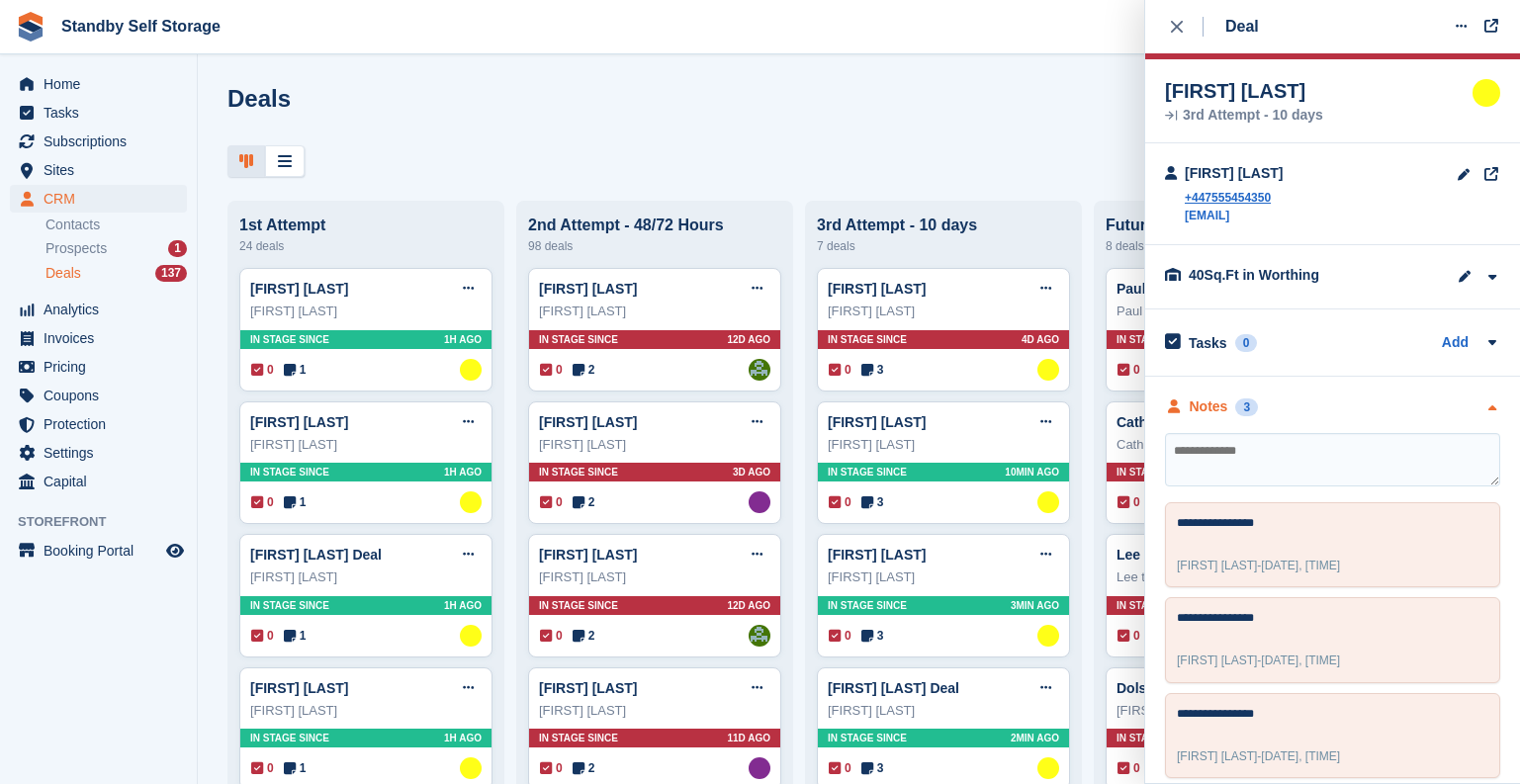 scroll, scrollTop: 38, scrollLeft: 0, axis: vertical 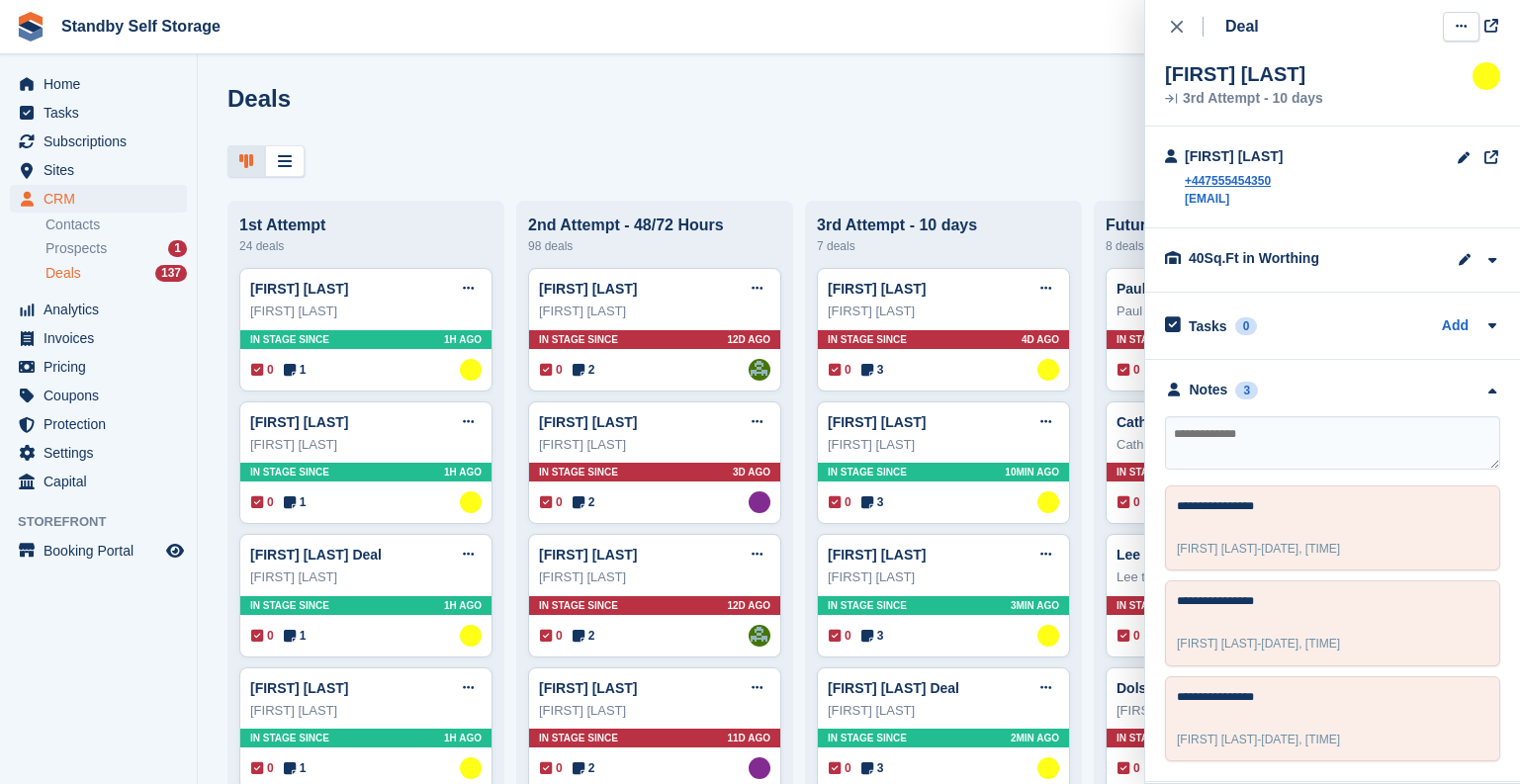 click at bounding box center (1461, 26) 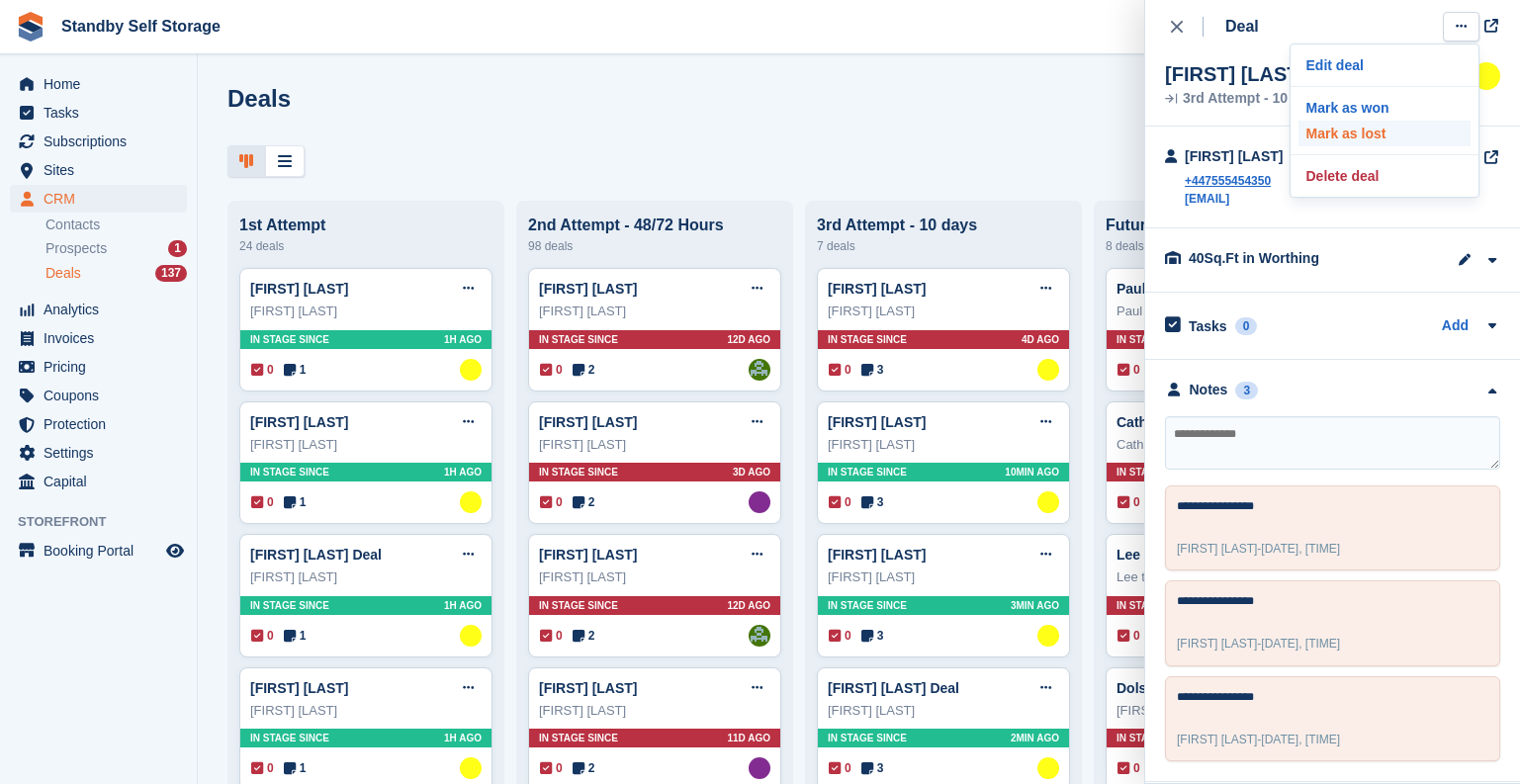click on "Mark as lost" at bounding box center [1385, 133] 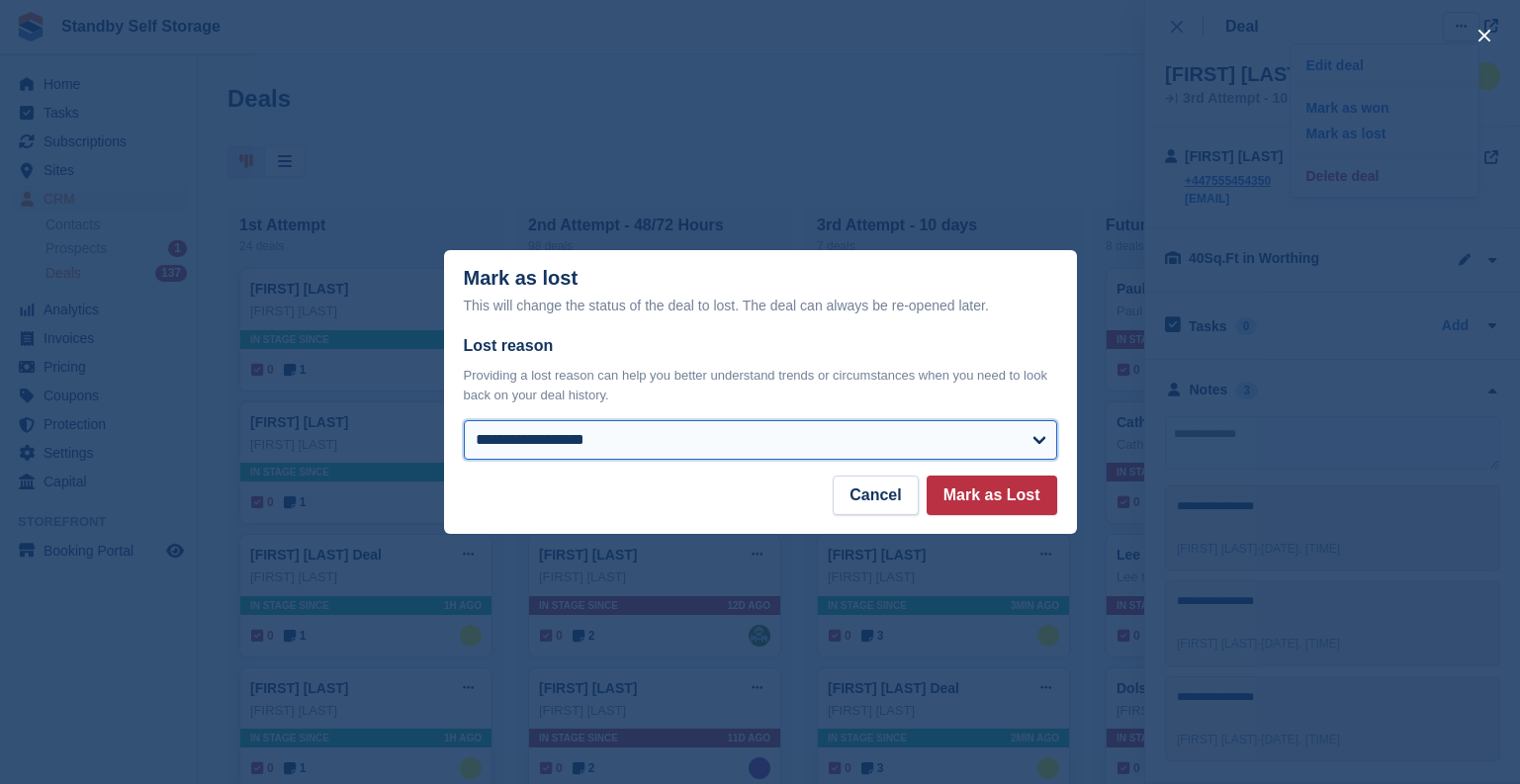 click on "**********" at bounding box center [760, 440] 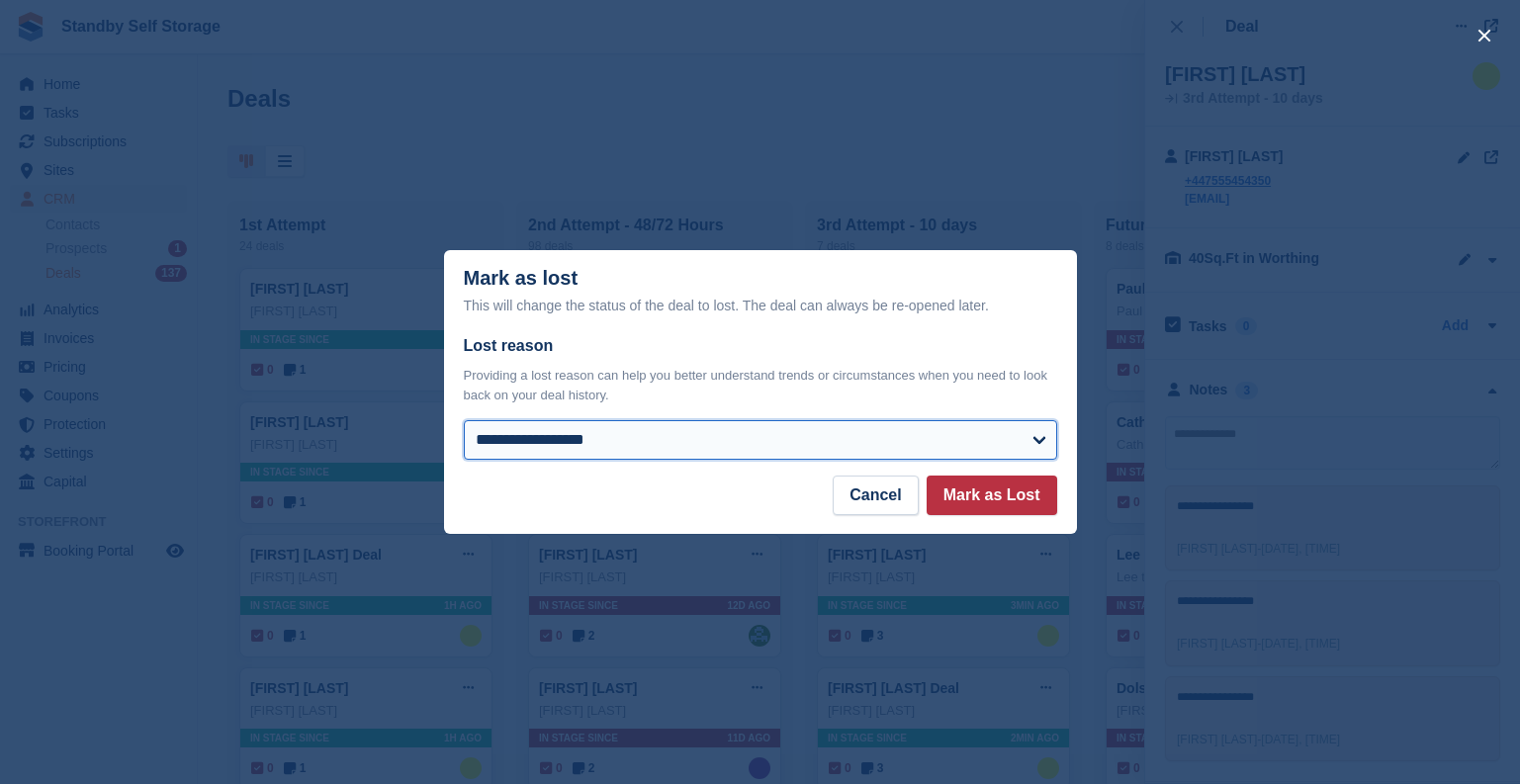select on "**********" 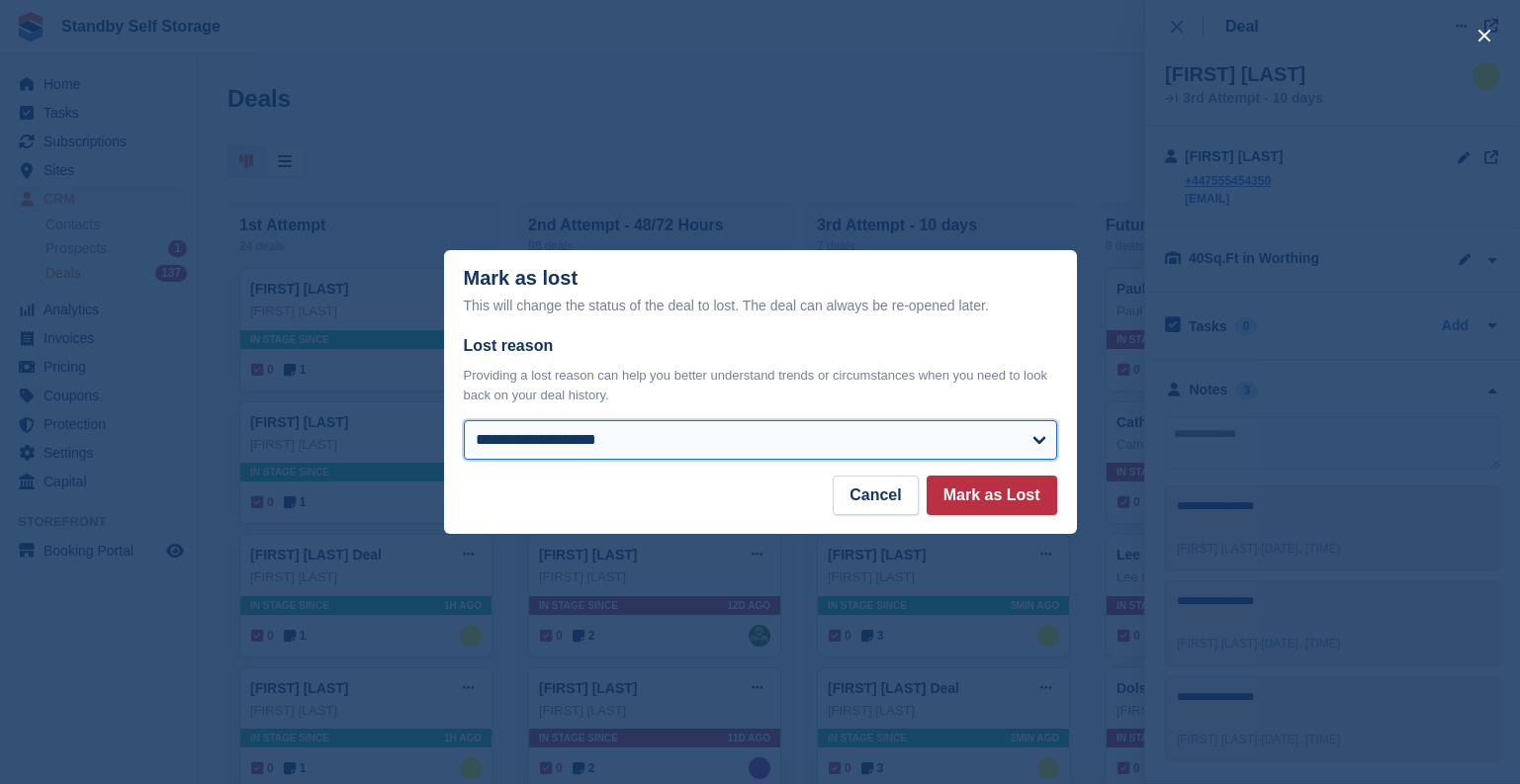 click on "**********" at bounding box center [760, 440] 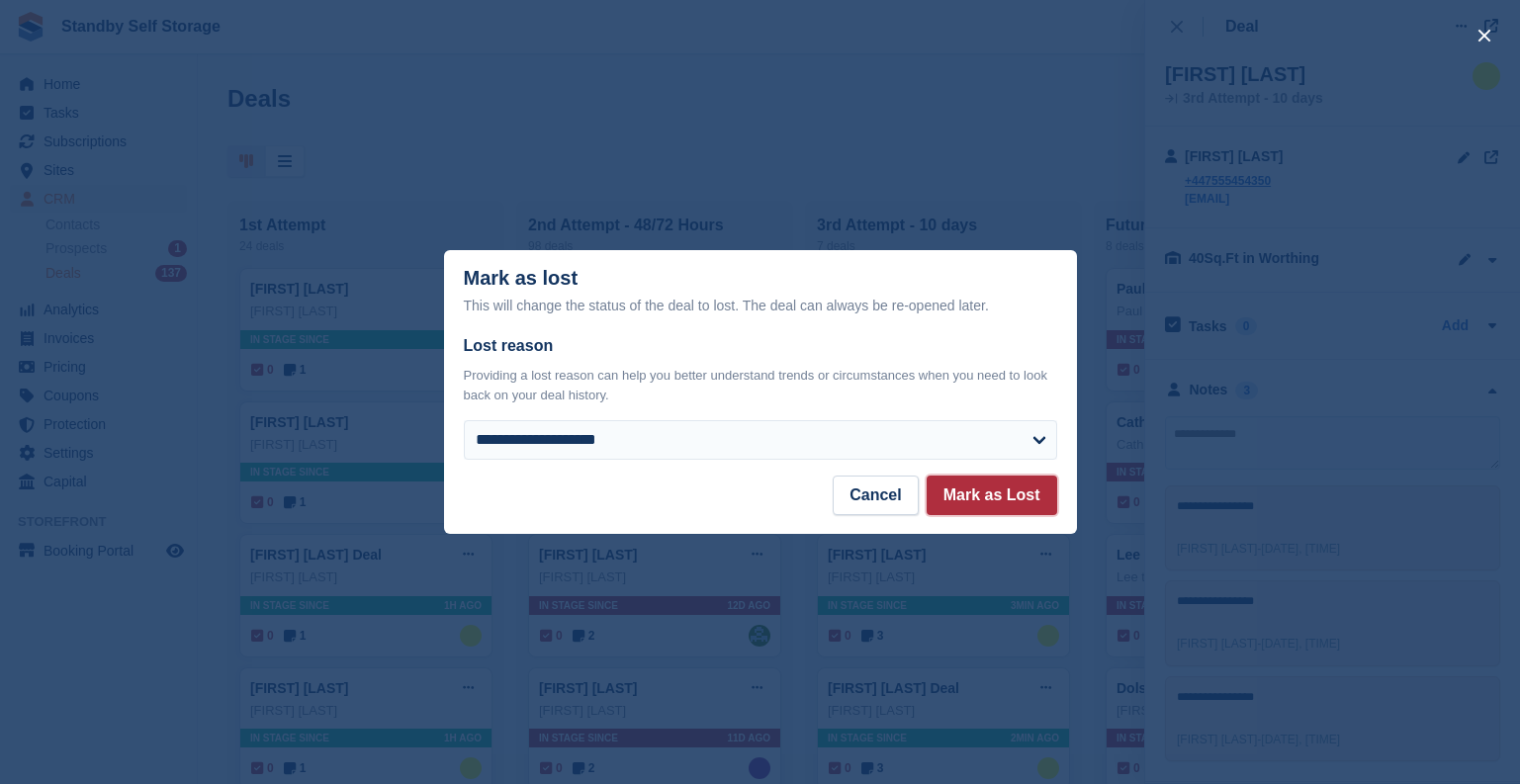 click on "Mark as Lost" at bounding box center (992, 495) 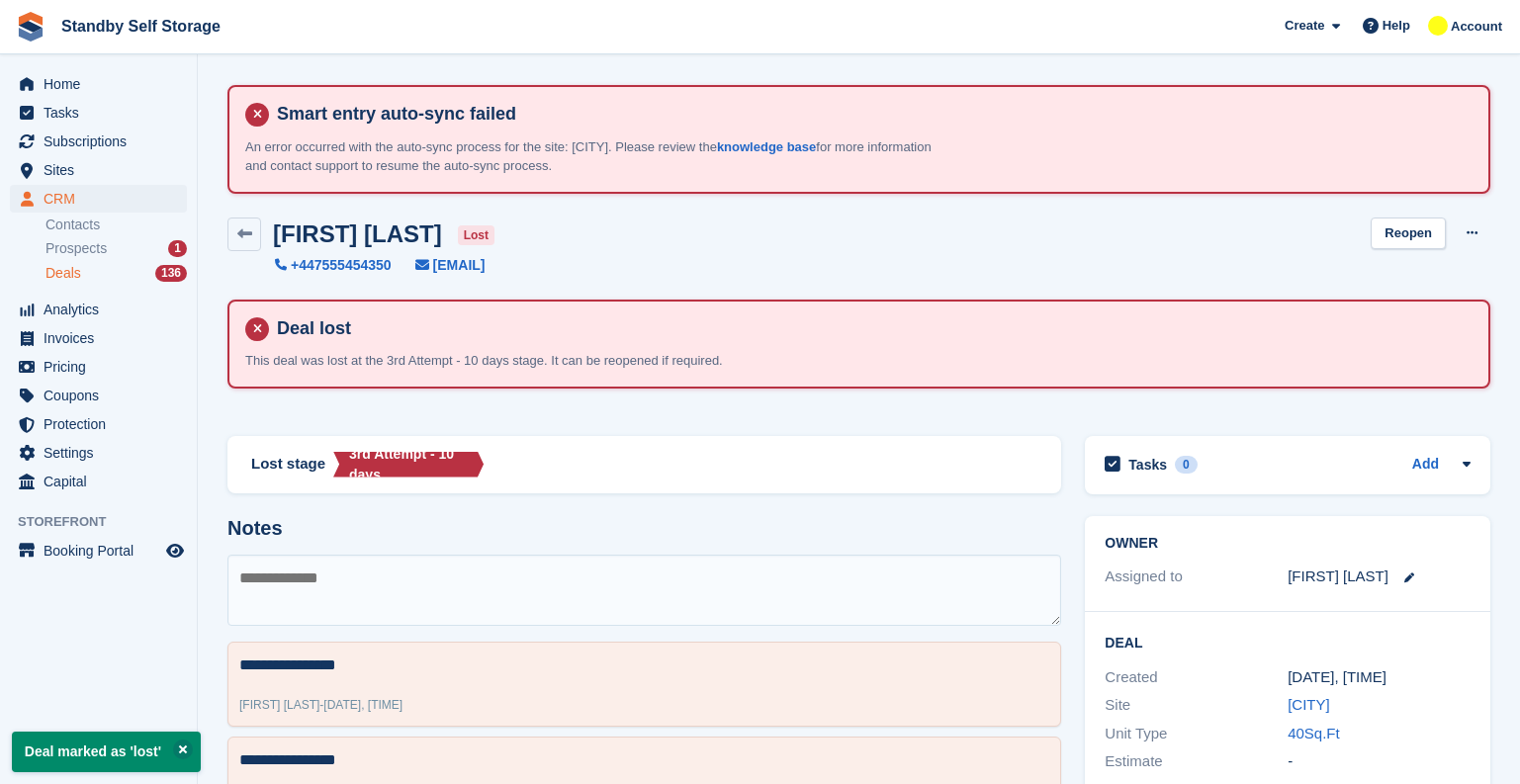 click on "Deals
136" at bounding box center (116, 273) 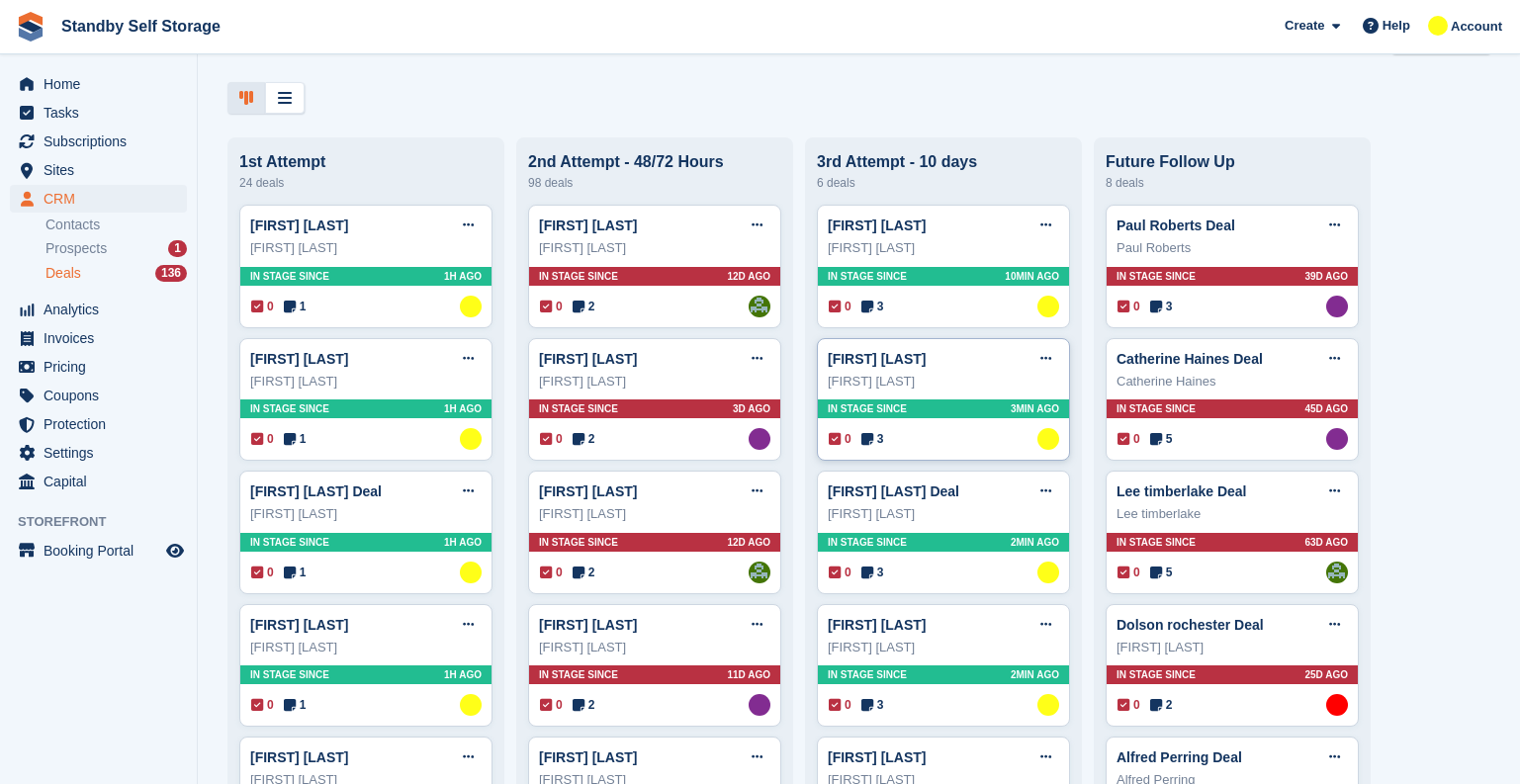 scroll, scrollTop: 0, scrollLeft: 0, axis: both 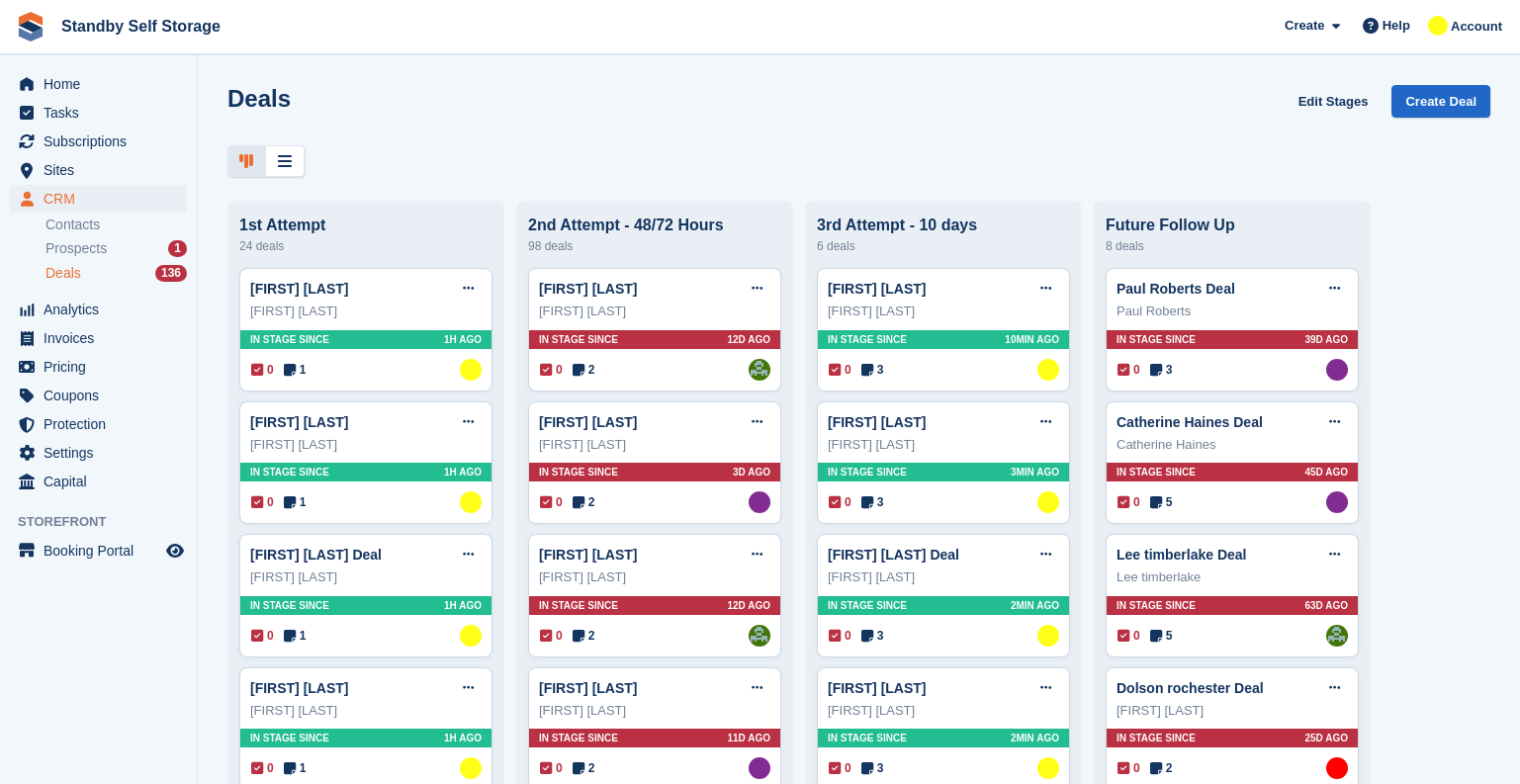 click at bounding box center [858, 161] 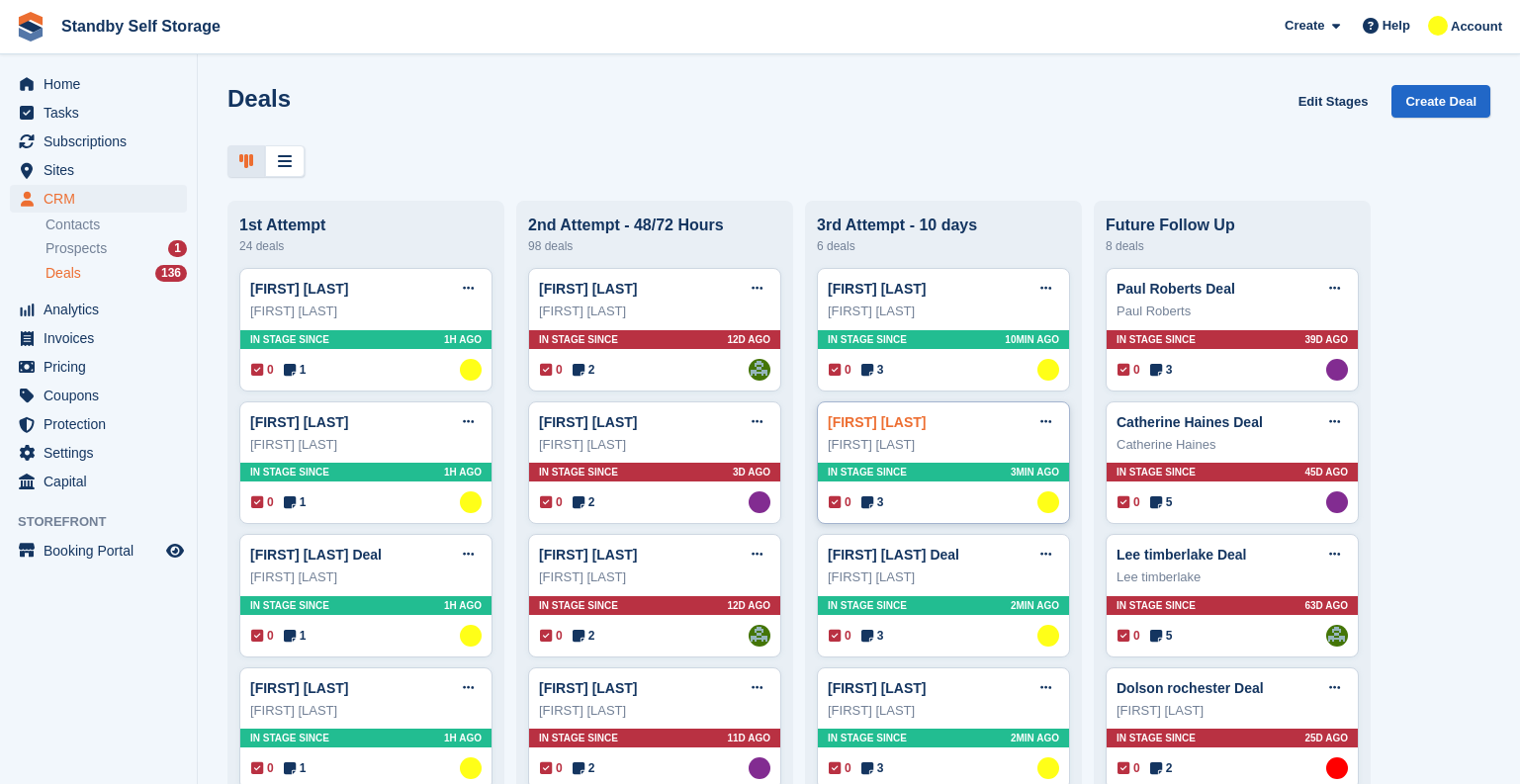 click on "John Hudson Deal" at bounding box center (877, 422) 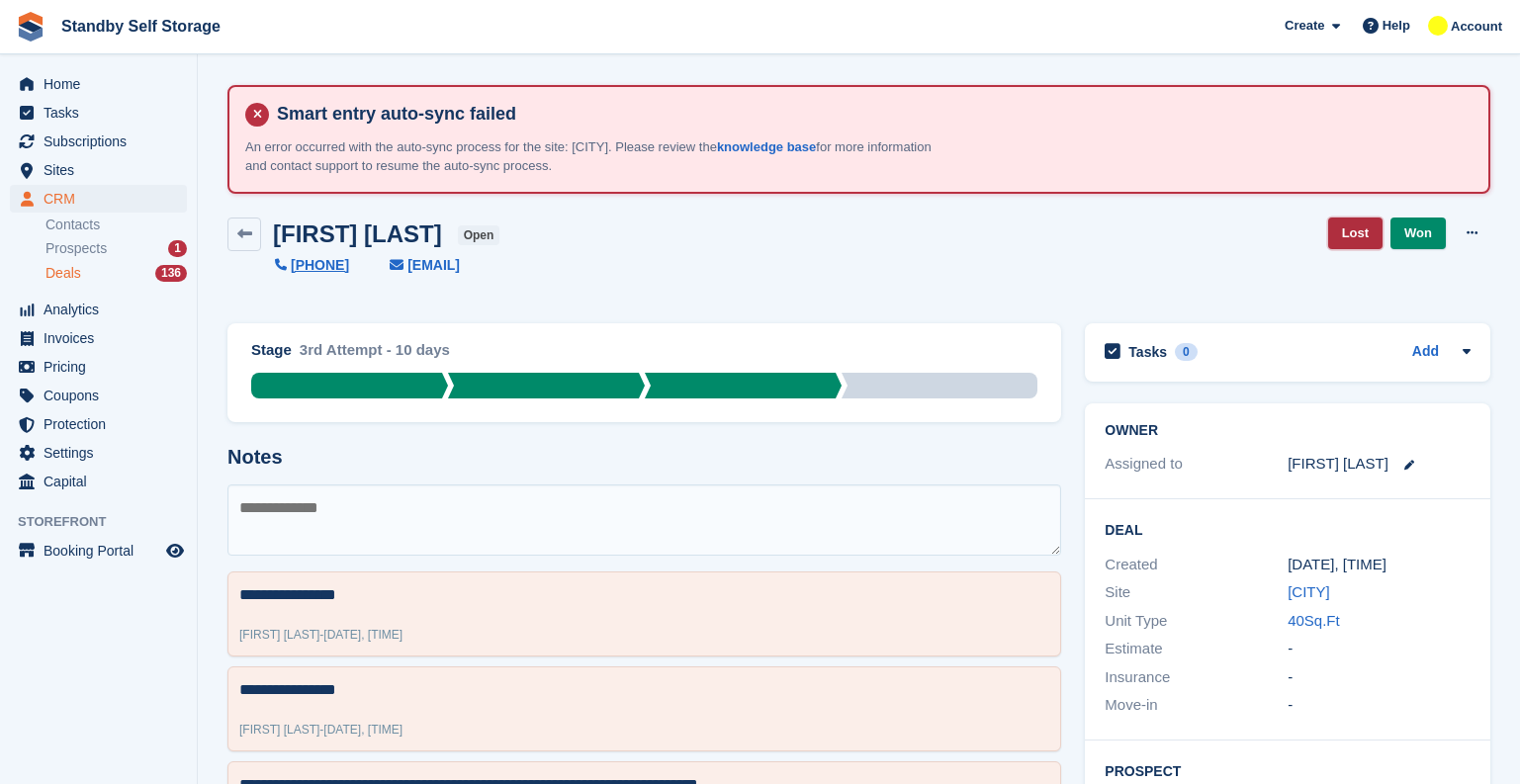 click on "Lost" at bounding box center [1355, 233] 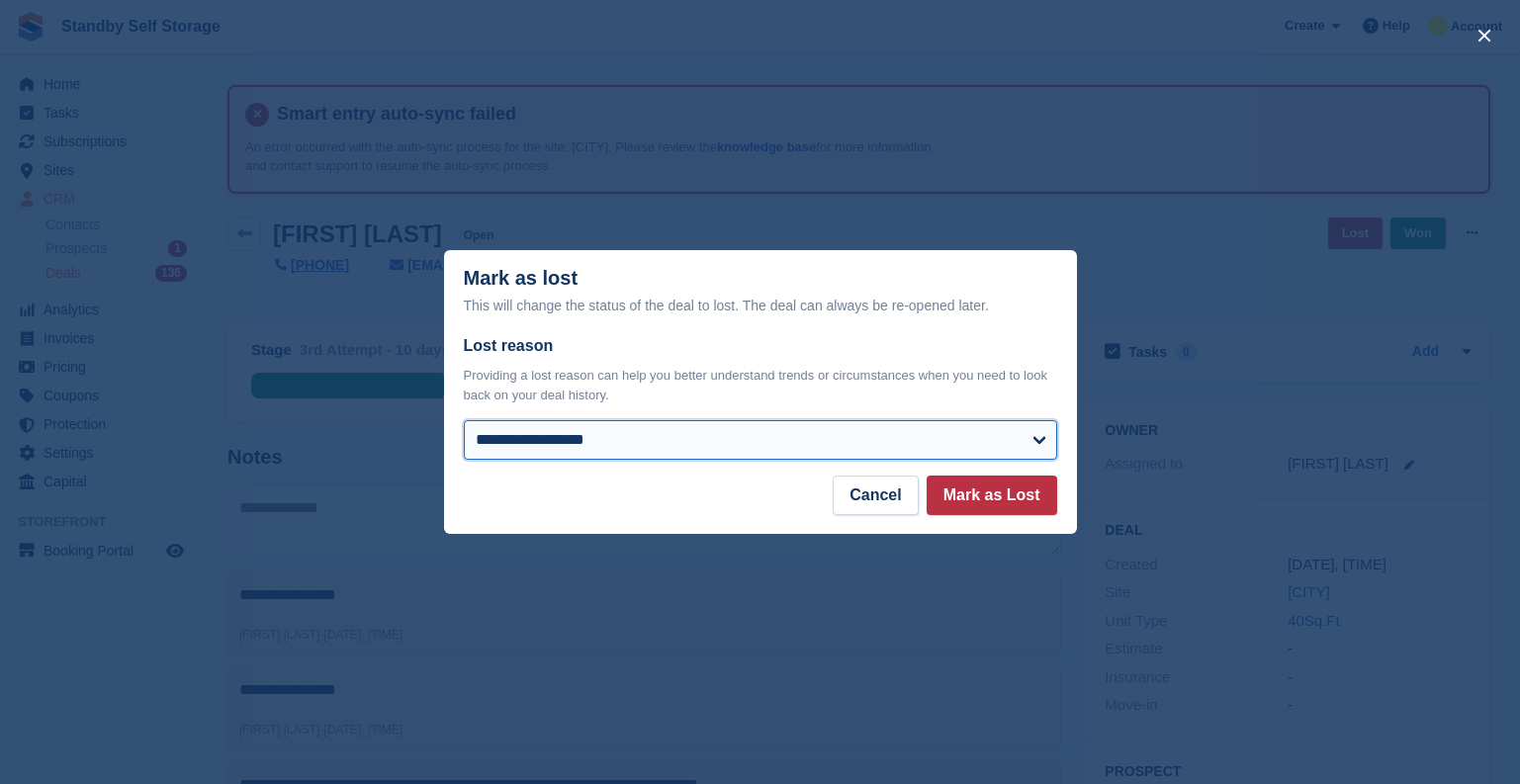 drag, startPoint x: 595, startPoint y: 459, endPoint x: 600, endPoint y: 440, distance: 19.646883 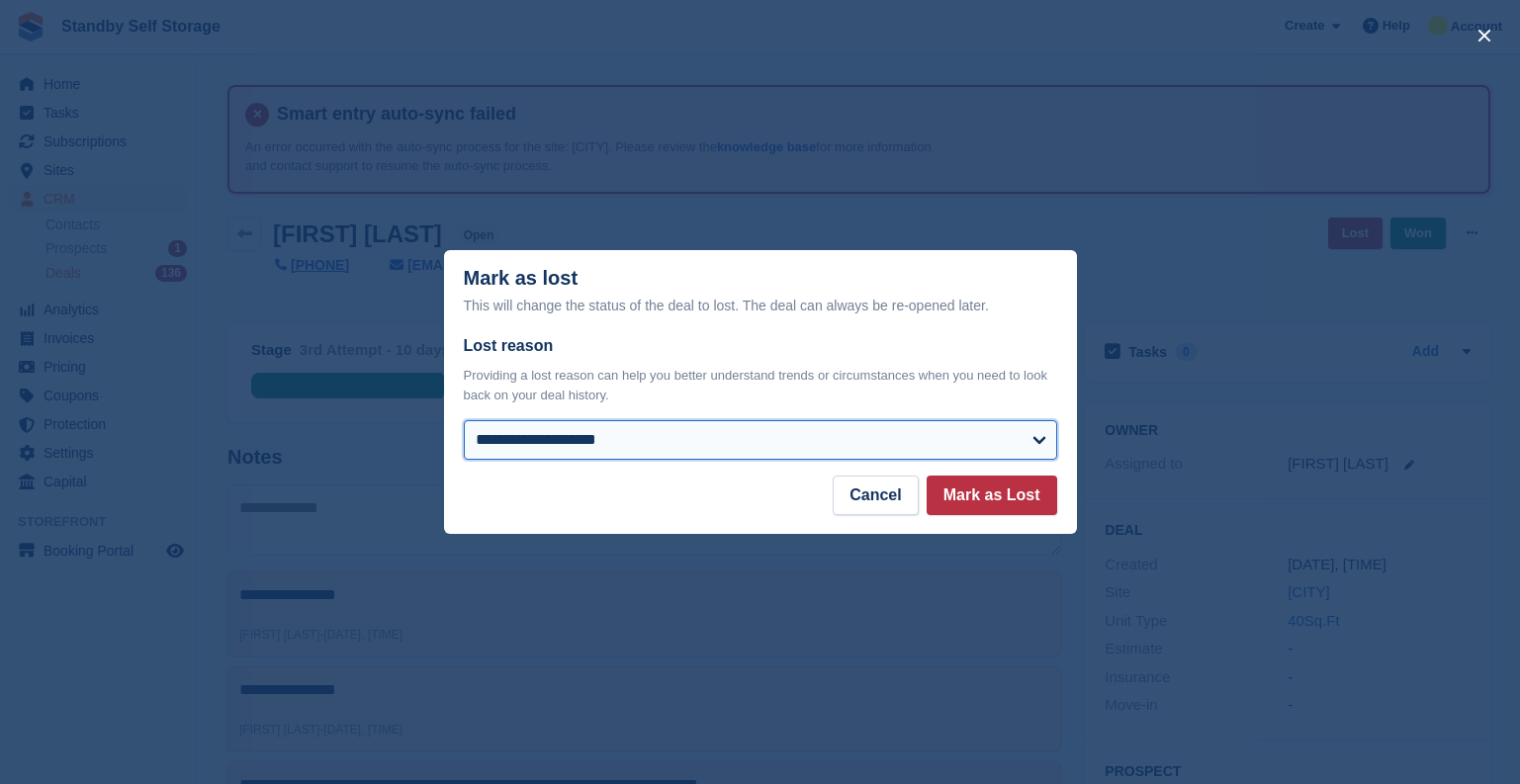 click on "**********" at bounding box center (760, 440) 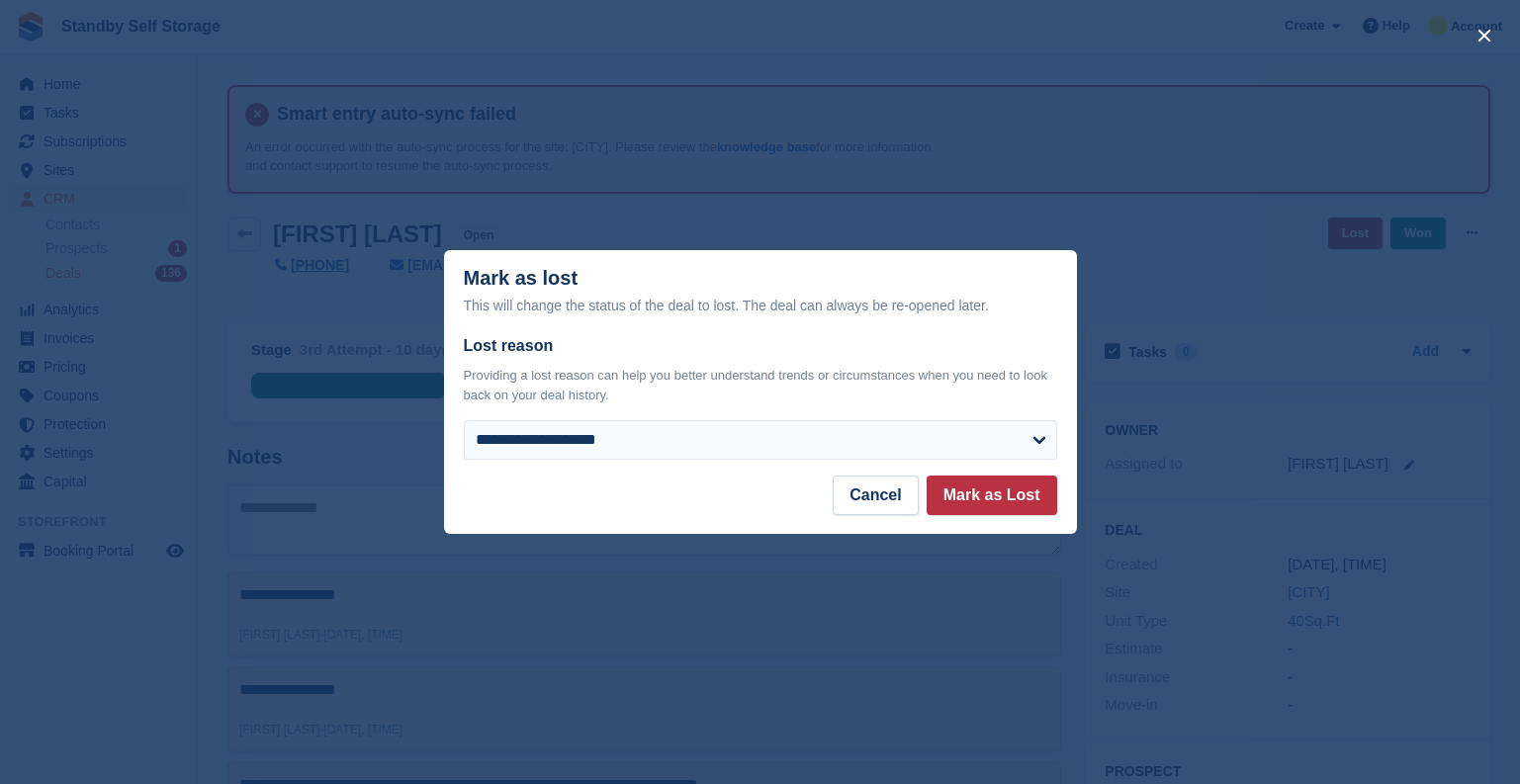 click on "Cancel
Mark as Lost" at bounding box center (760, 504) 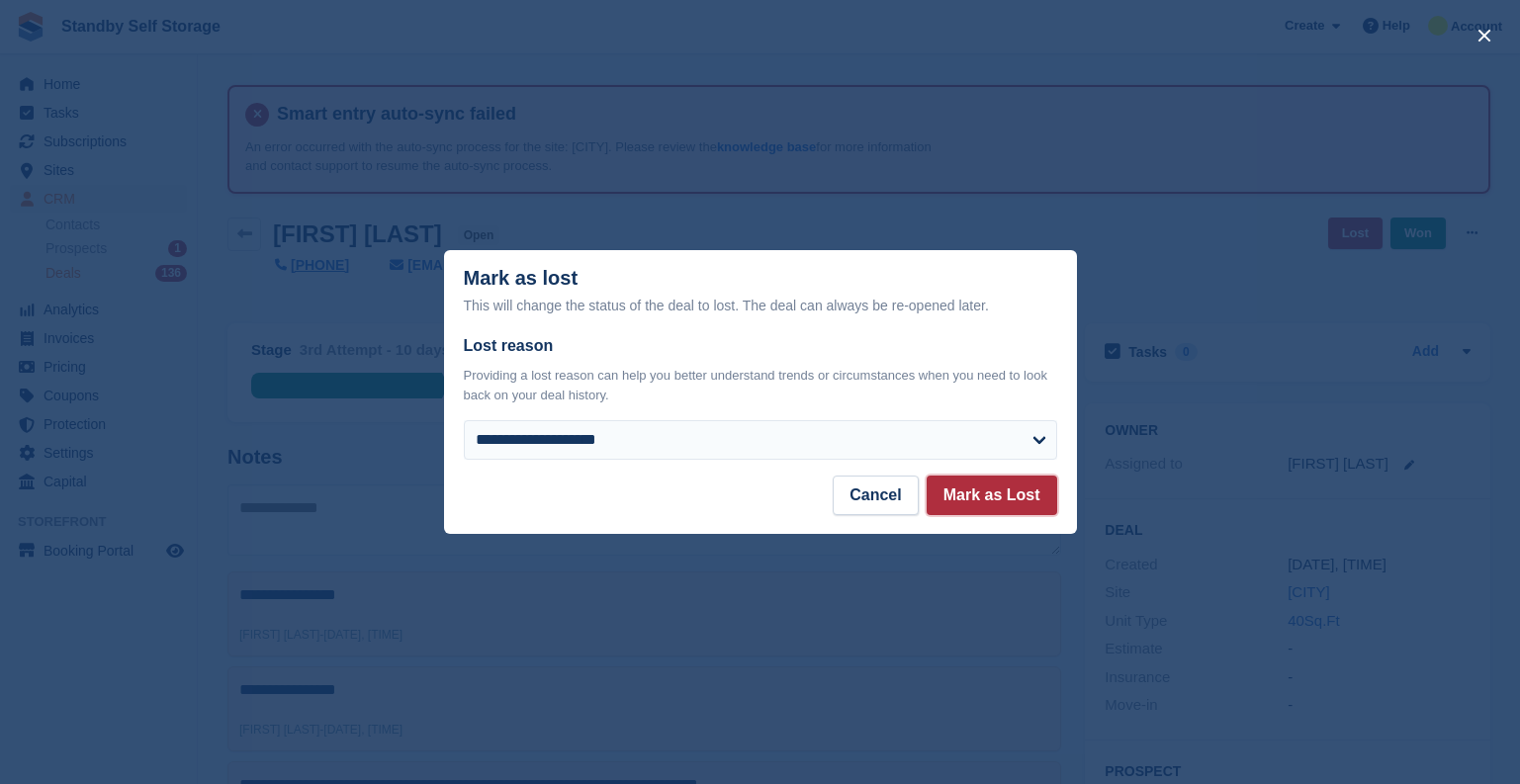 click on "Mark as Lost" at bounding box center [992, 495] 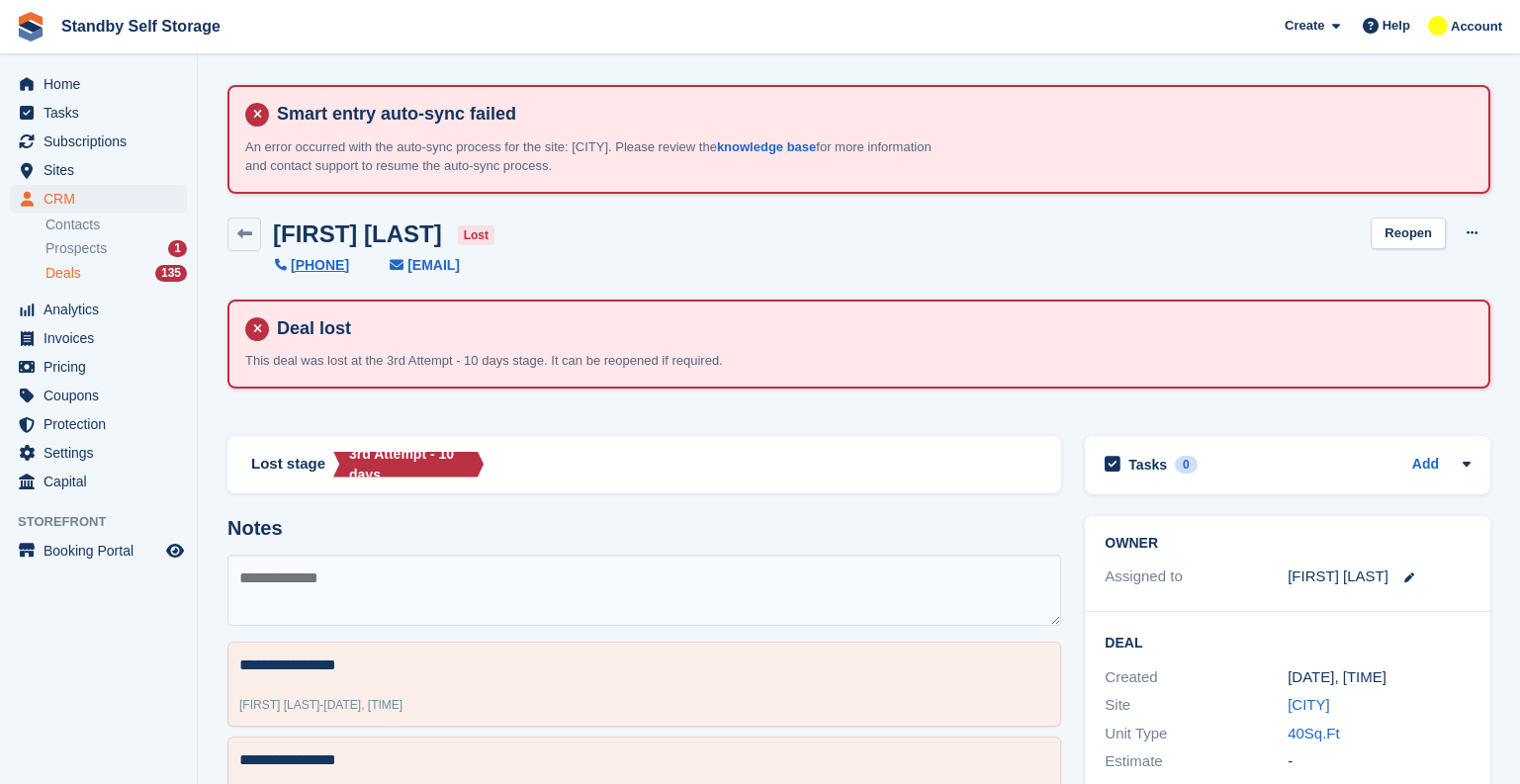 click on "Deals
135" at bounding box center [116, 273] 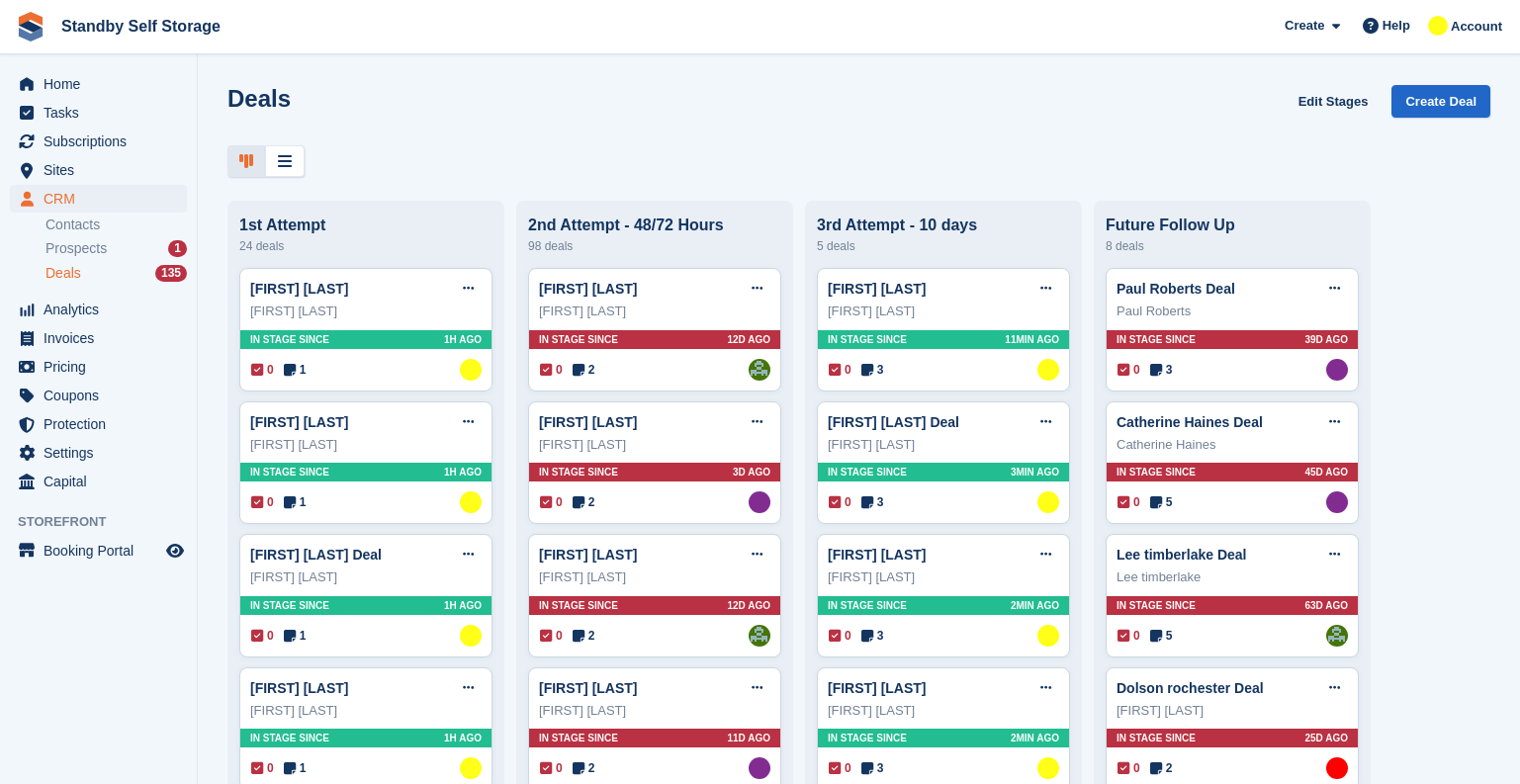 scroll, scrollTop: 3226, scrollLeft: 0, axis: vertical 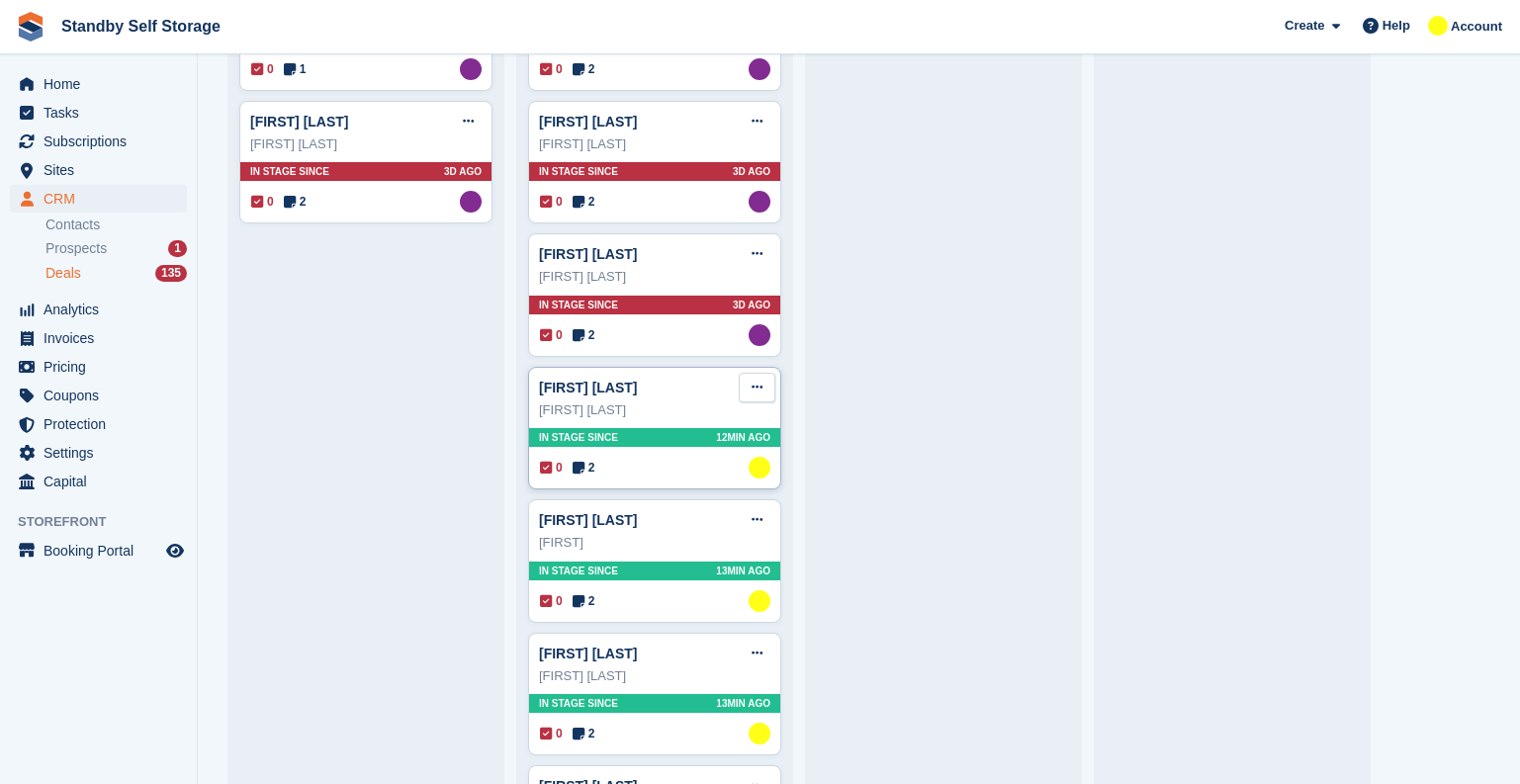 click at bounding box center [757, 388] 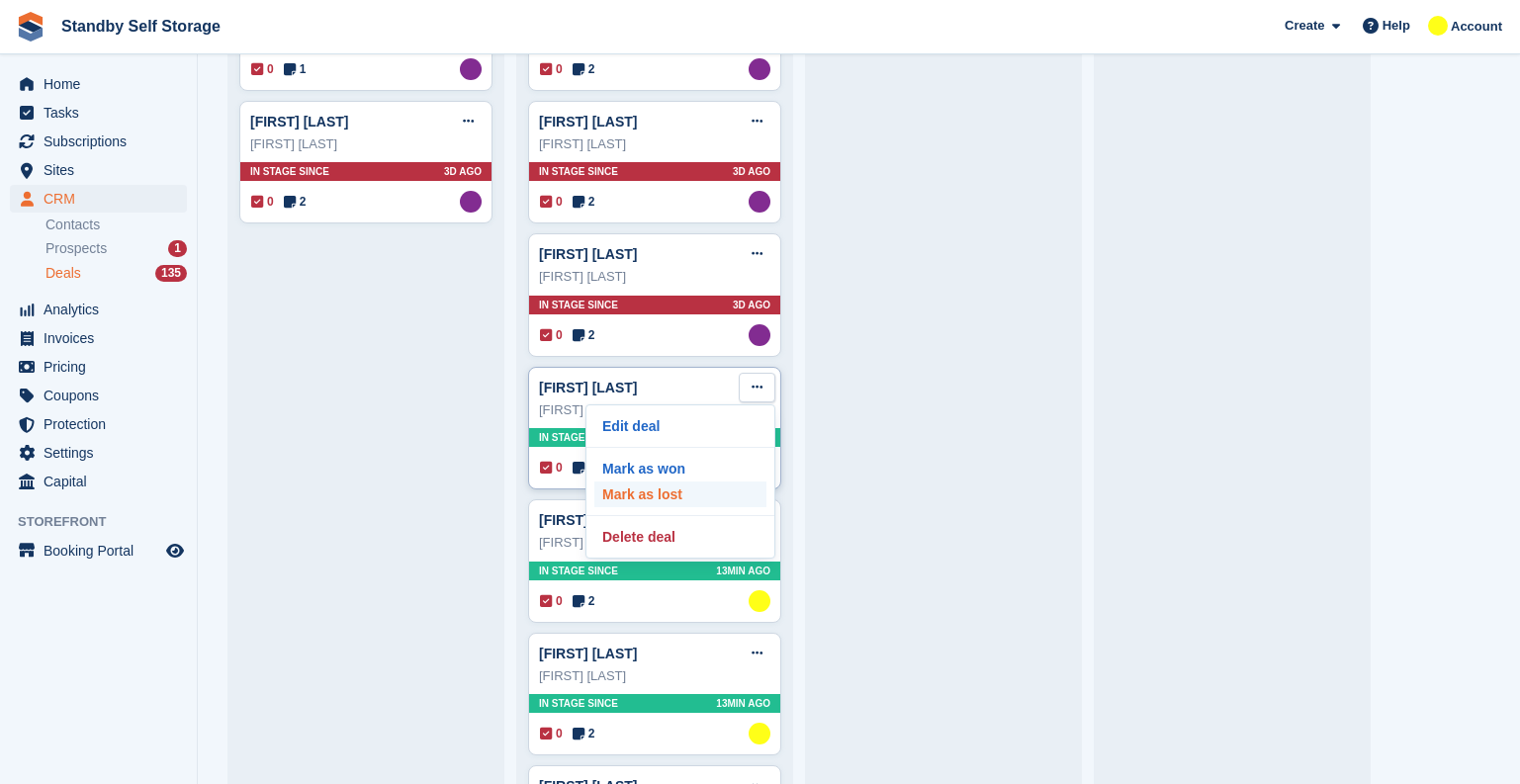 click on "Mark as lost" at bounding box center [680, 494] 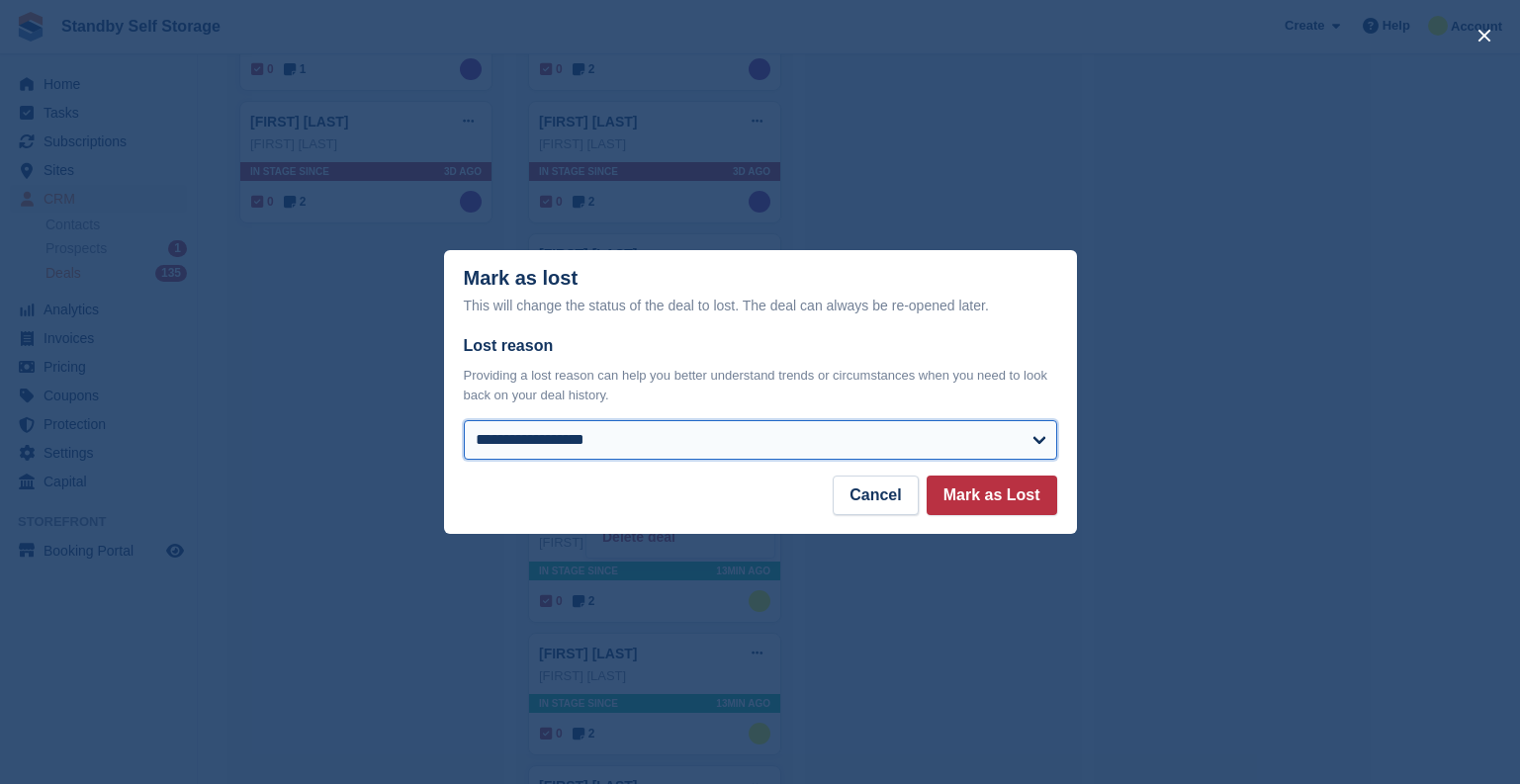 click on "**********" at bounding box center [760, 440] 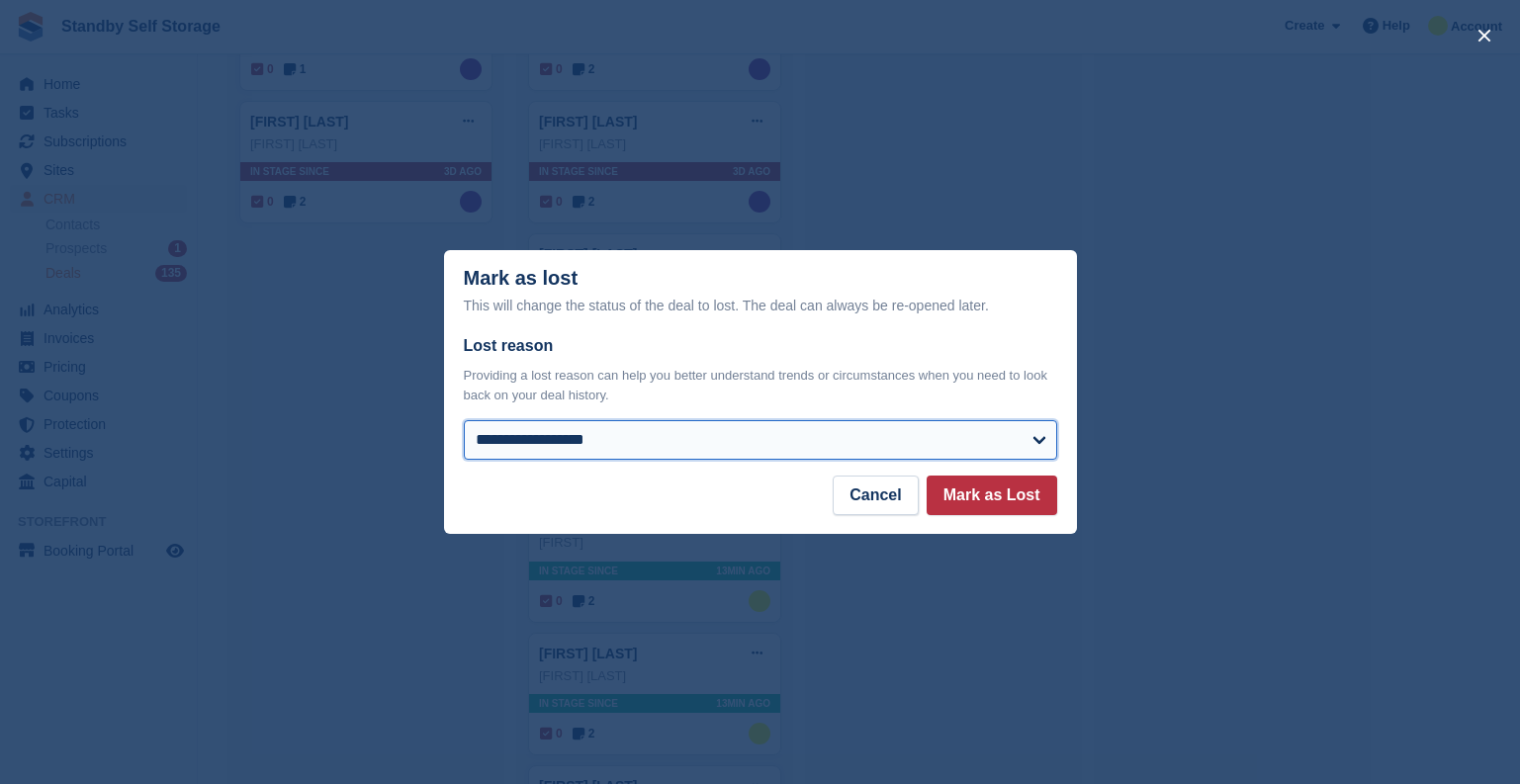 select on "**********" 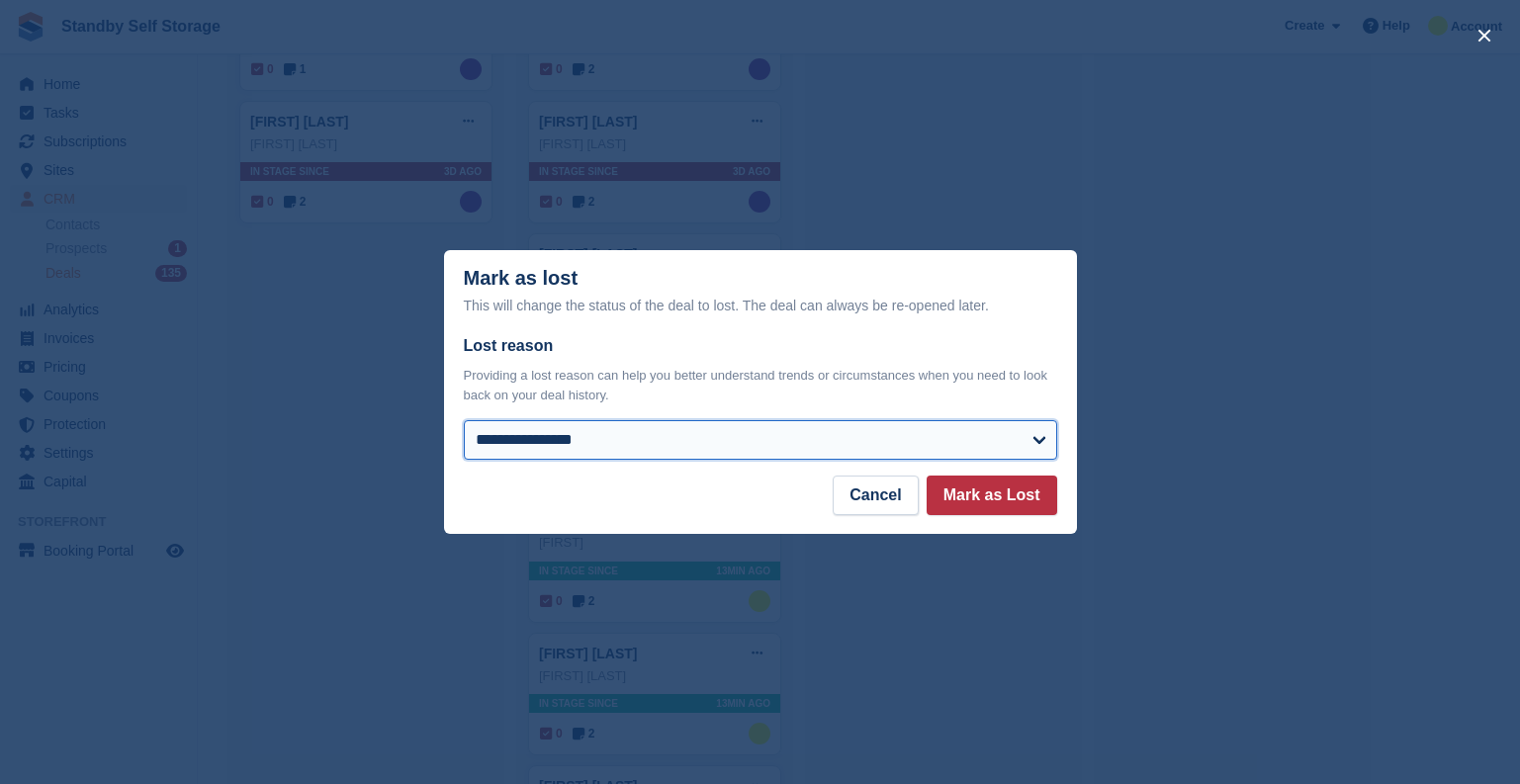click on "**********" at bounding box center [760, 440] 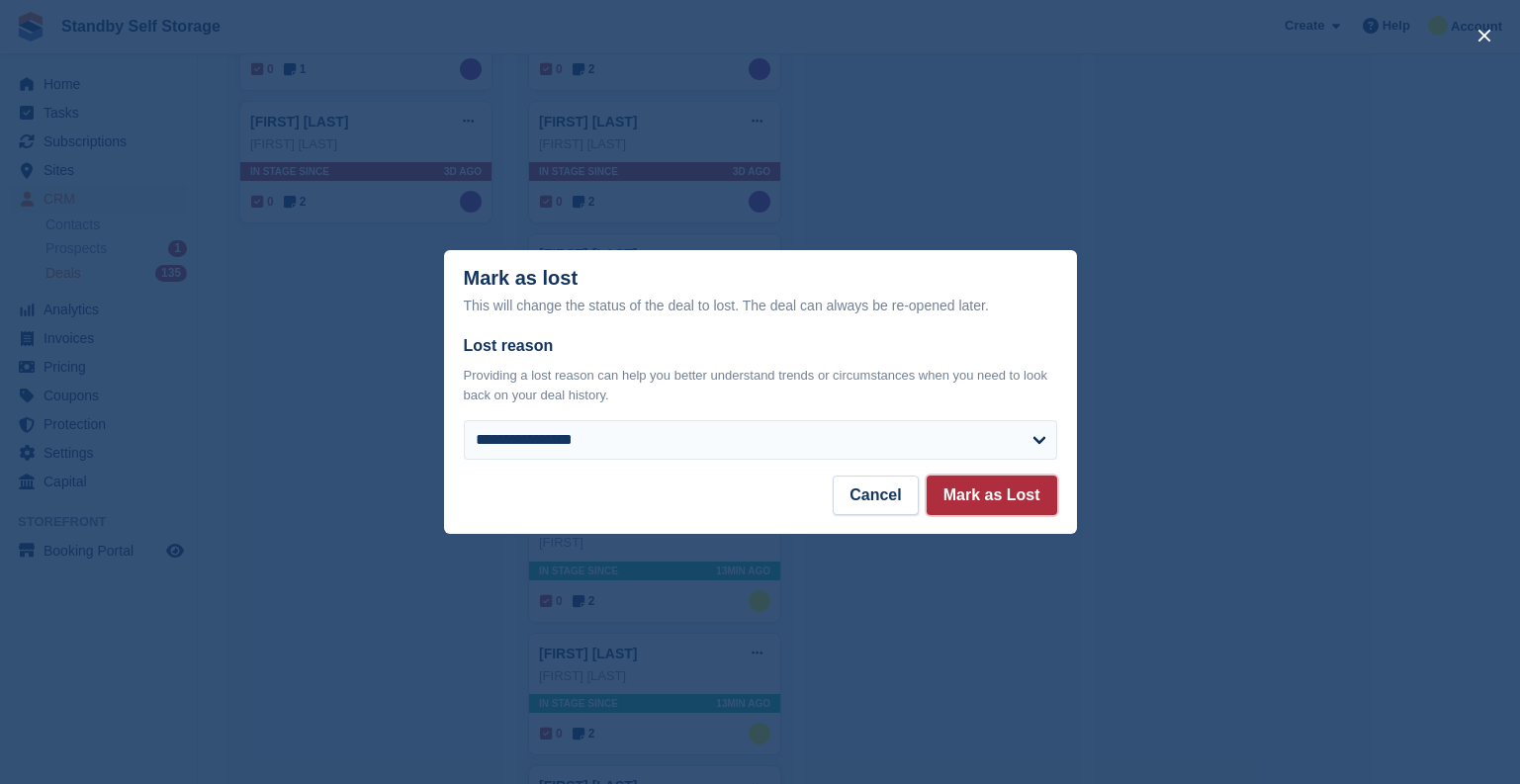 click on "Mark as Lost" at bounding box center [992, 495] 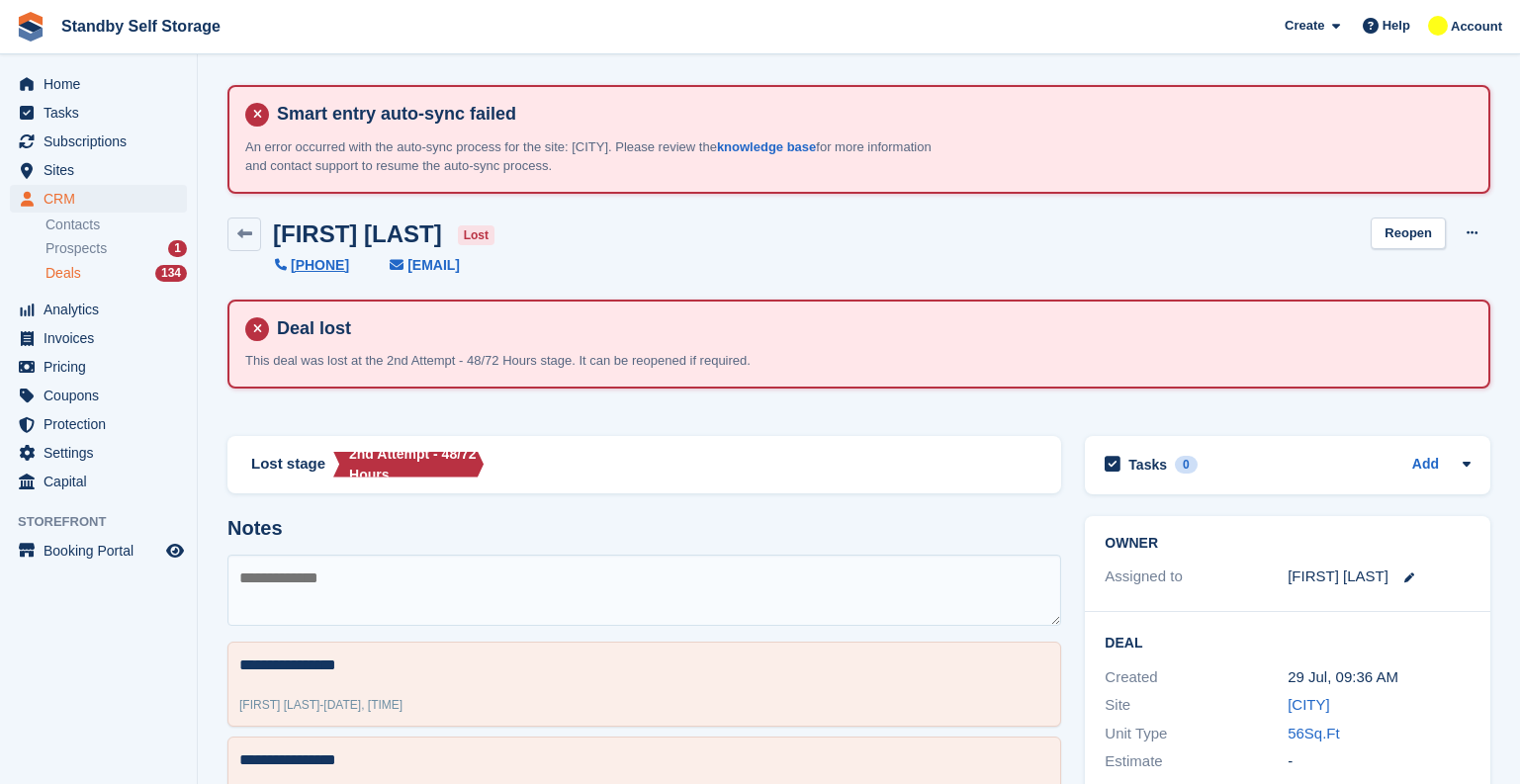 click on "Deals
134" at bounding box center (116, 273) 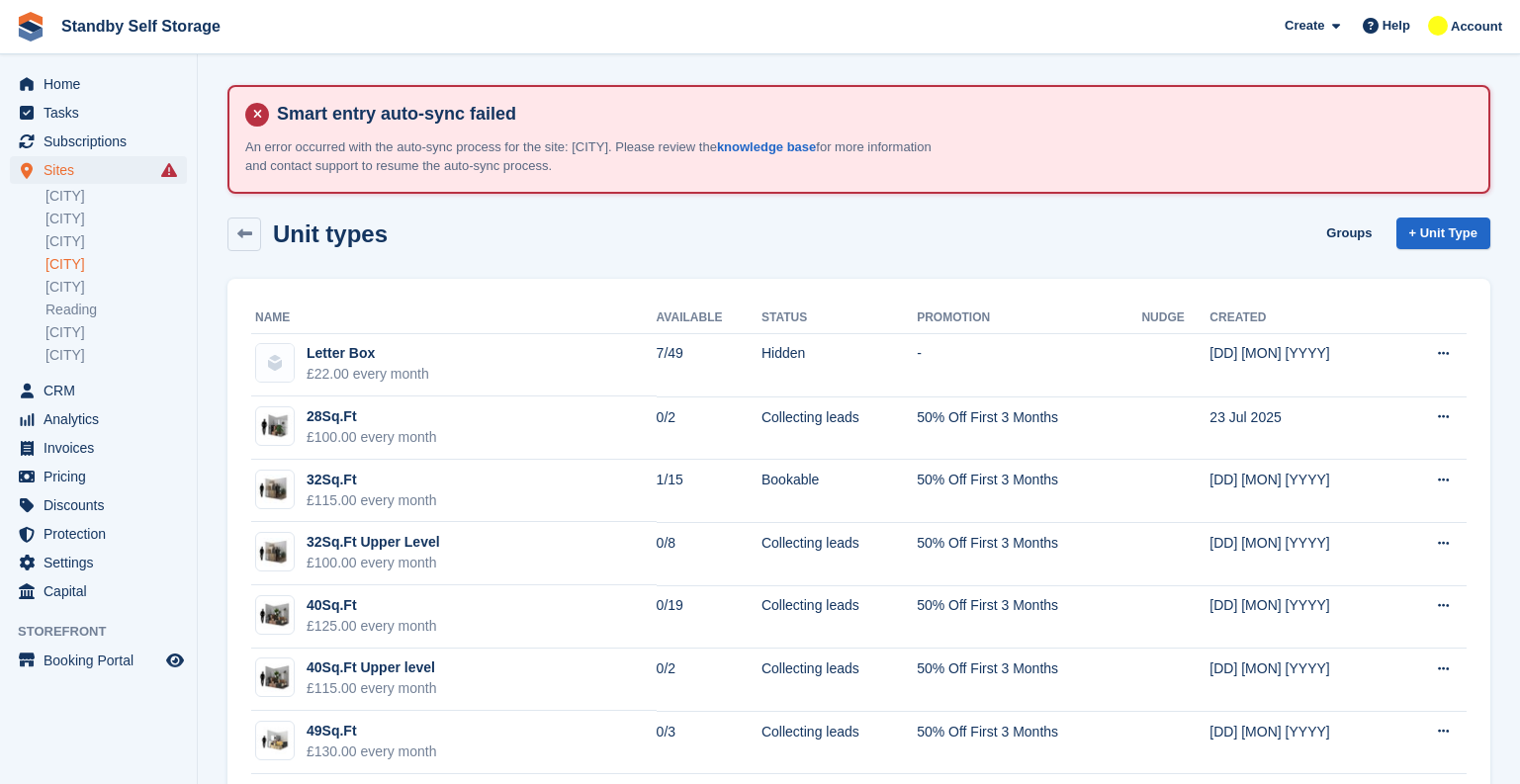 scroll, scrollTop: 1186, scrollLeft: 0, axis: vertical 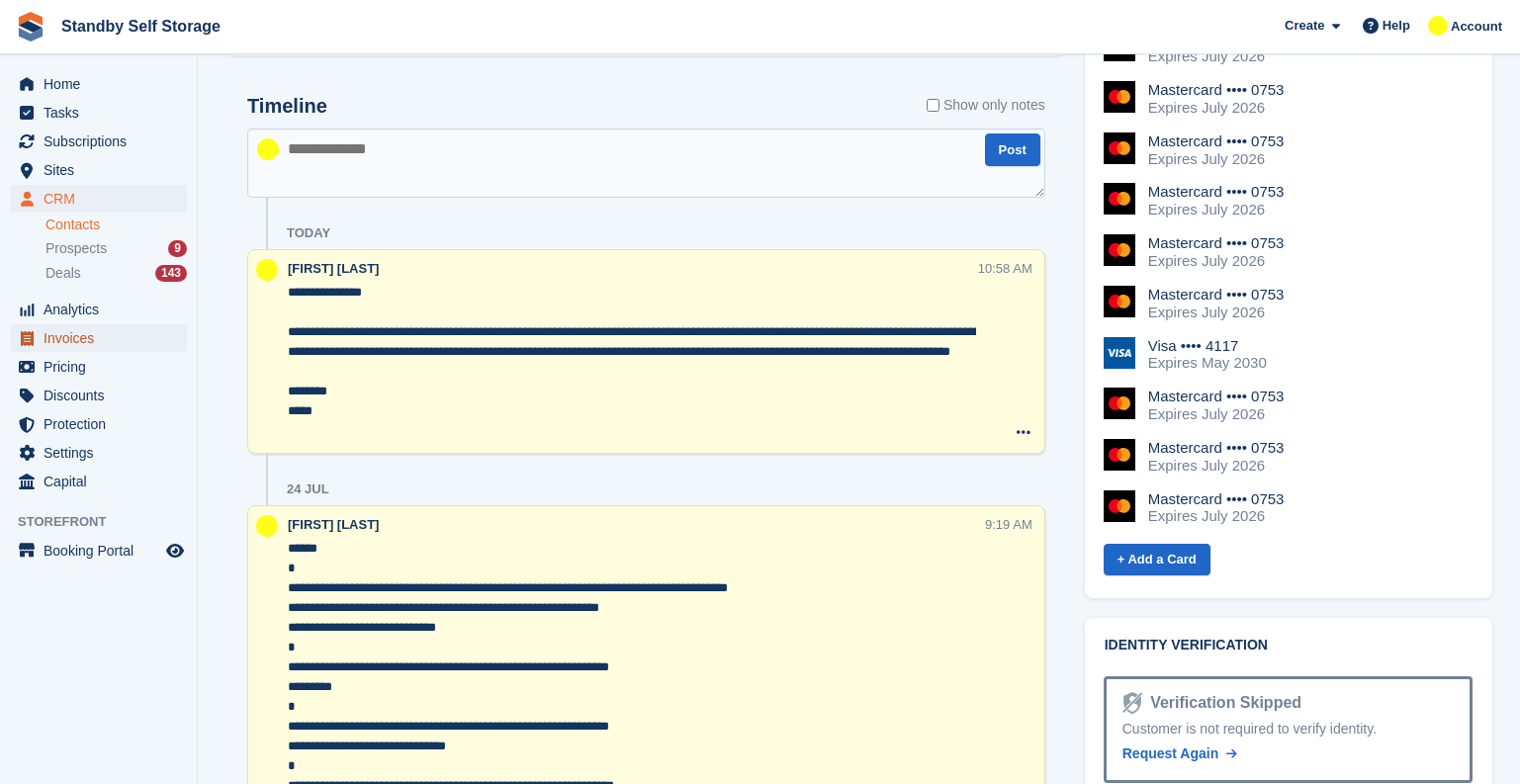 click on "Invoices" at bounding box center [103, 338] 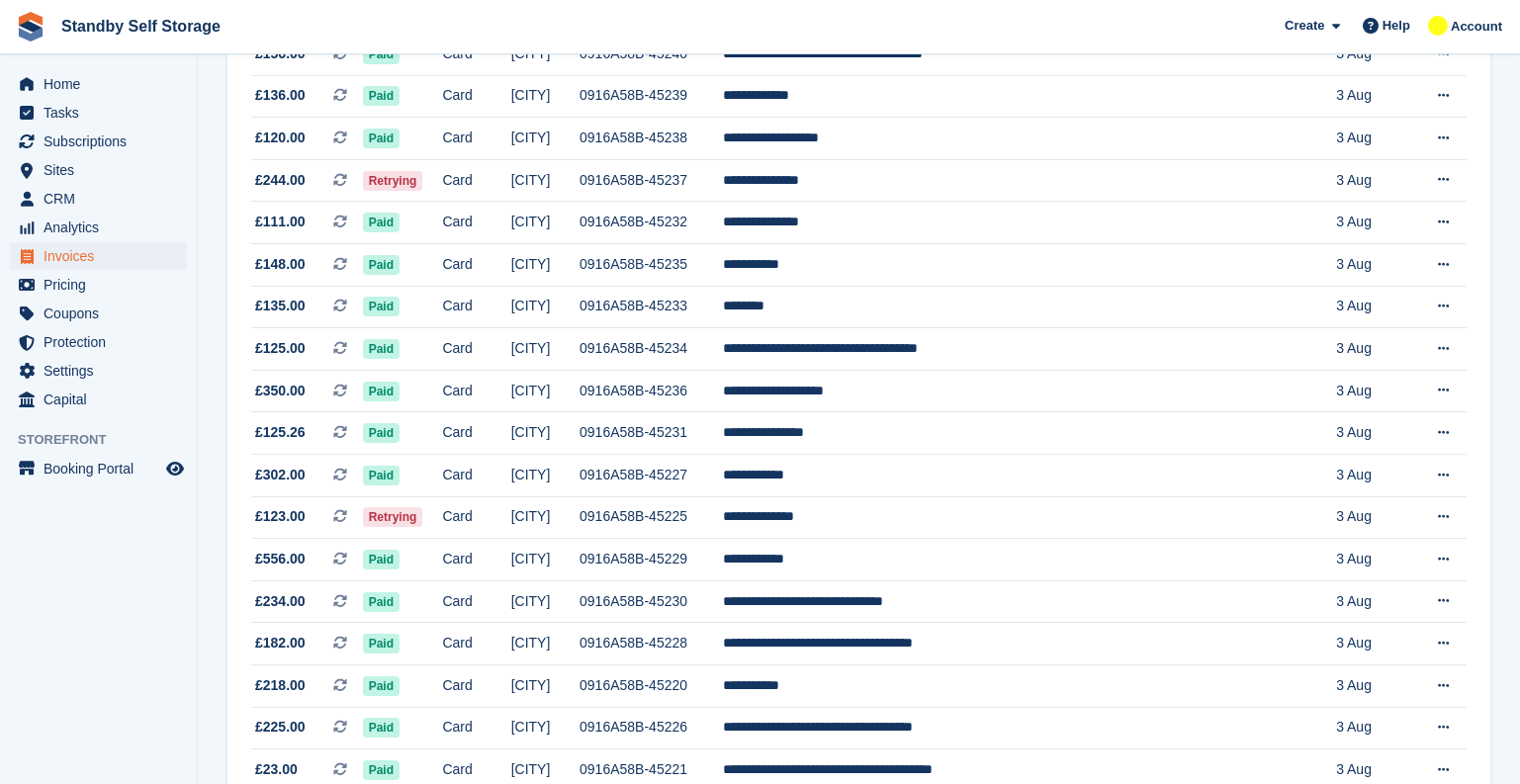 scroll, scrollTop: 0, scrollLeft: 0, axis: both 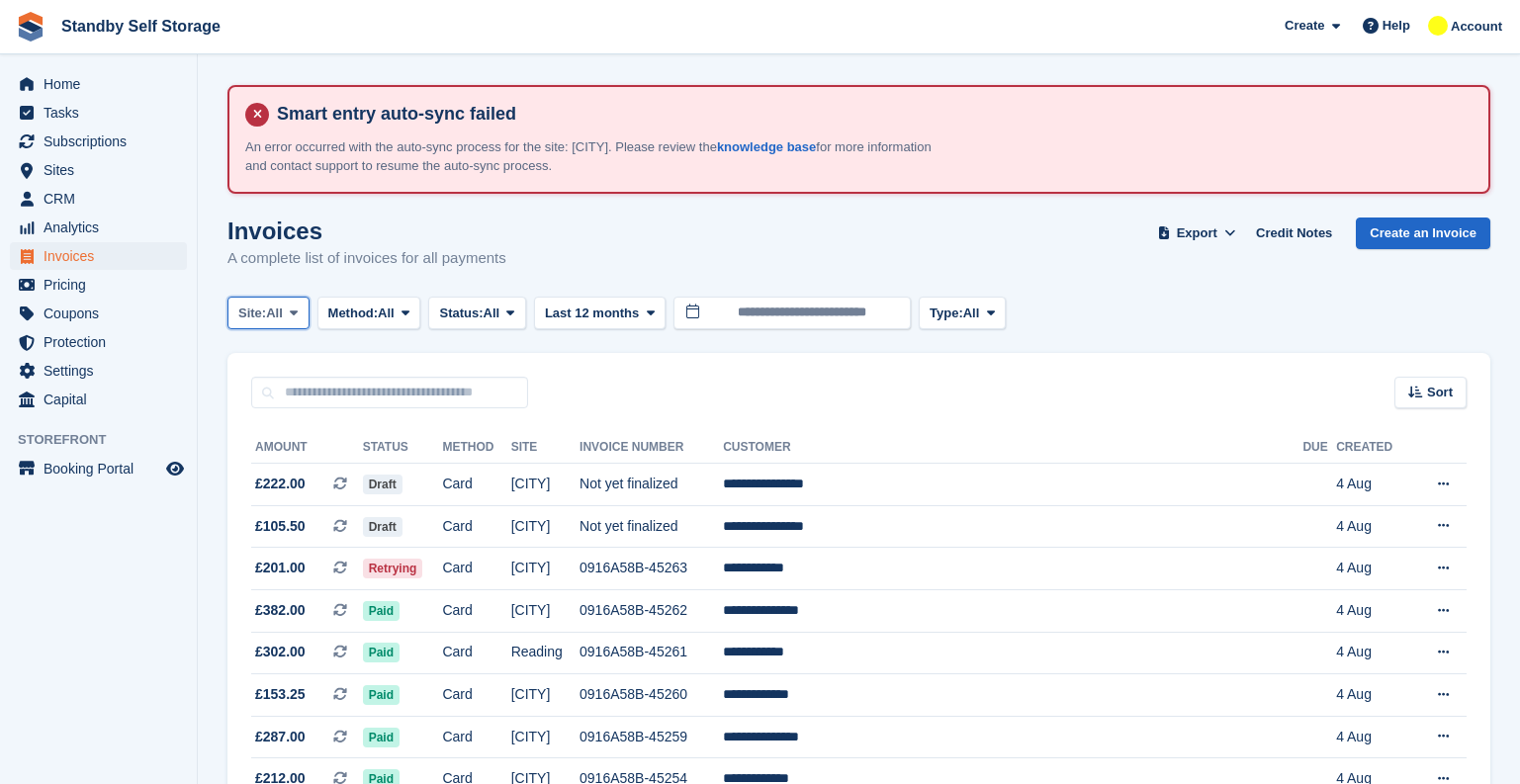 click on "Site:
All" at bounding box center [268, 312] 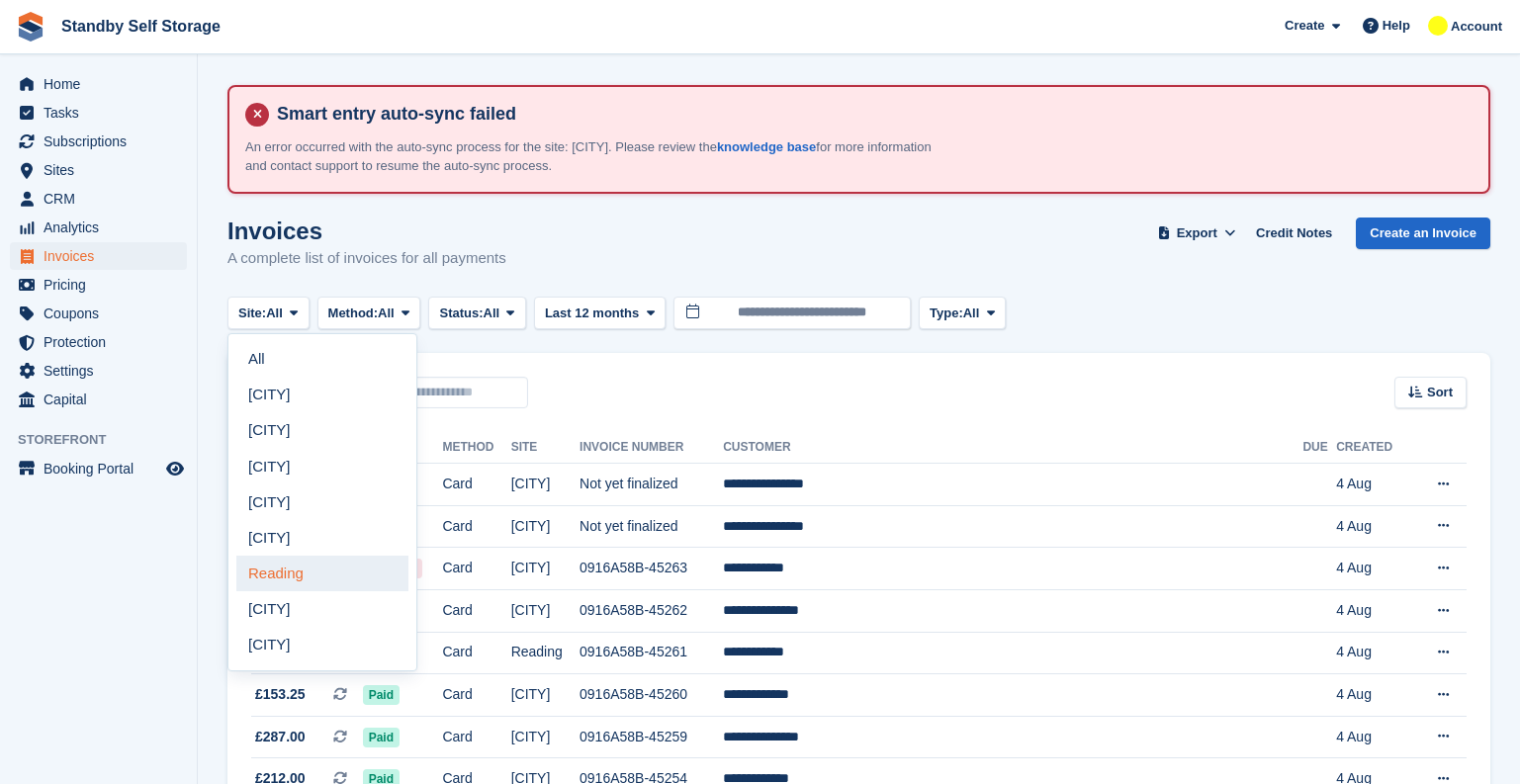 click on "Reading" at bounding box center [322, 573] 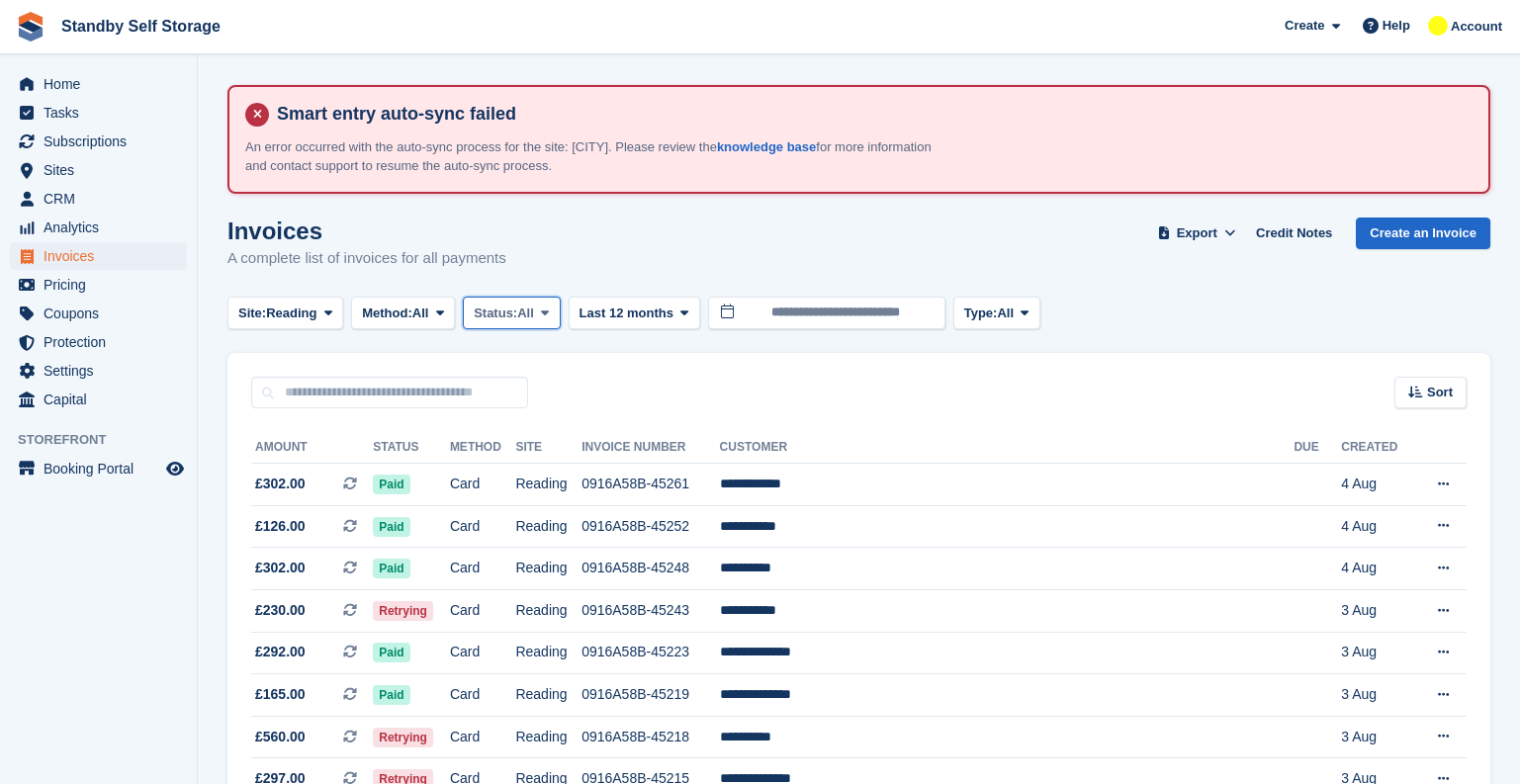 click on "Status:" at bounding box center (495, 313) 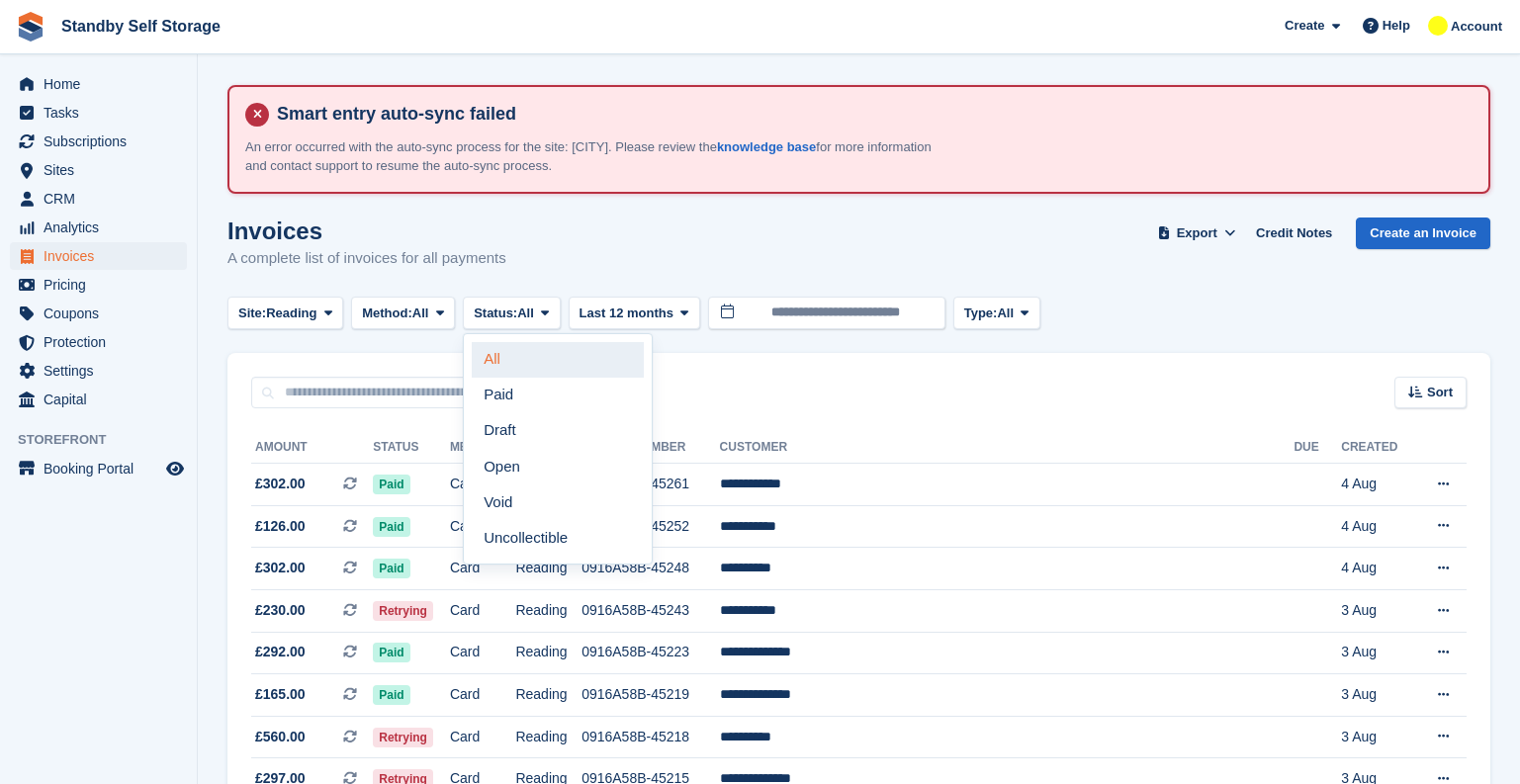 click on "All" at bounding box center (558, 360) 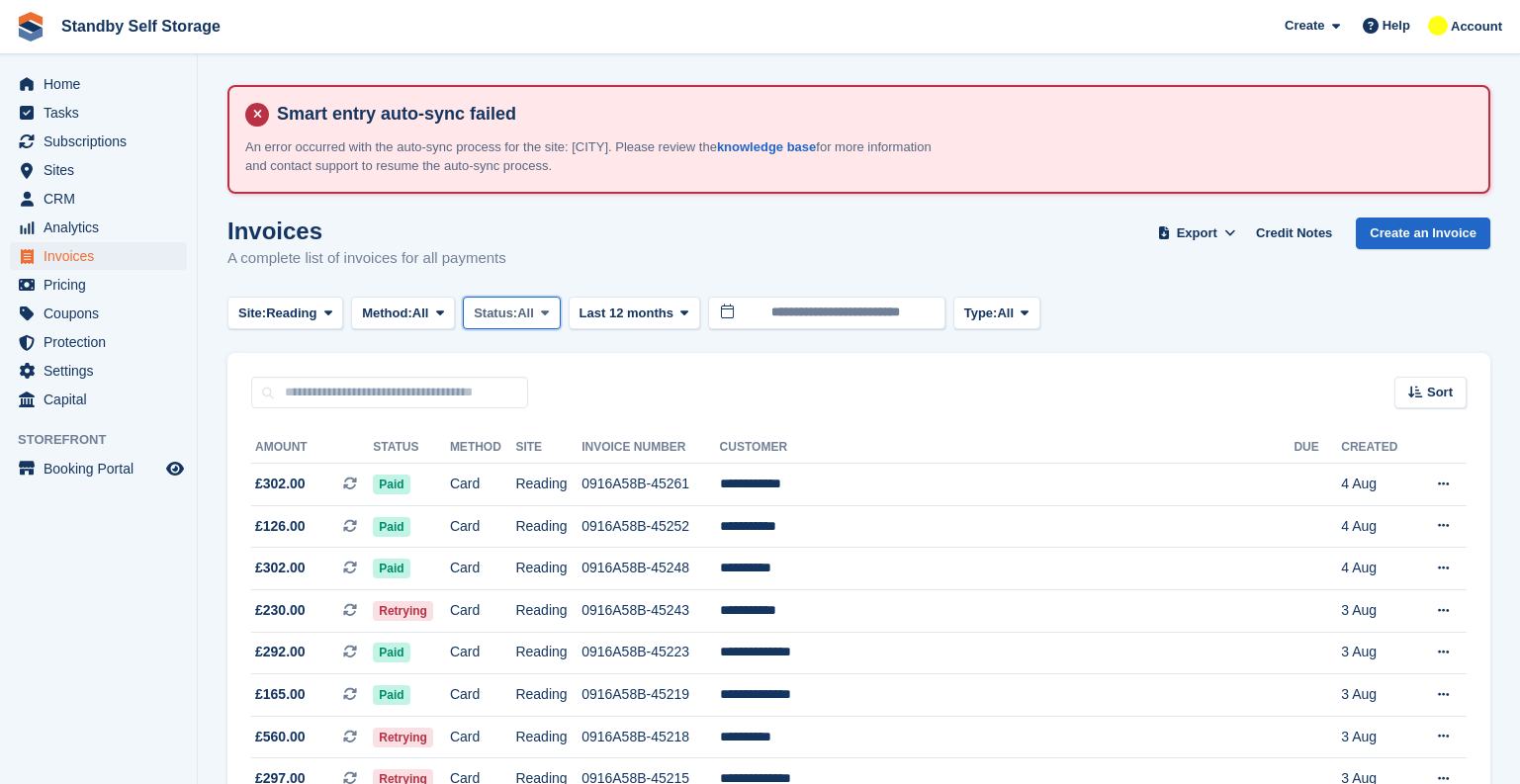 click at bounding box center (545, 312) 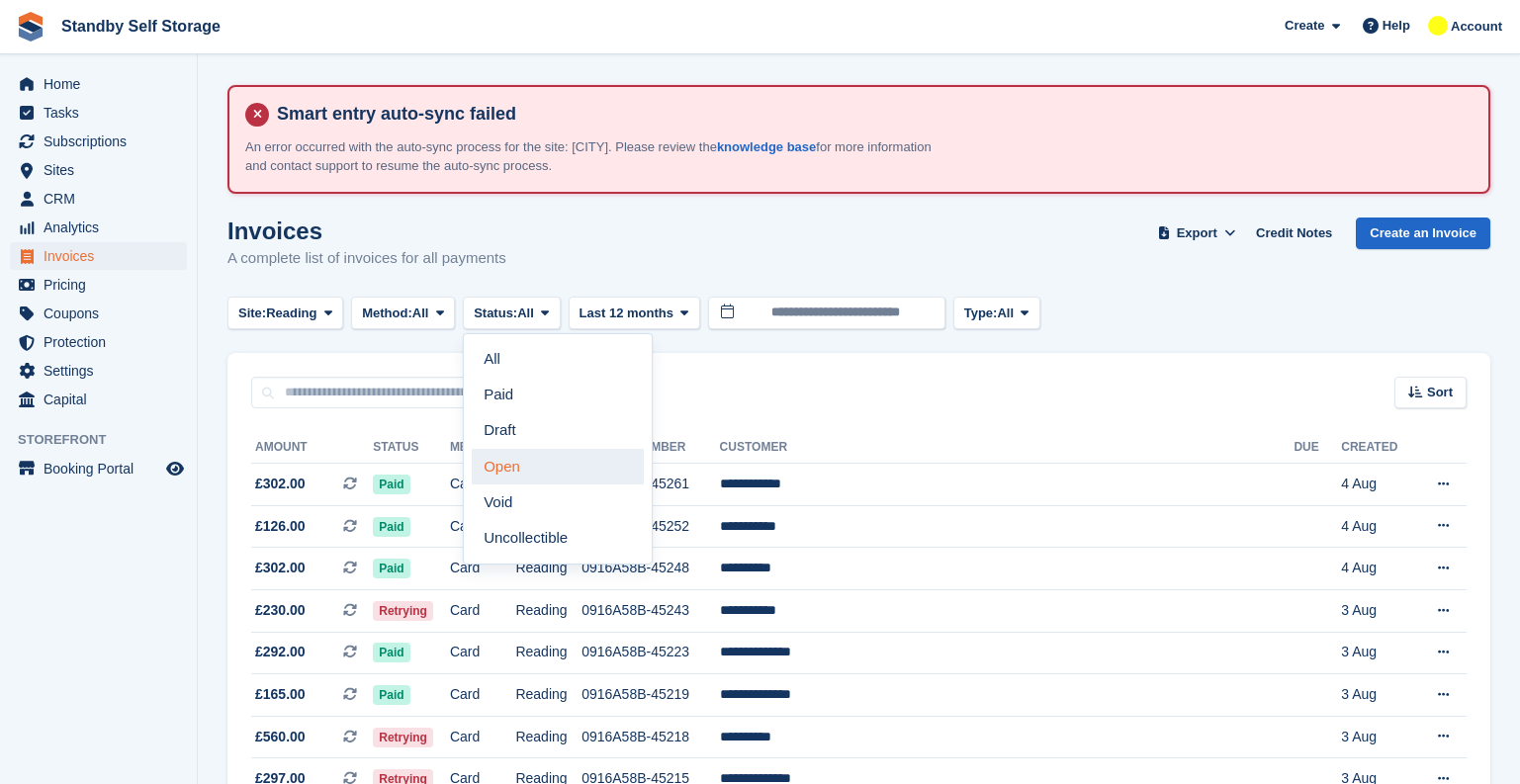 click on "Open" at bounding box center (558, 467) 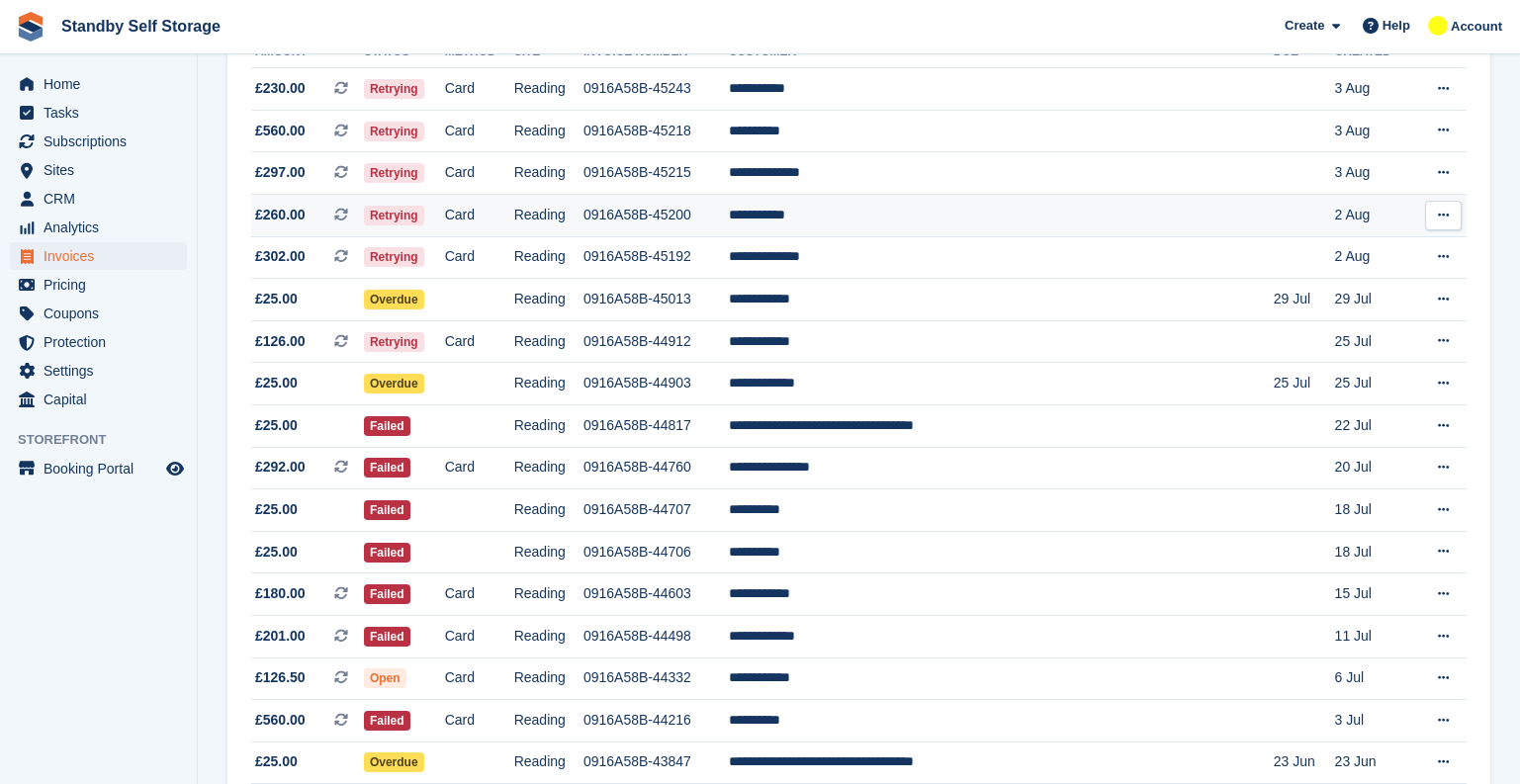 scroll, scrollTop: 494, scrollLeft: 0, axis: vertical 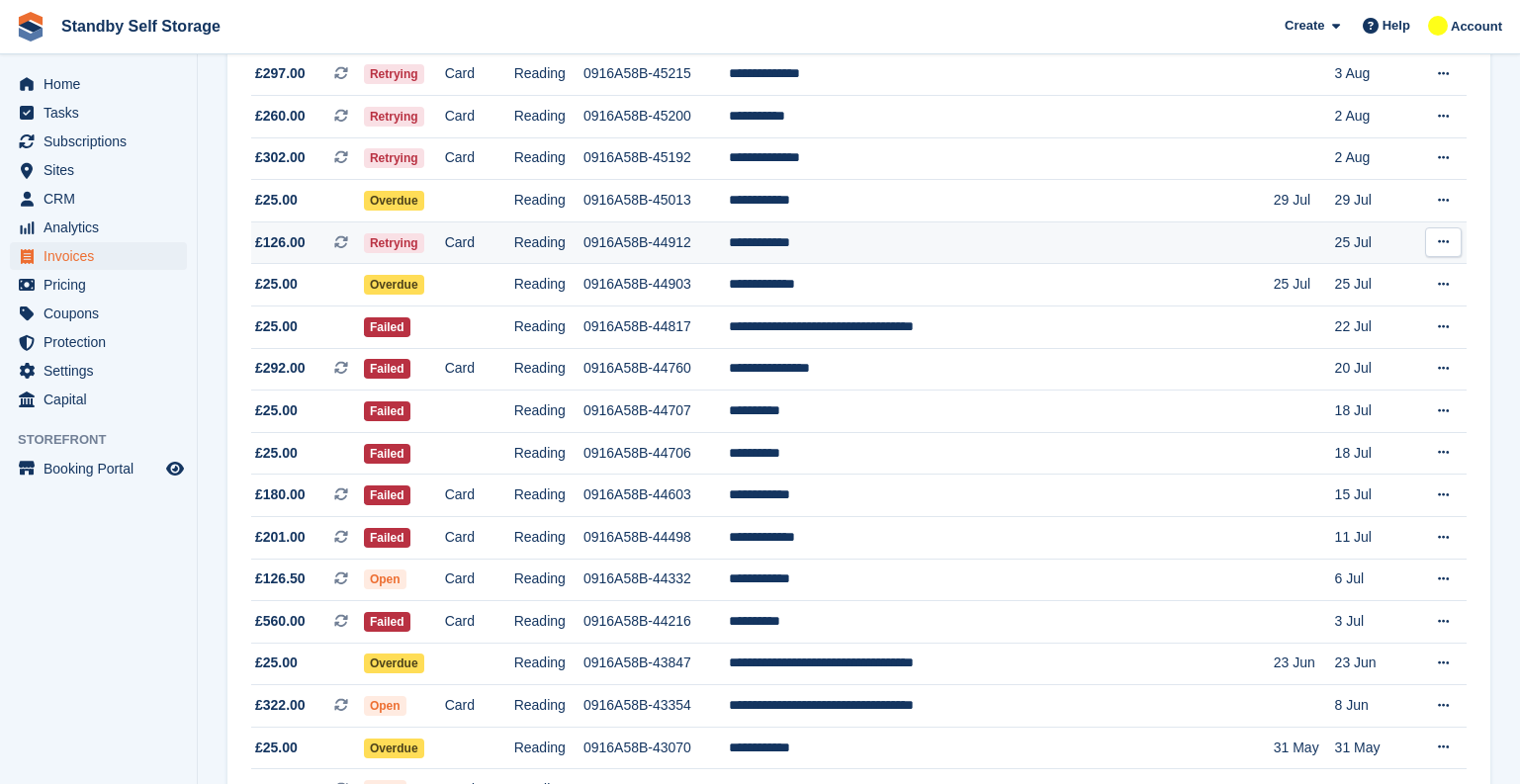 click on "0916A58B-44912" at bounding box center (656, 242) 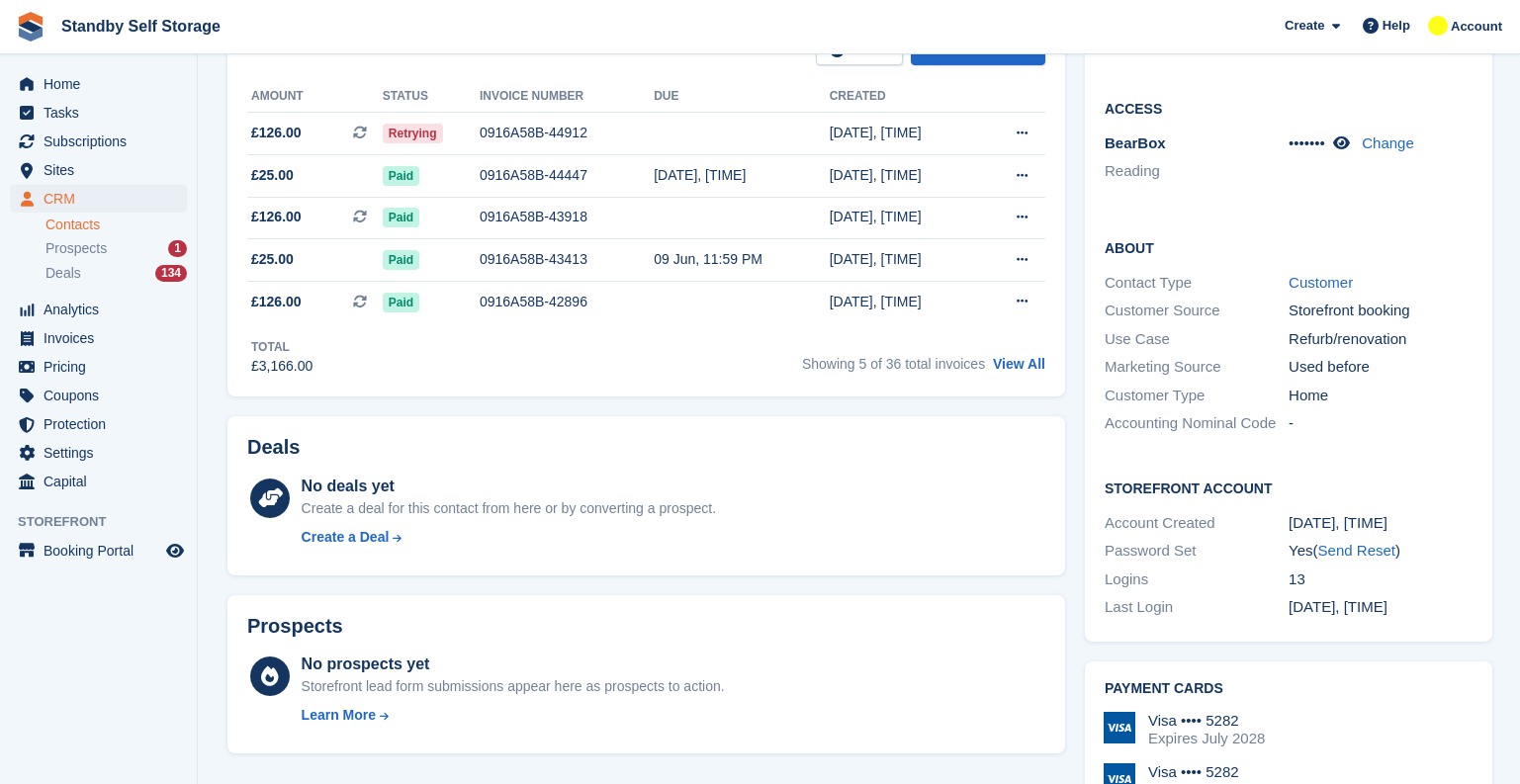 scroll, scrollTop: 791, scrollLeft: 0, axis: vertical 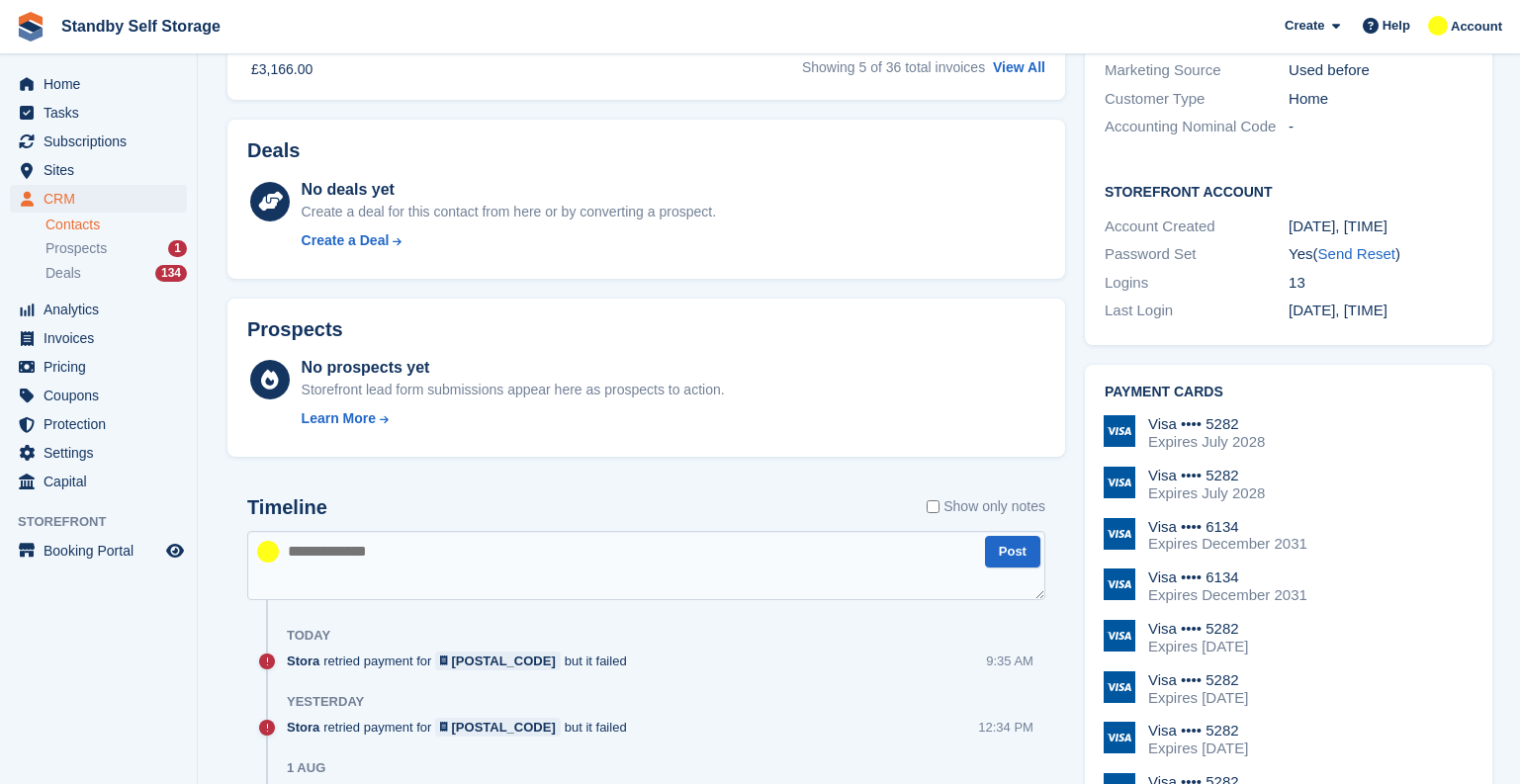 click on "Show only notes" at bounding box center (986, 506) 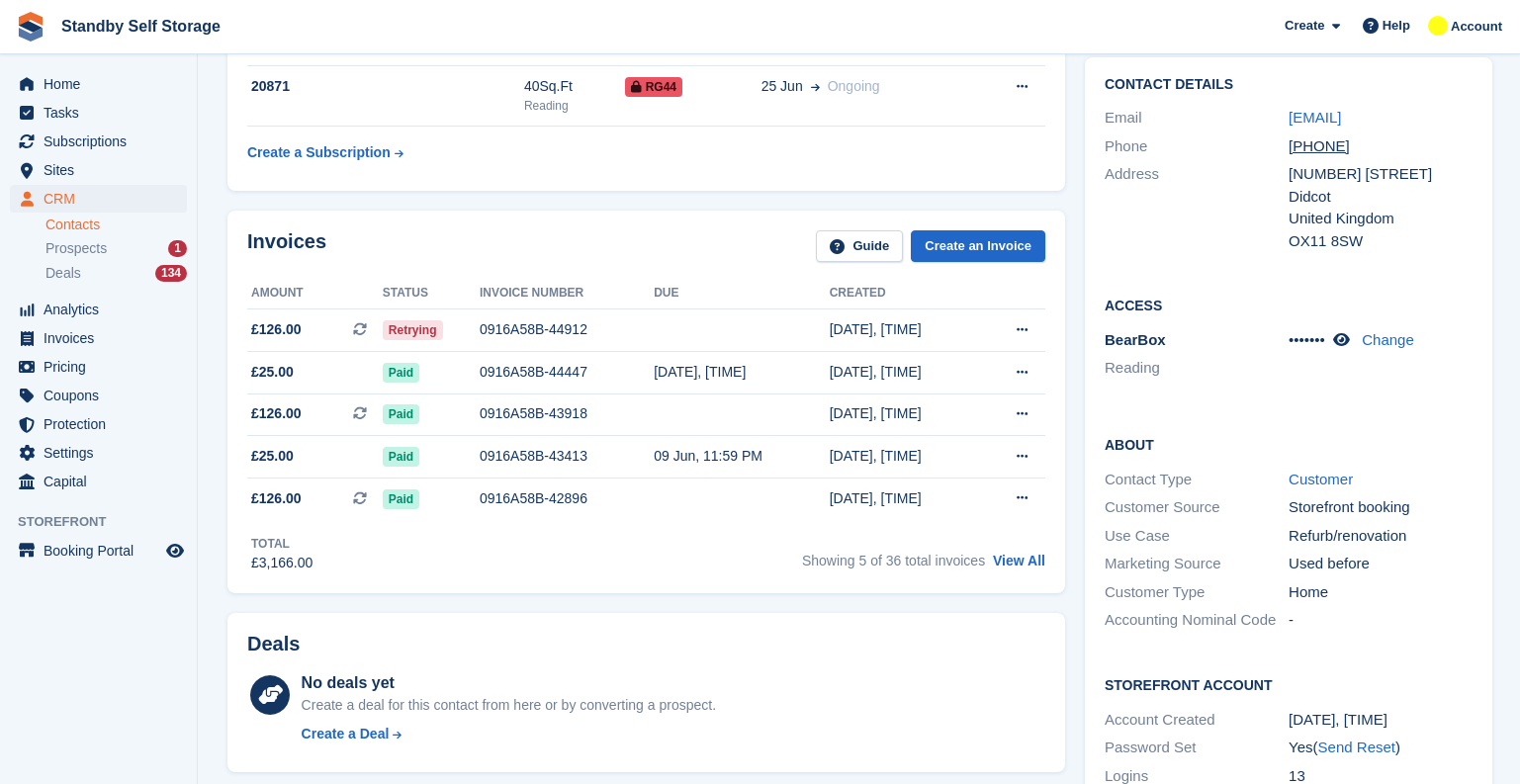 scroll, scrollTop: 297, scrollLeft: 0, axis: vertical 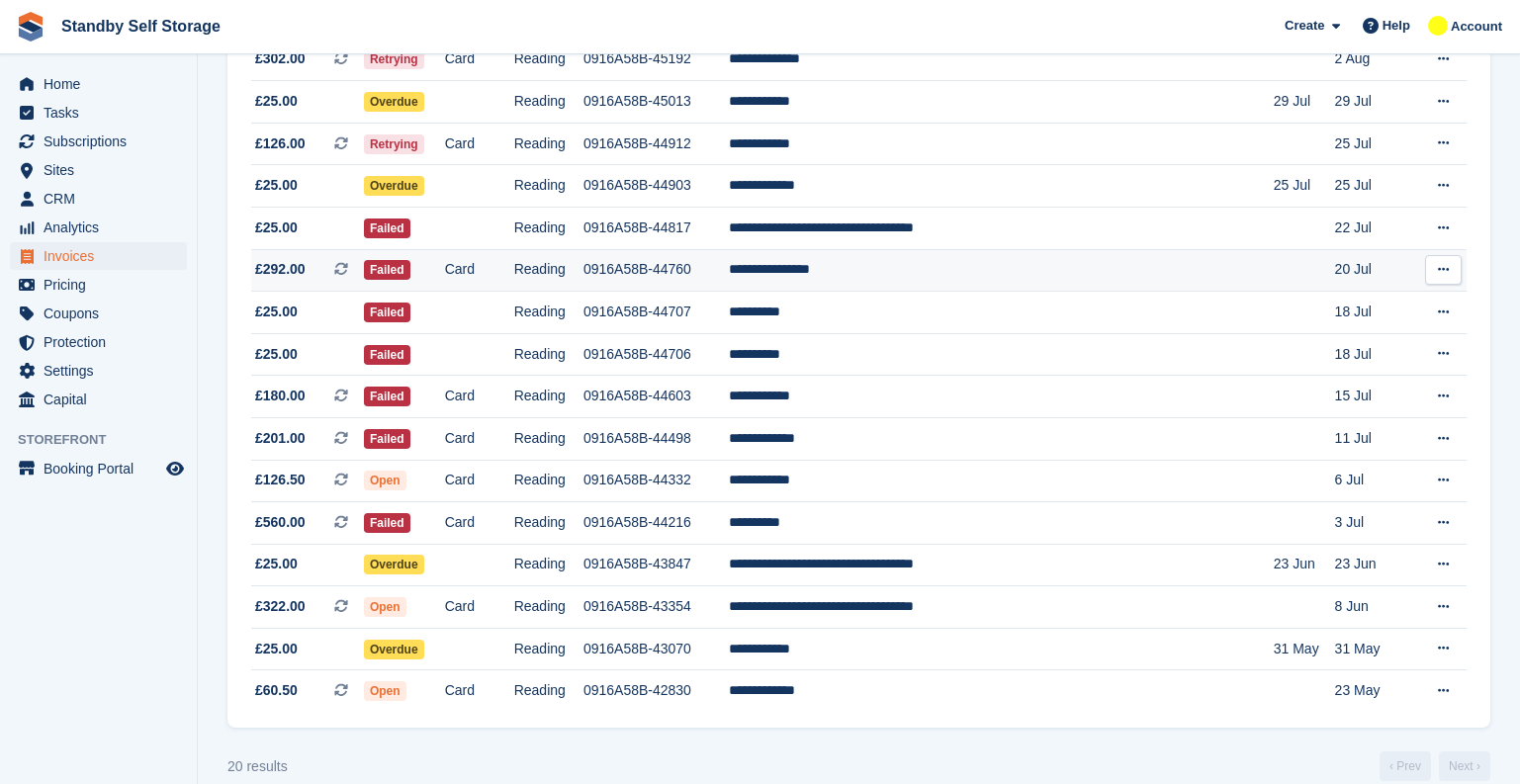 click on "**********" at bounding box center (1001, 270) 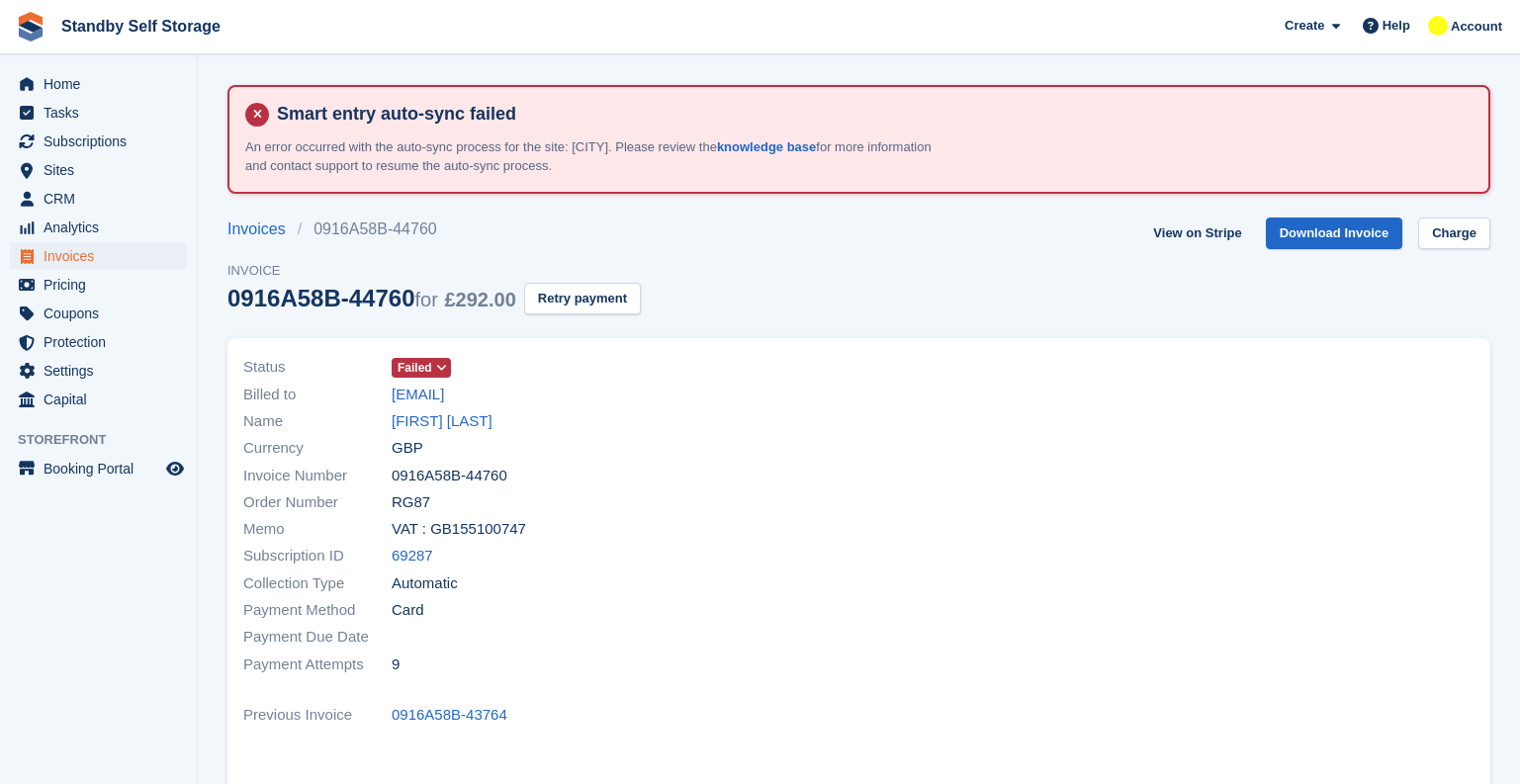 scroll, scrollTop: 0, scrollLeft: 0, axis: both 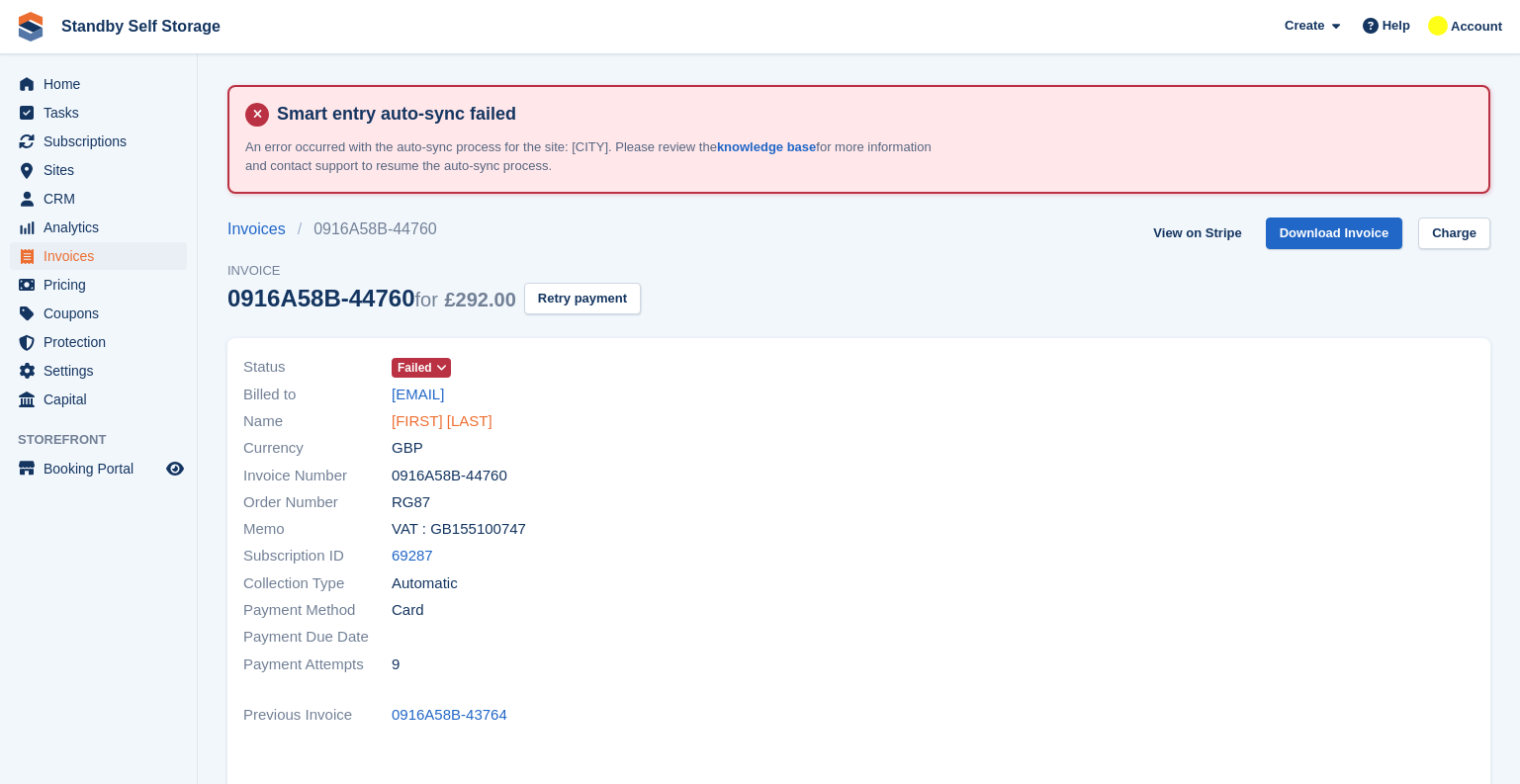 click on "Lilia Gueorgueva" at bounding box center (442, 421) 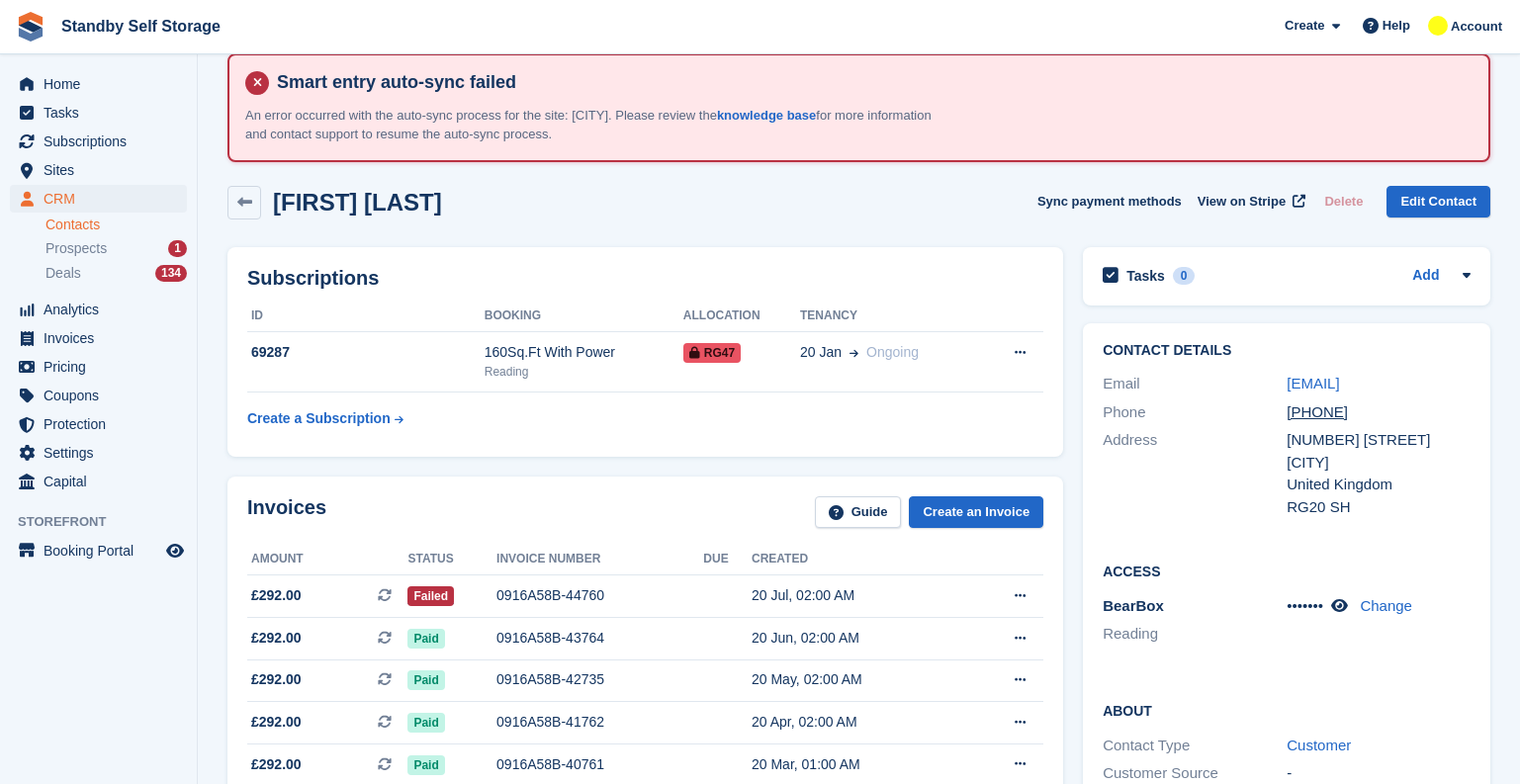 scroll, scrollTop: 0, scrollLeft: 0, axis: both 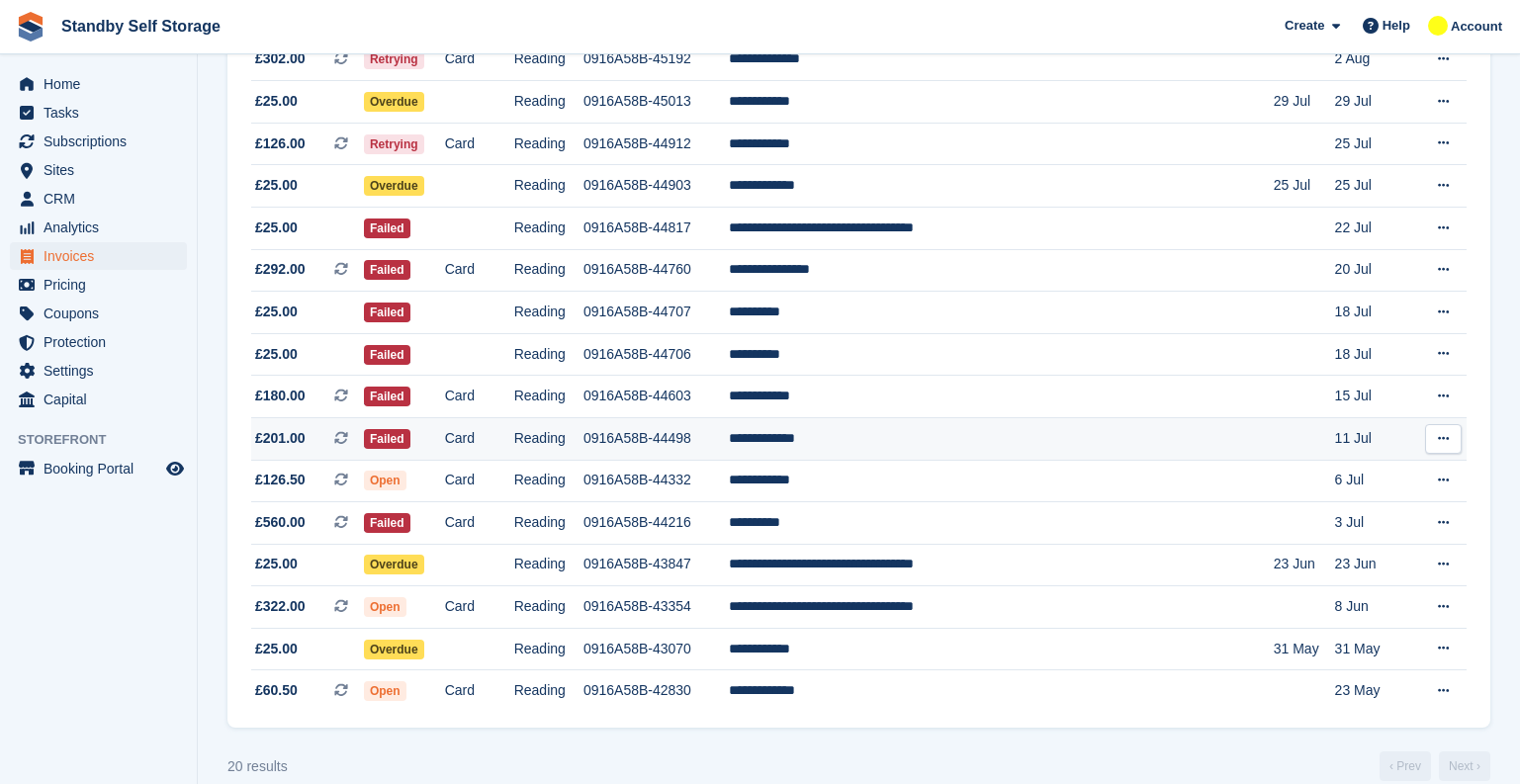 click on "**********" at bounding box center (1001, 438) 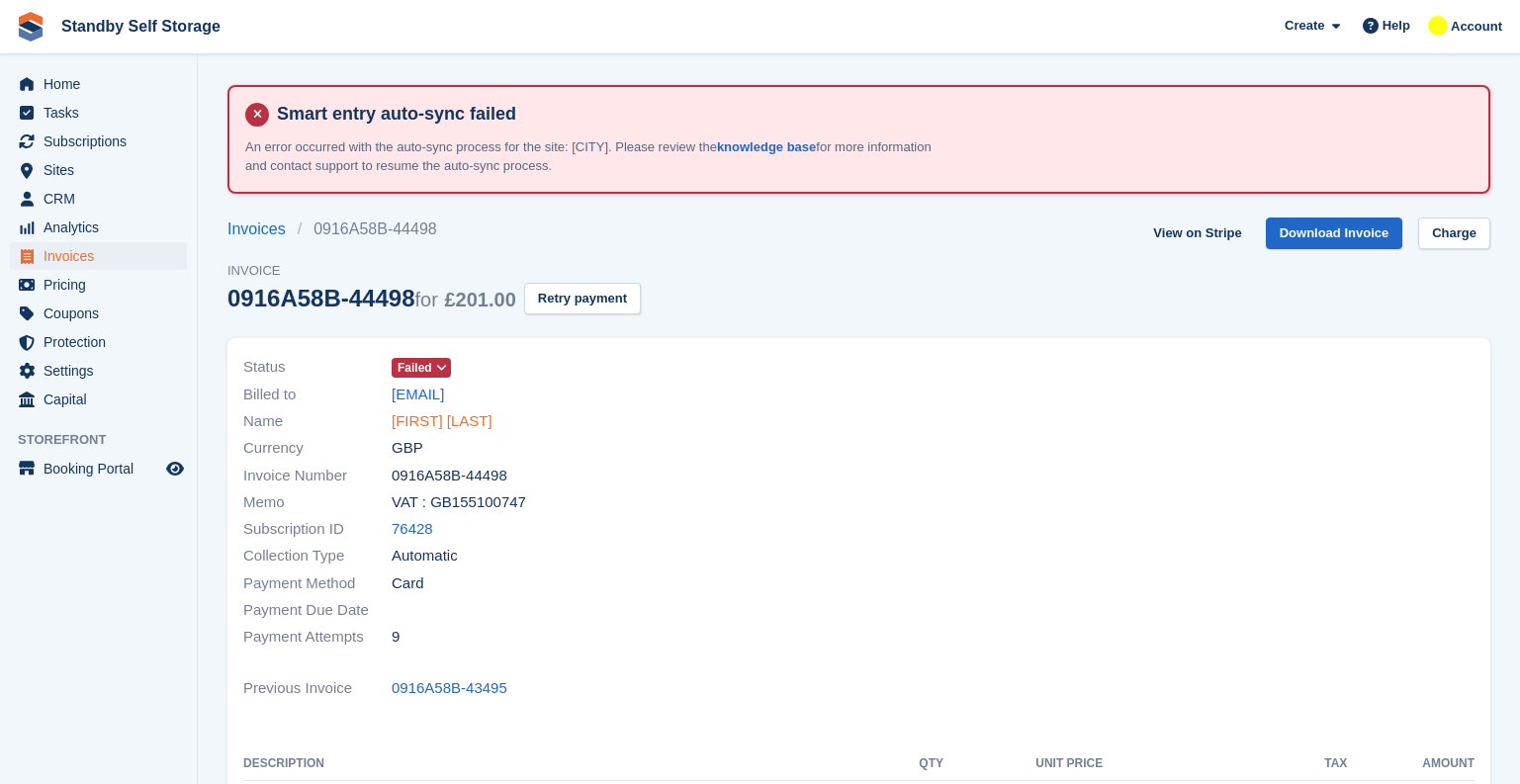 scroll, scrollTop: 0, scrollLeft: 0, axis: both 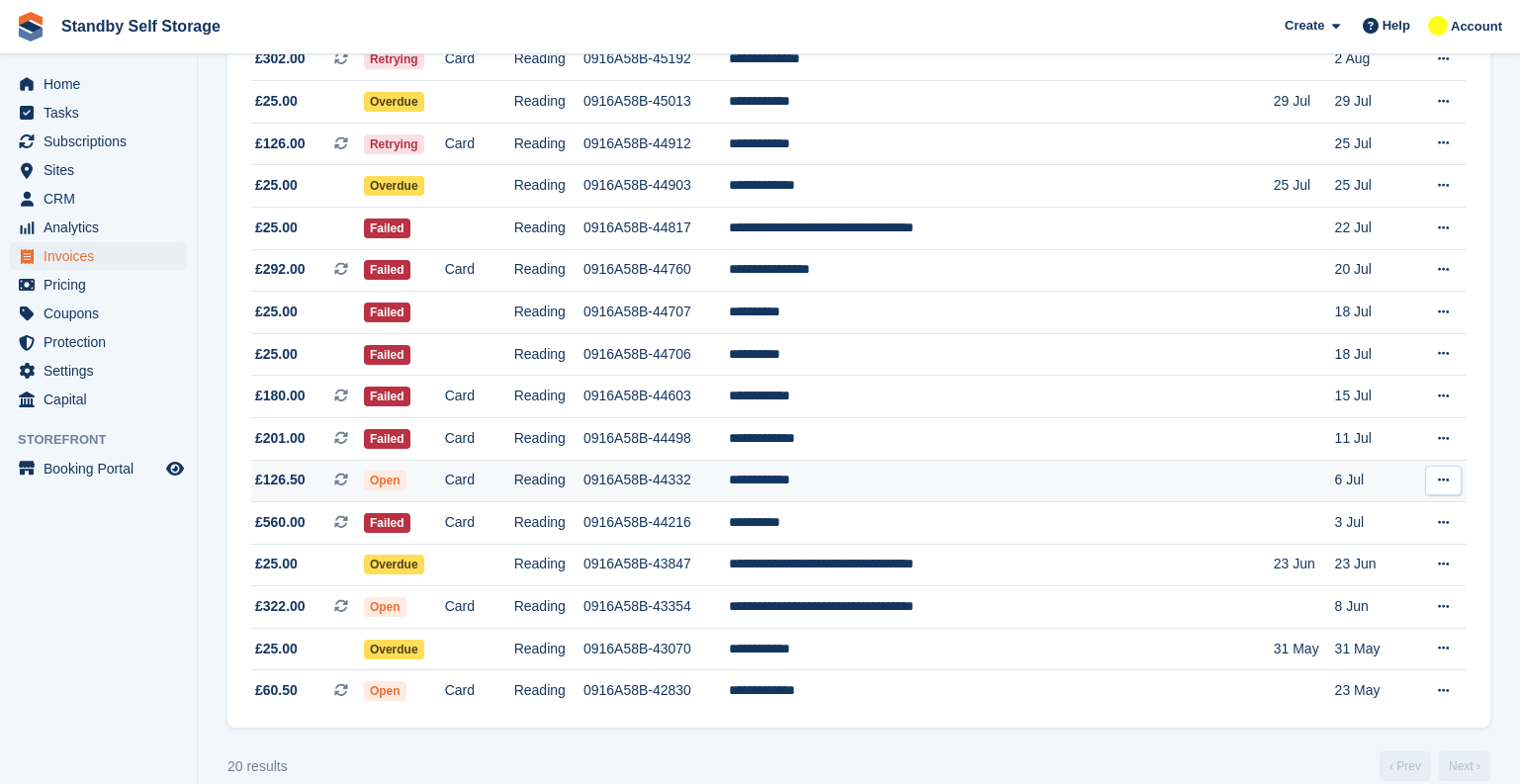 click on "0916A58B-44332" at bounding box center [656, 480] 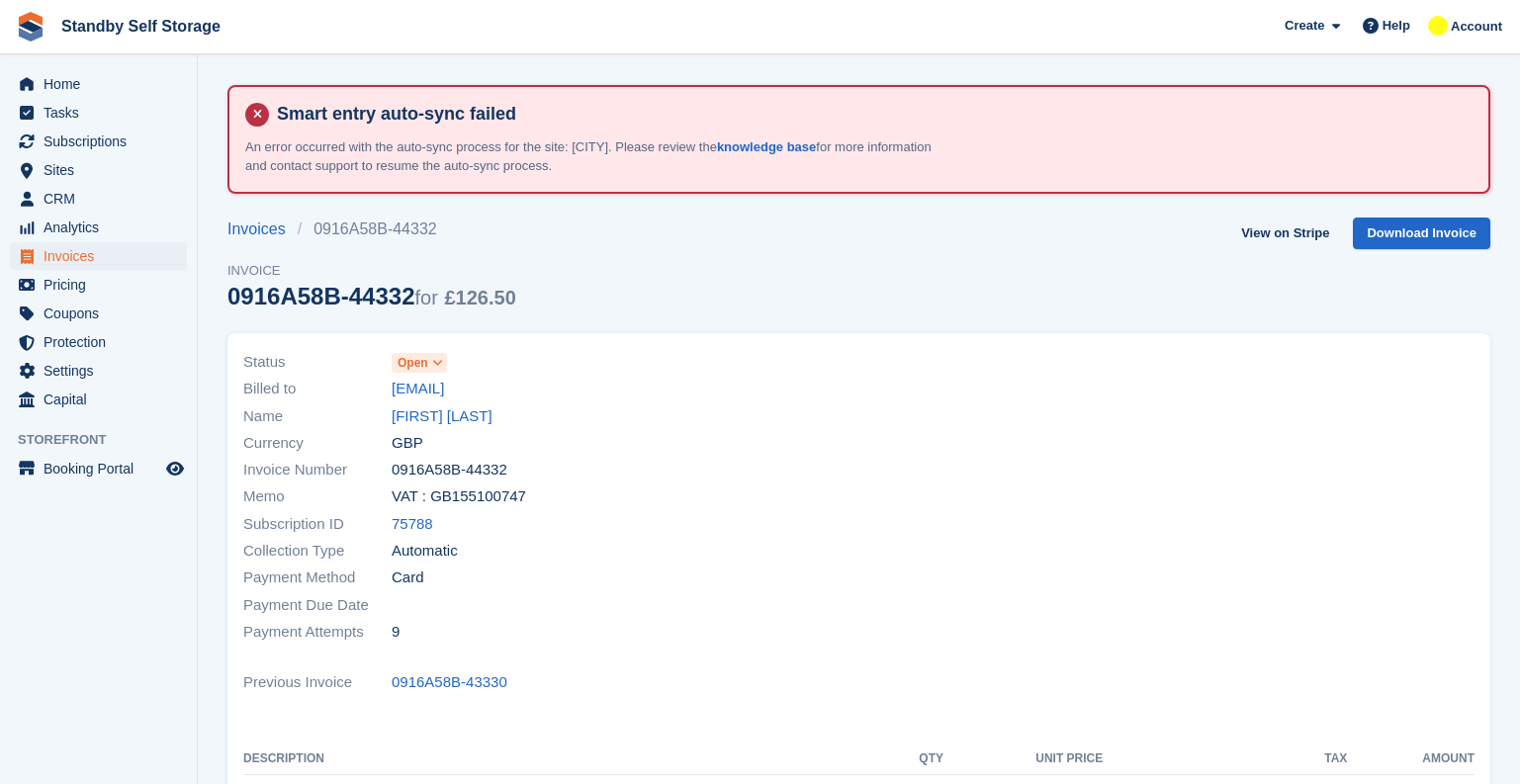 click on "Matthew Pyle" at bounding box center [442, 416] 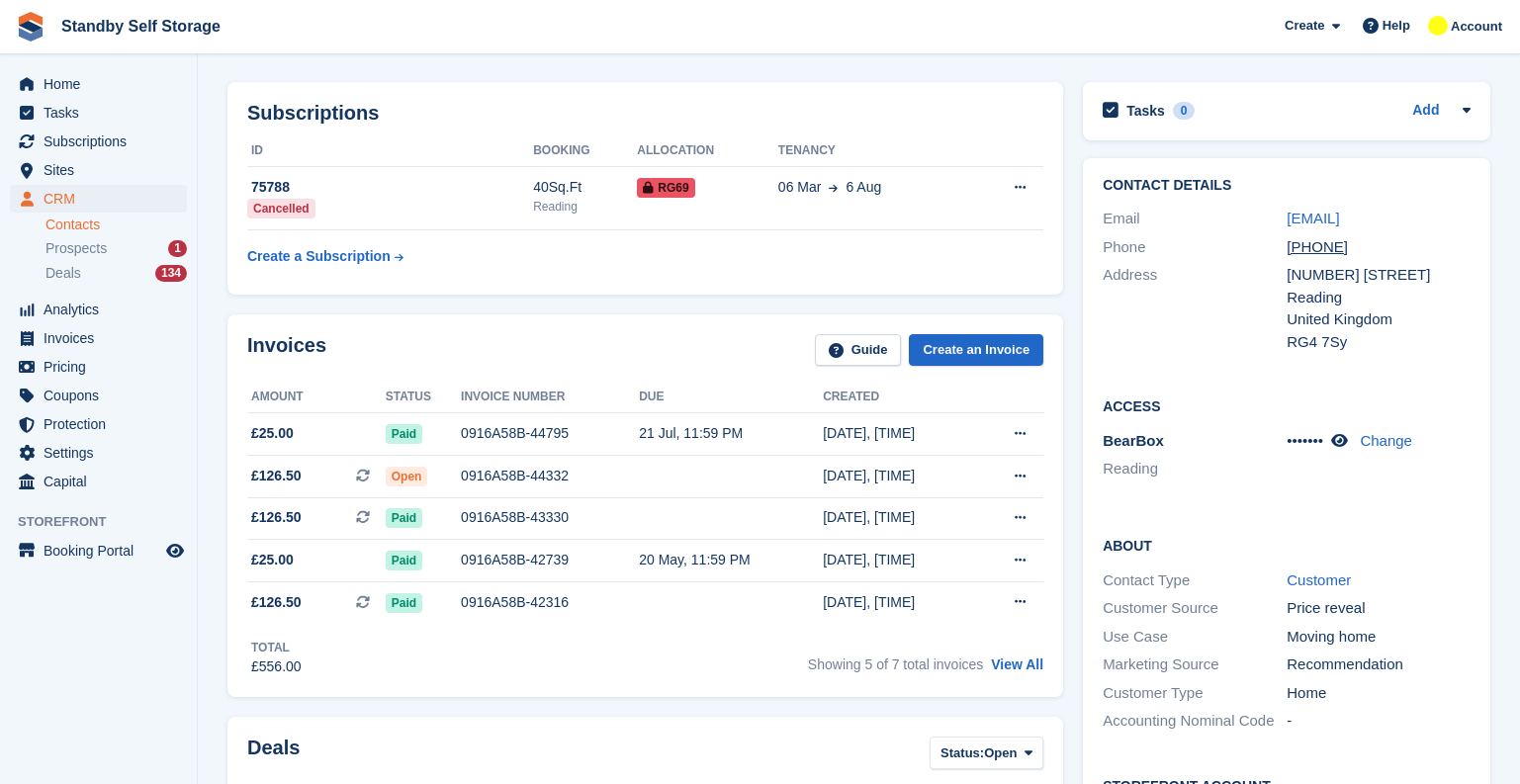 scroll, scrollTop: 0, scrollLeft: 0, axis: both 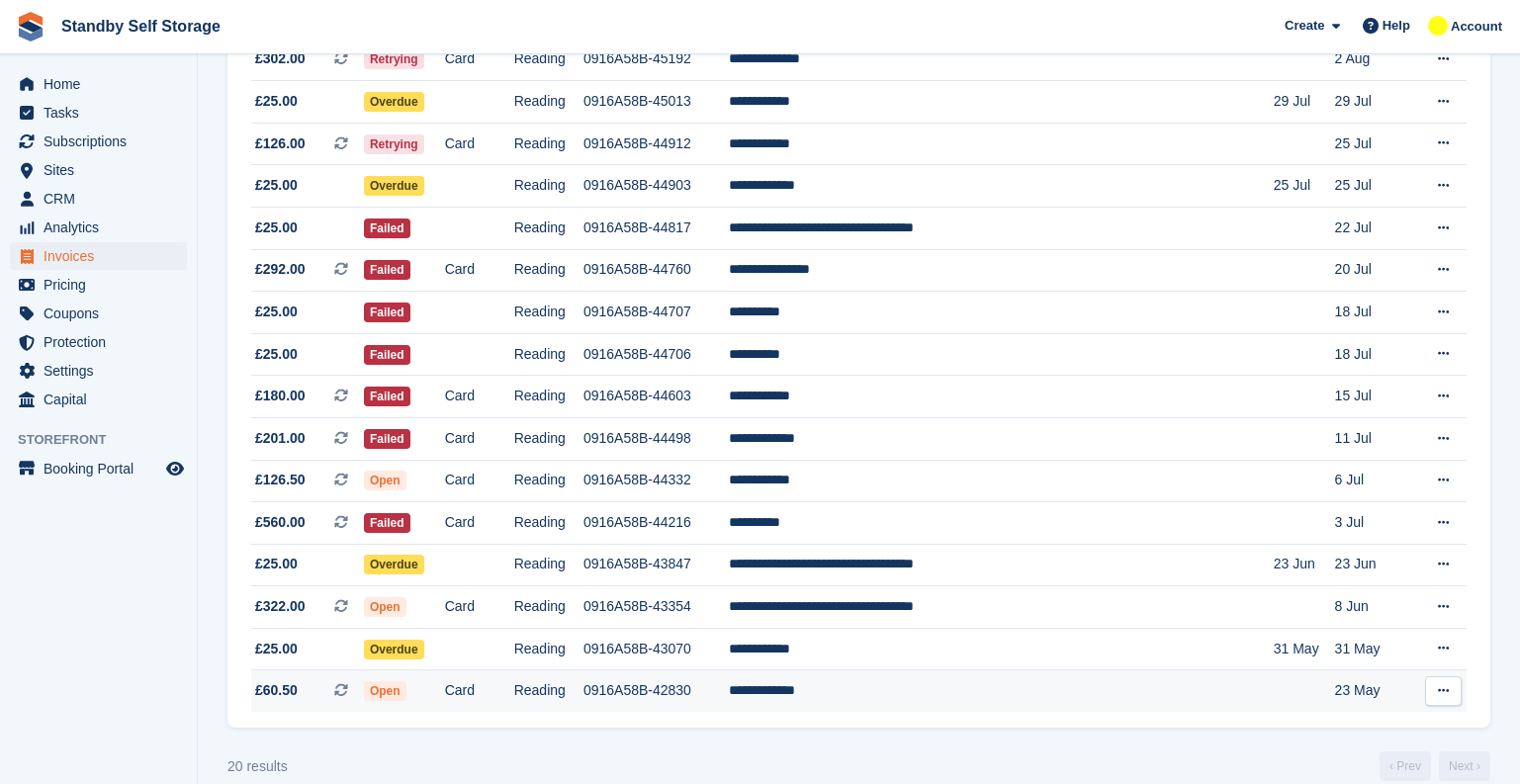 click on "0916A58B-42830" at bounding box center [656, 691] 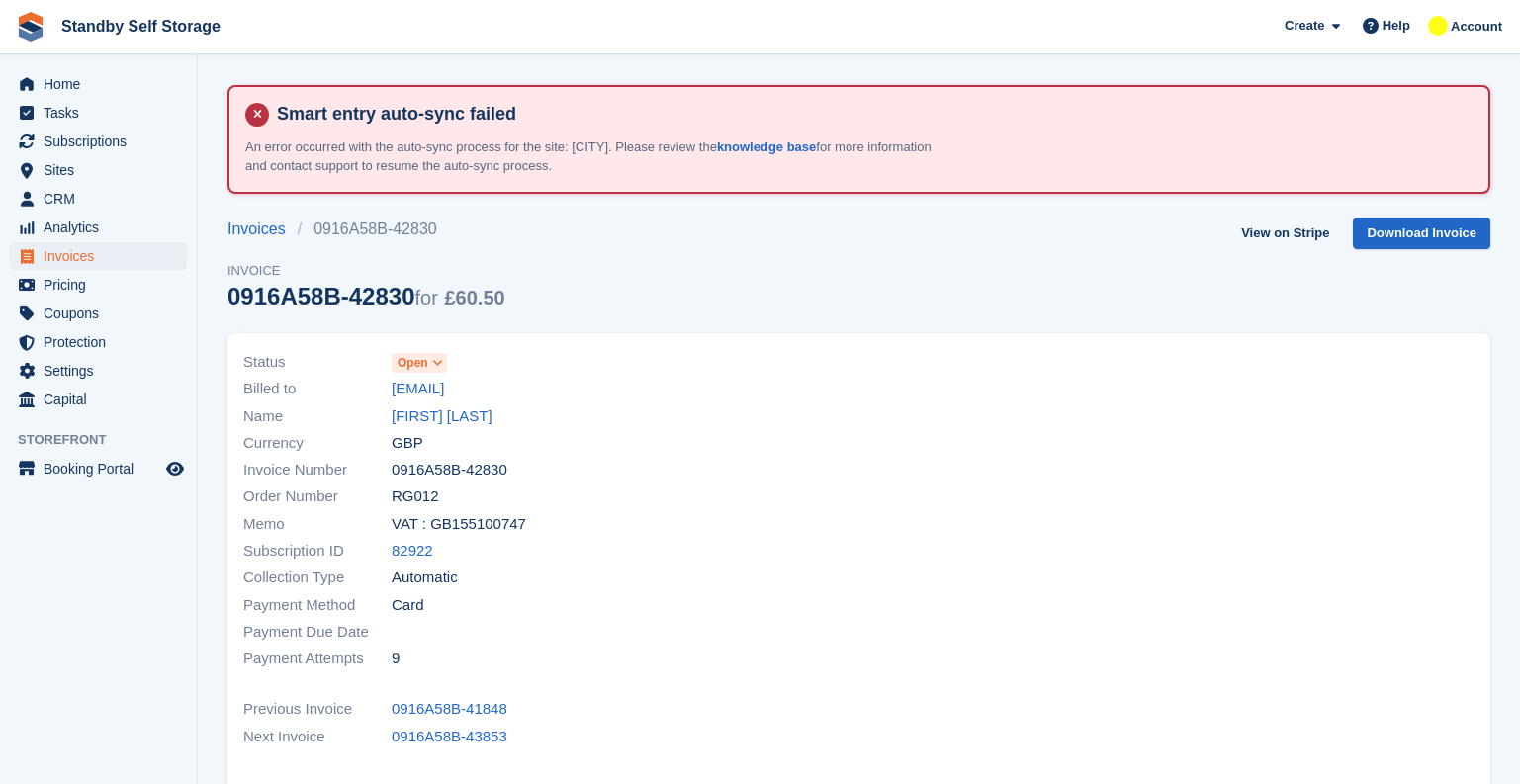 click on "[FIRST] [LAST]" at bounding box center (442, 416) 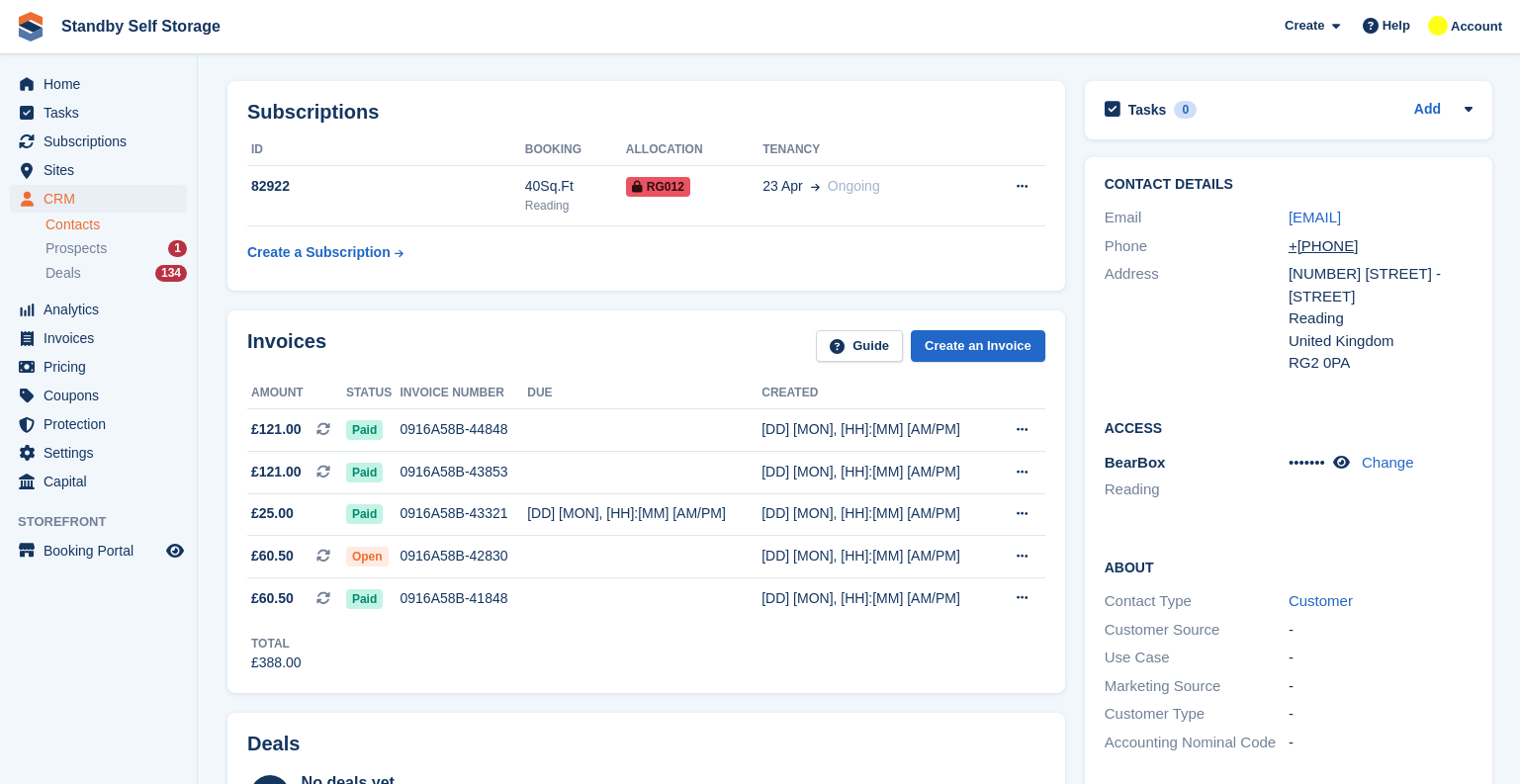 scroll, scrollTop: 0, scrollLeft: 0, axis: both 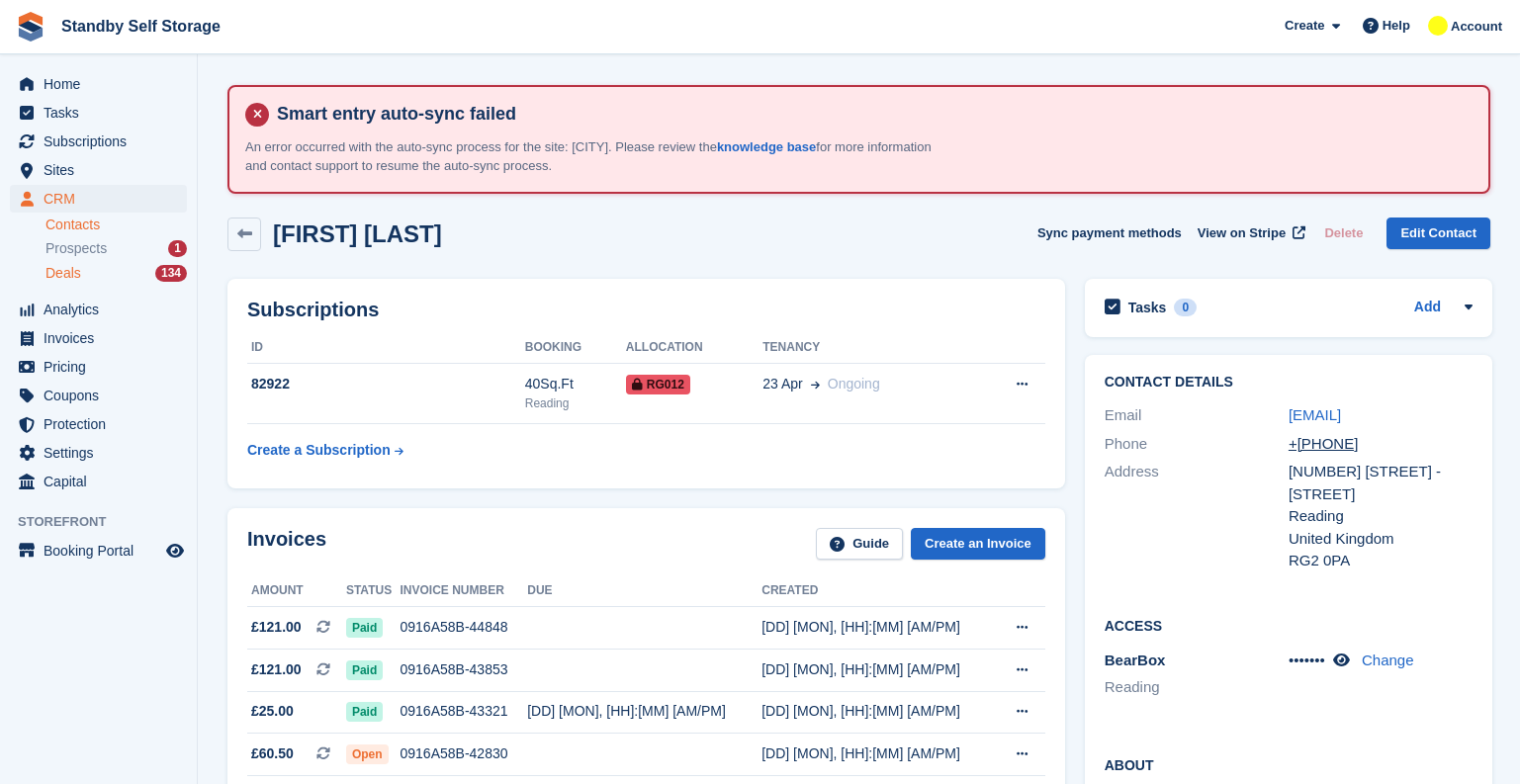 click on "Deals
134" at bounding box center (116, 273) 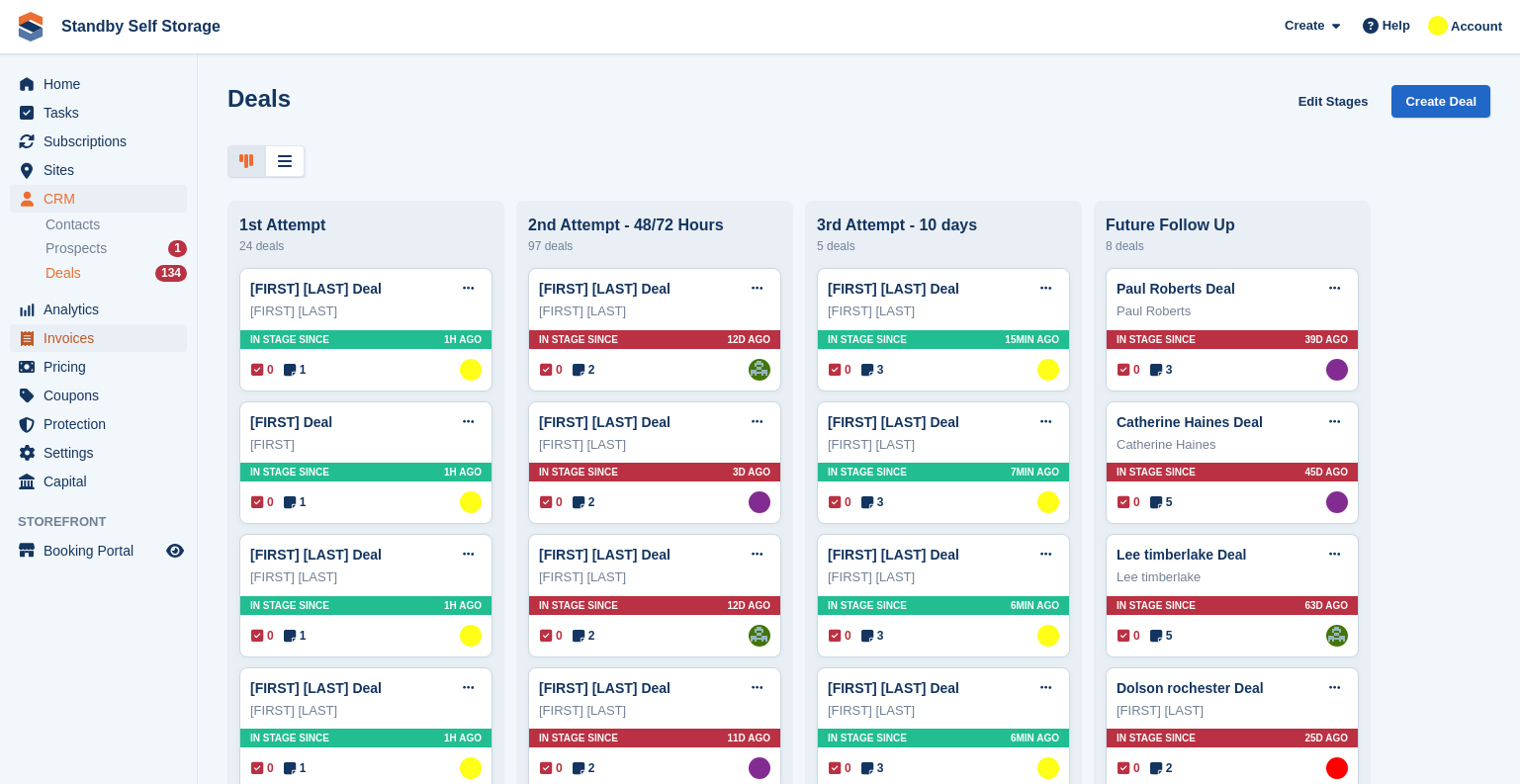 click on "Invoices" at bounding box center [103, 338] 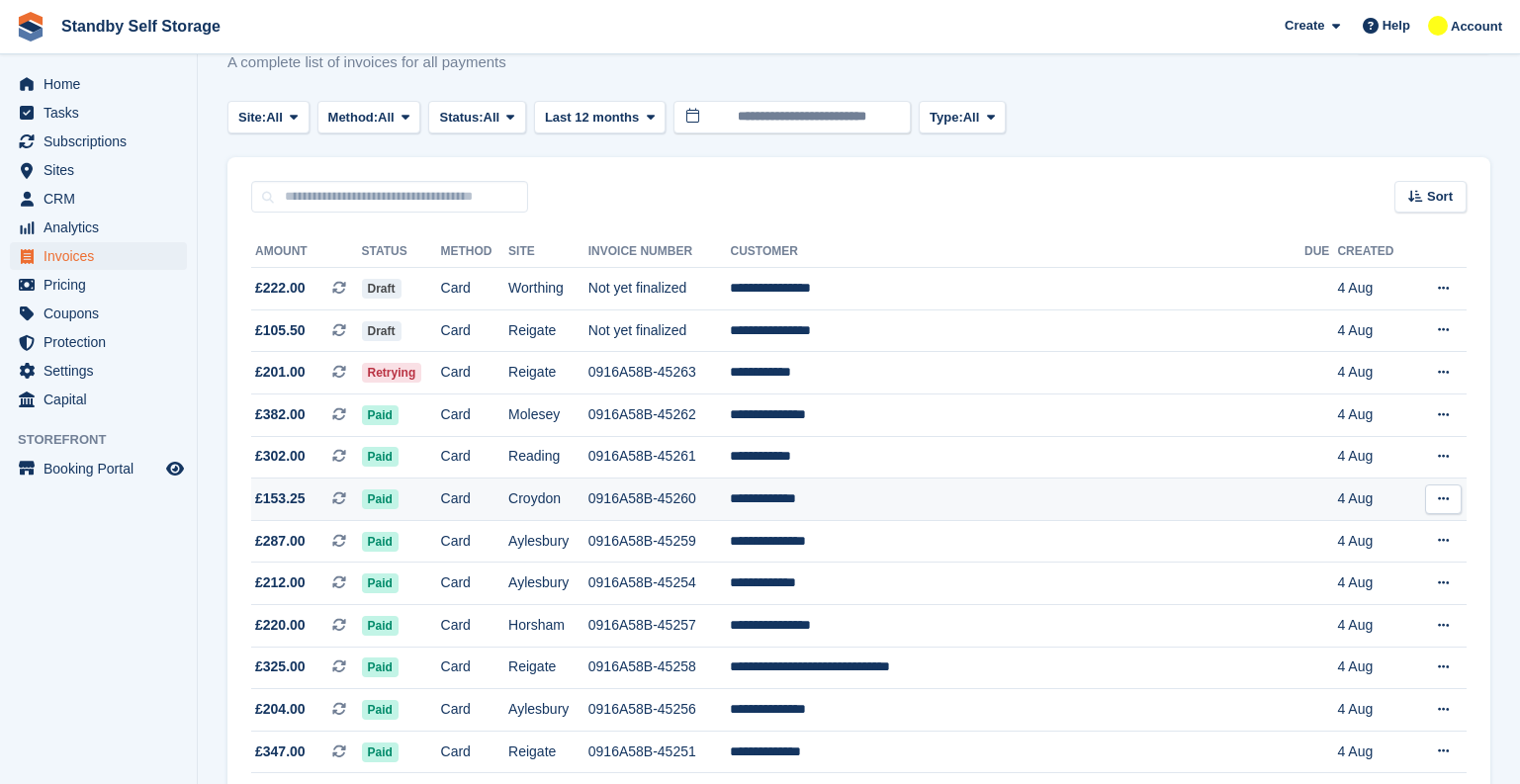 scroll, scrollTop: 198, scrollLeft: 0, axis: vertical 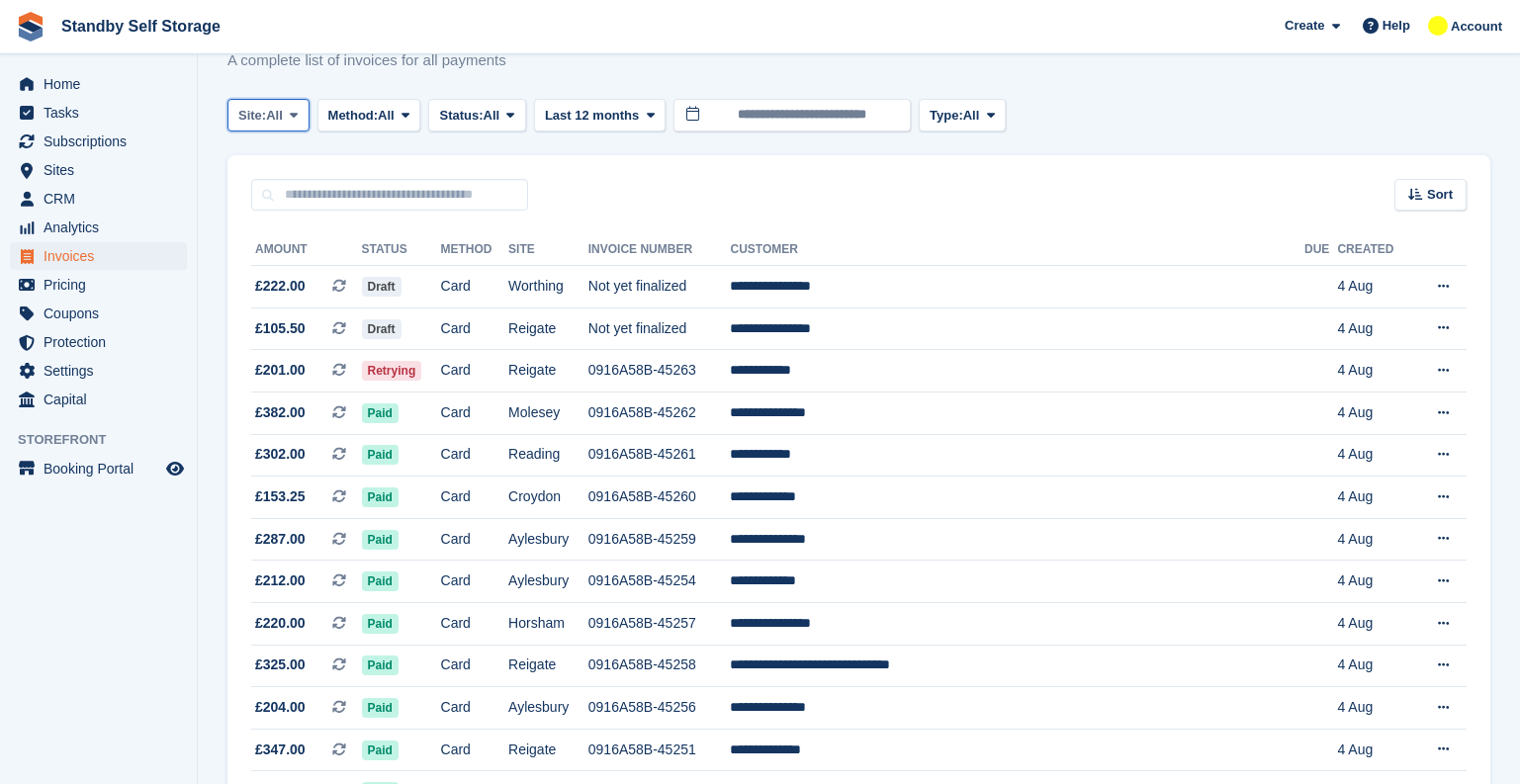 click on "Site:" at bounding box center [252, 116] 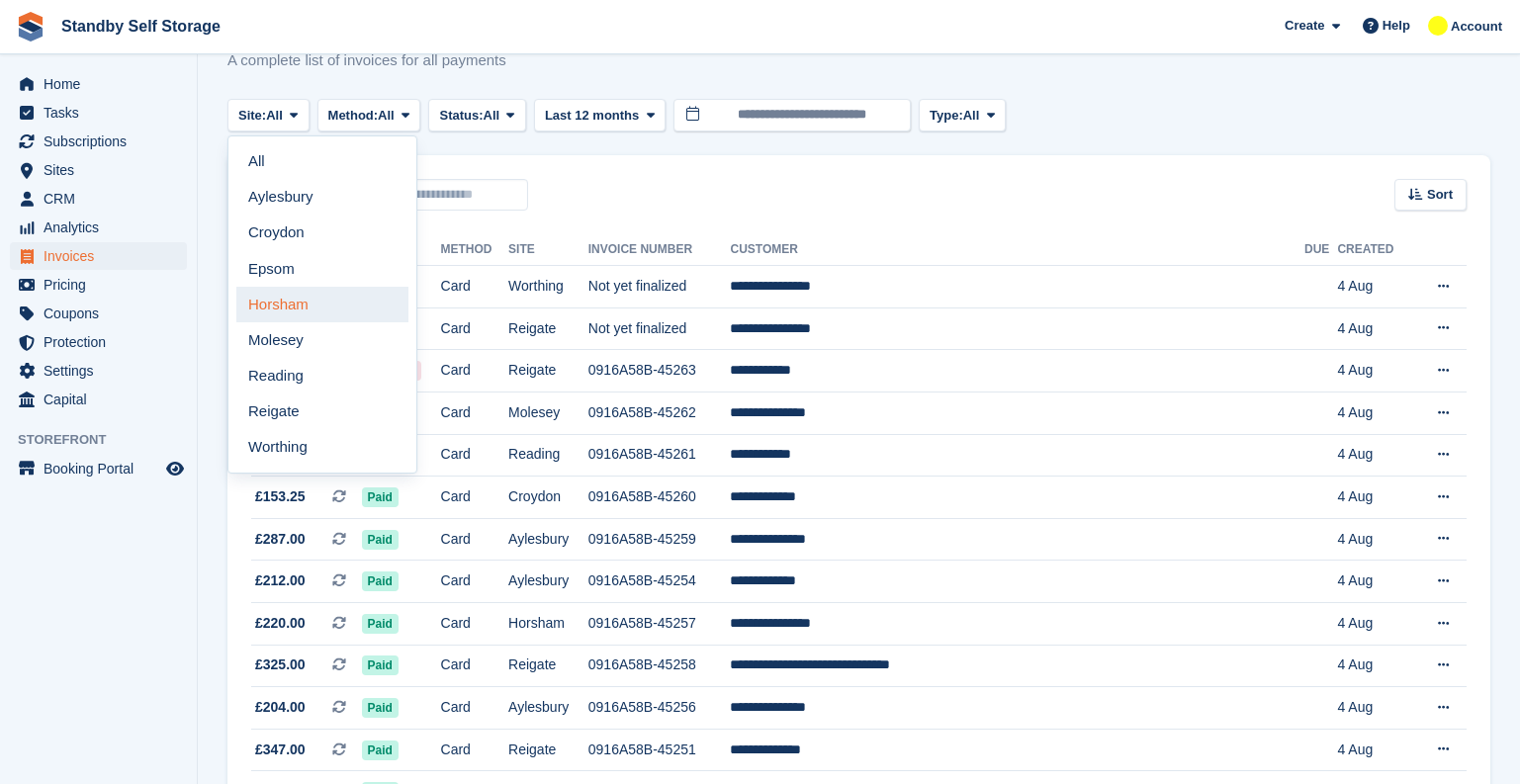 click on "Horsham" at bounding box center (322, 305) 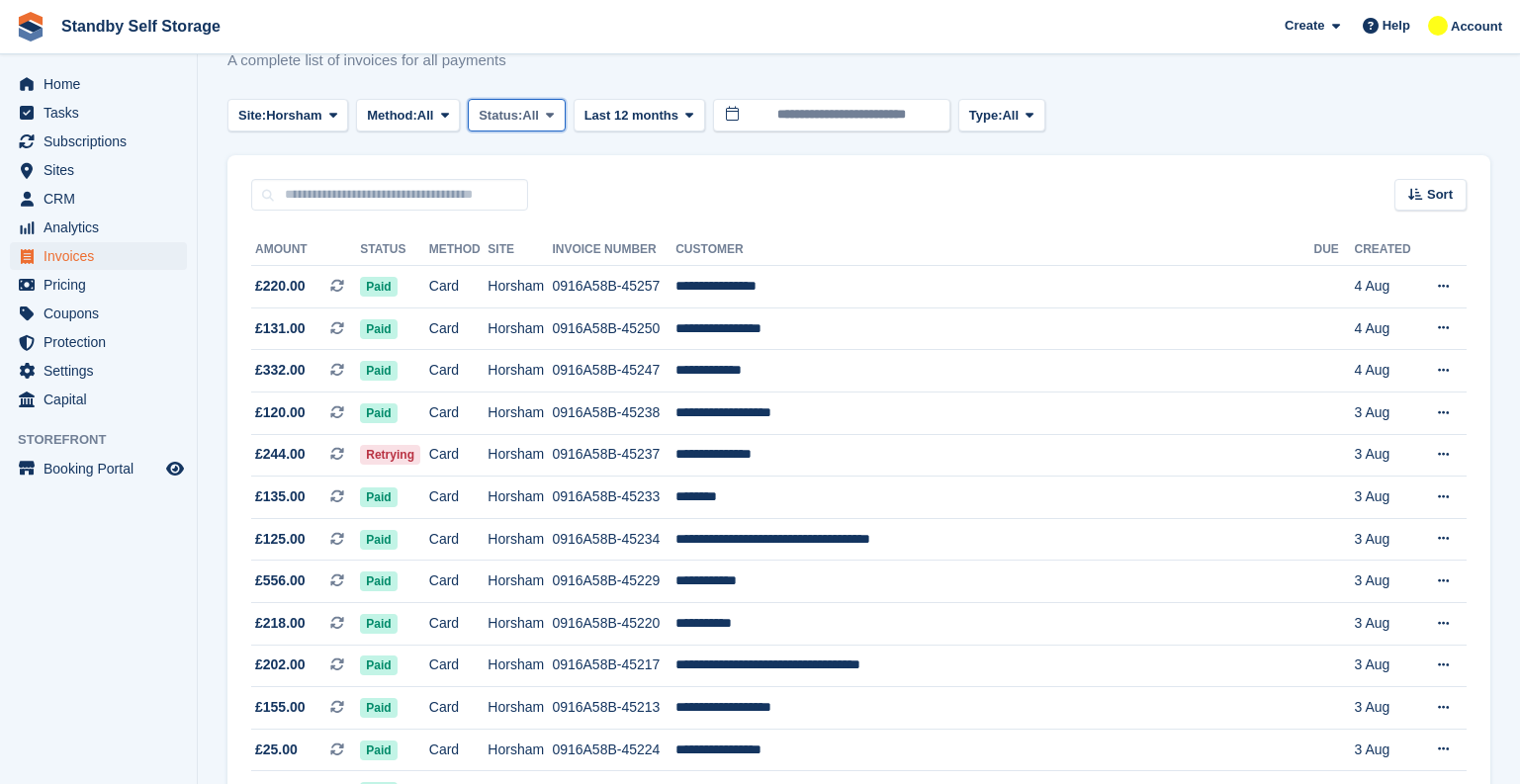 click on "Status:
All" at bounding box center (516, 115) 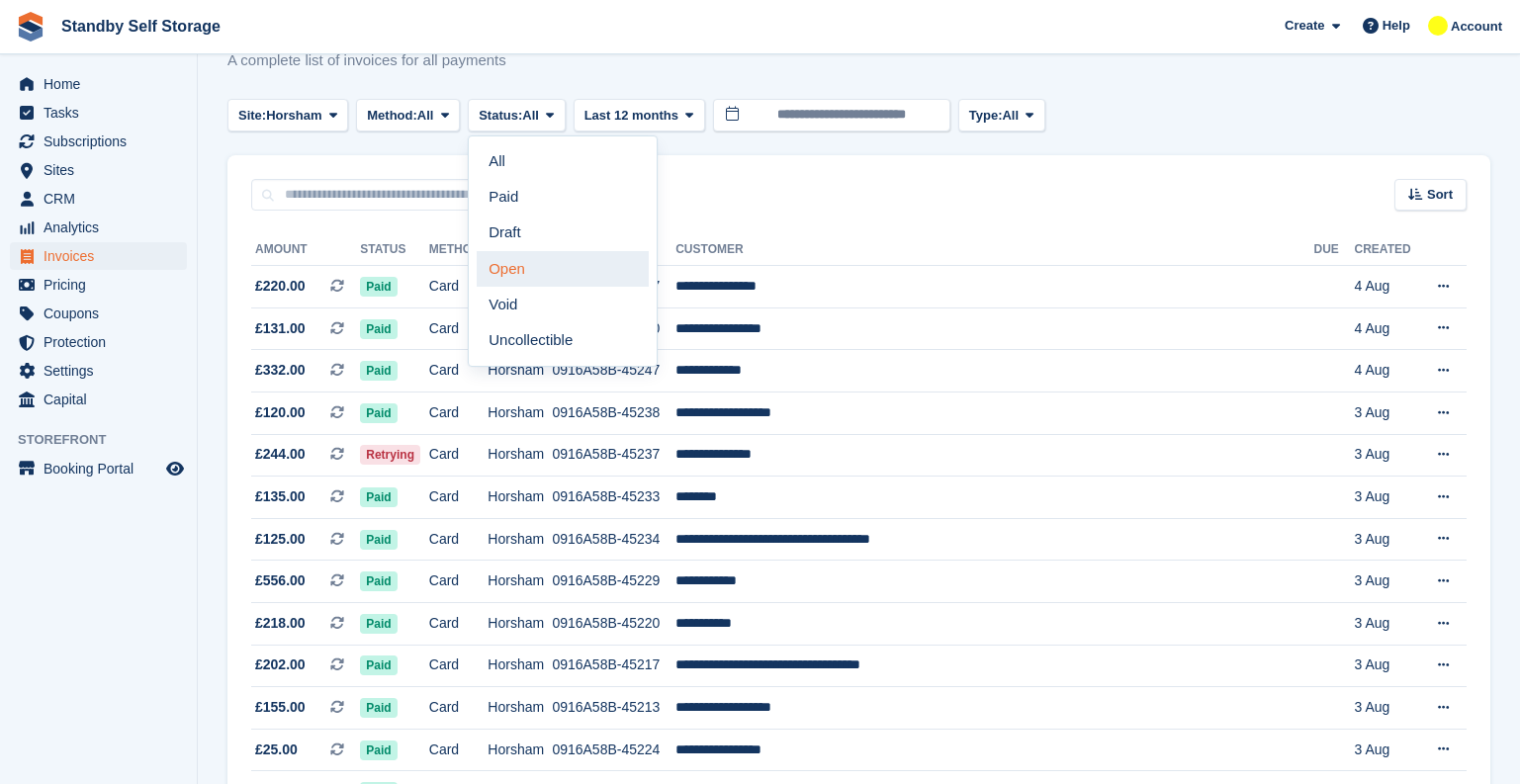 click on "Open" at bounding box center (563, 269) 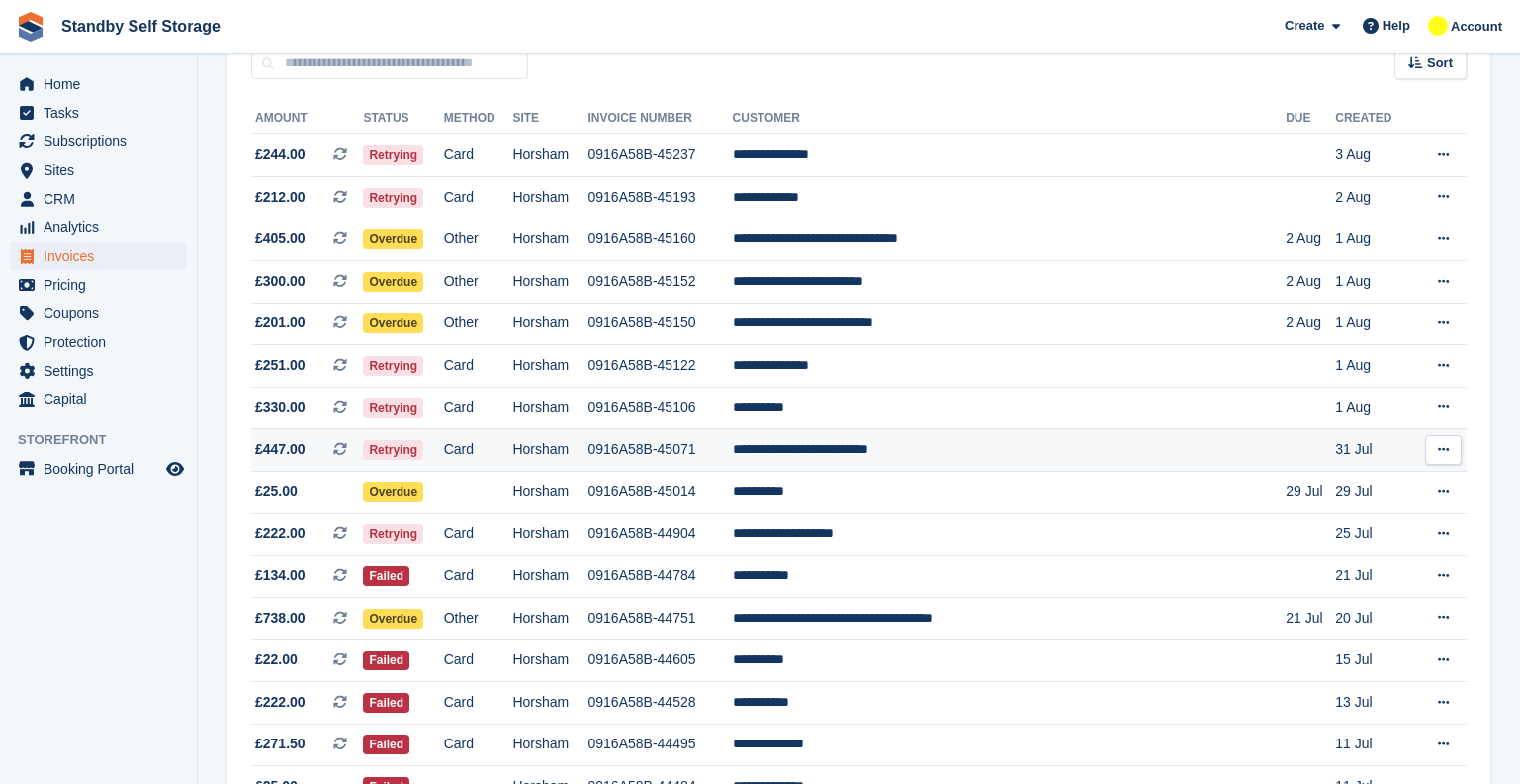 scroll, scrollTop: 334, scrollLeft: 0, axis: vertical 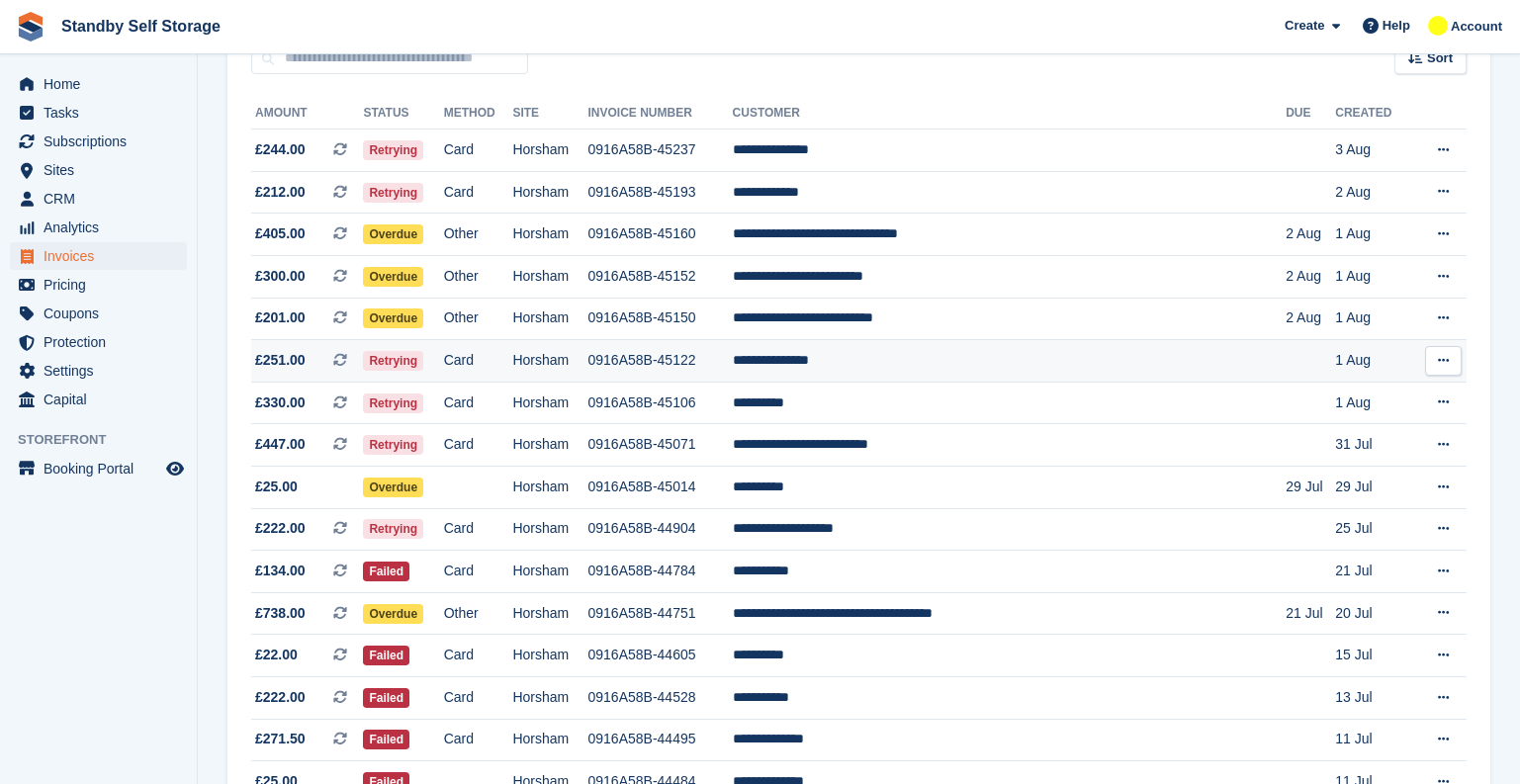 click on "Horsham" at bounding box center (550, 361) 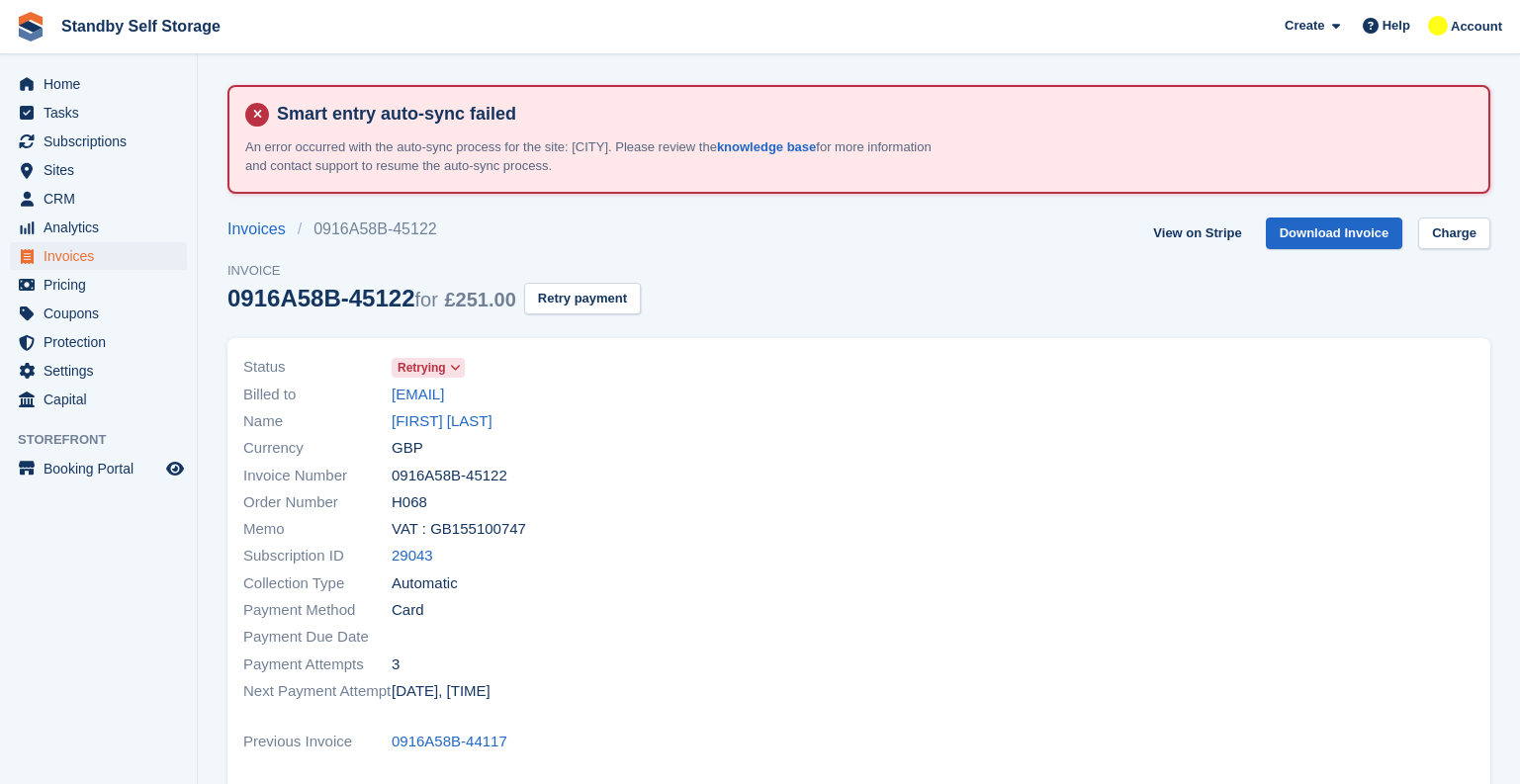scroll, scrollTop: 0, scrollLeft: 0, axis: both 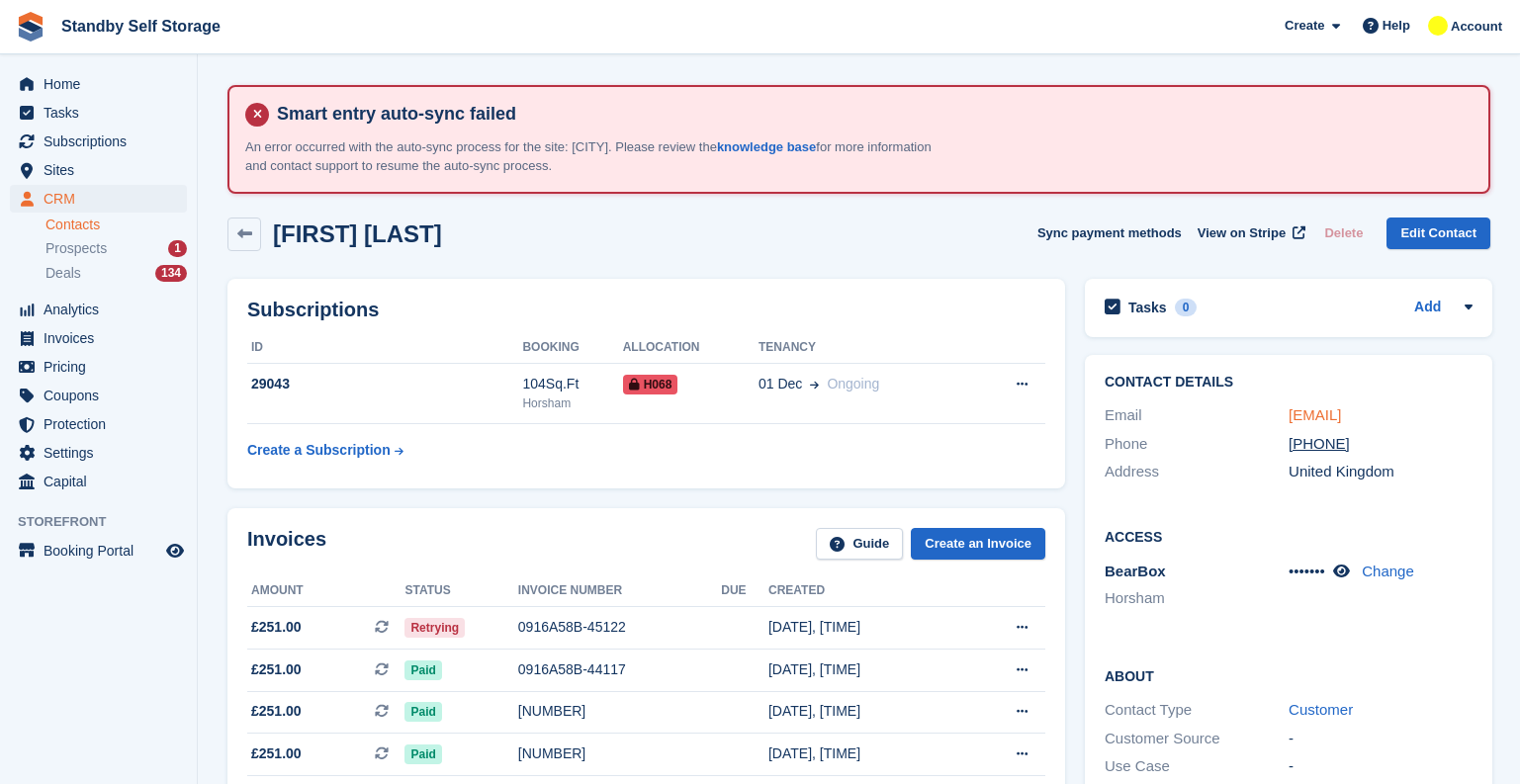click on "pilot01398@gmail.com" at bounding box center (1314, 414) 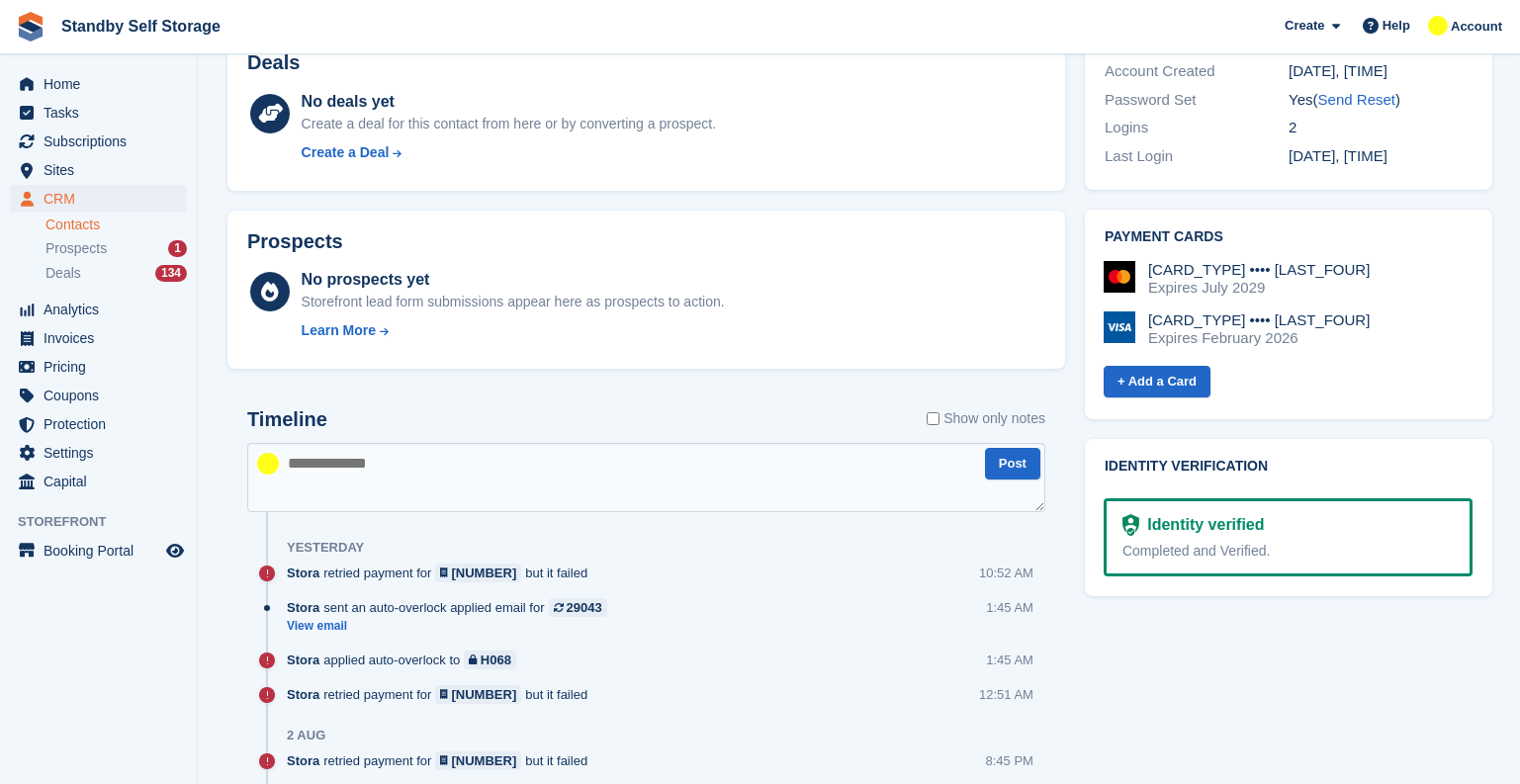 scroll, scrollTop: 890, scrollLeft: 0, axis: vertical 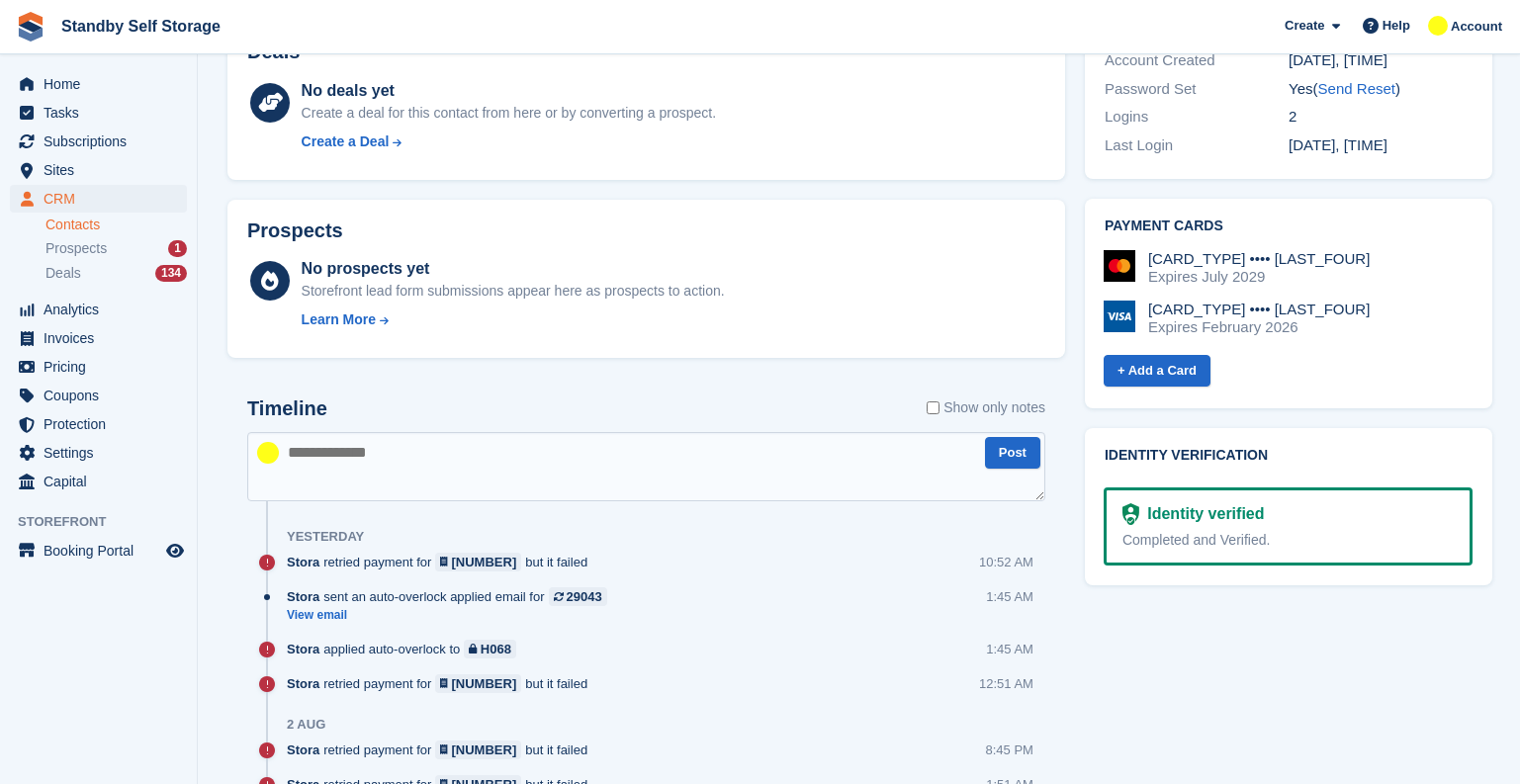 click at bounding box center [646, 467] 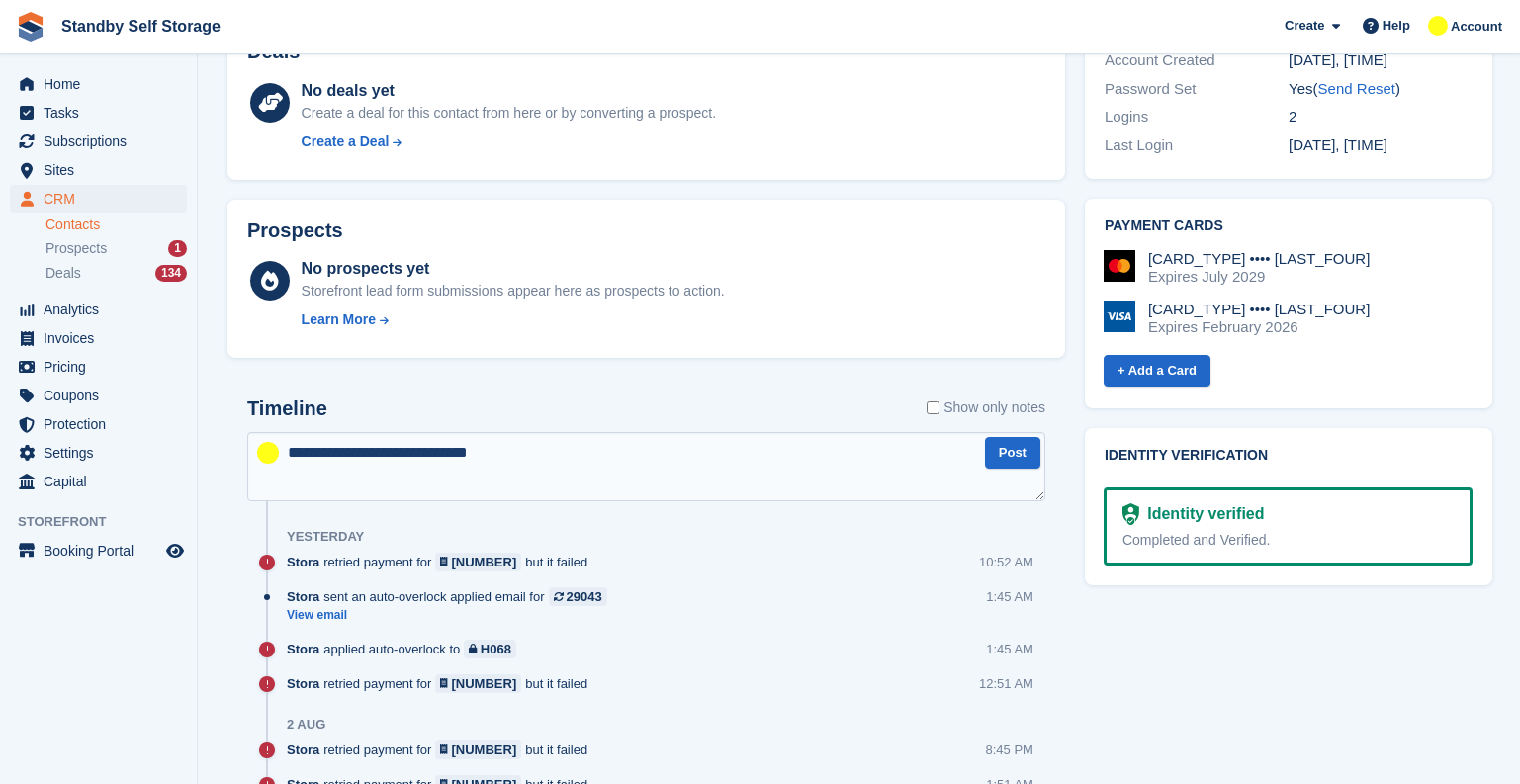 type on "**********" 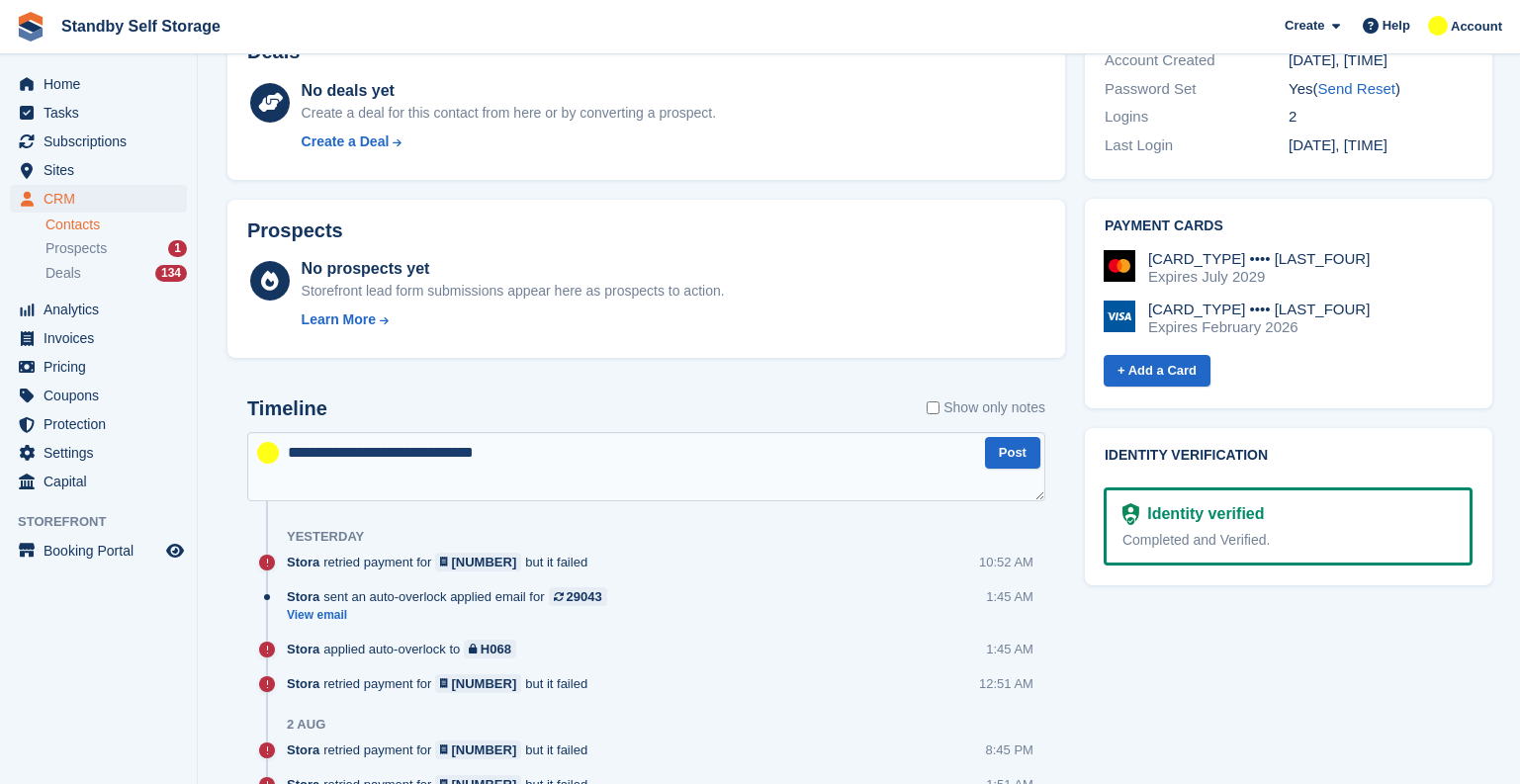 type 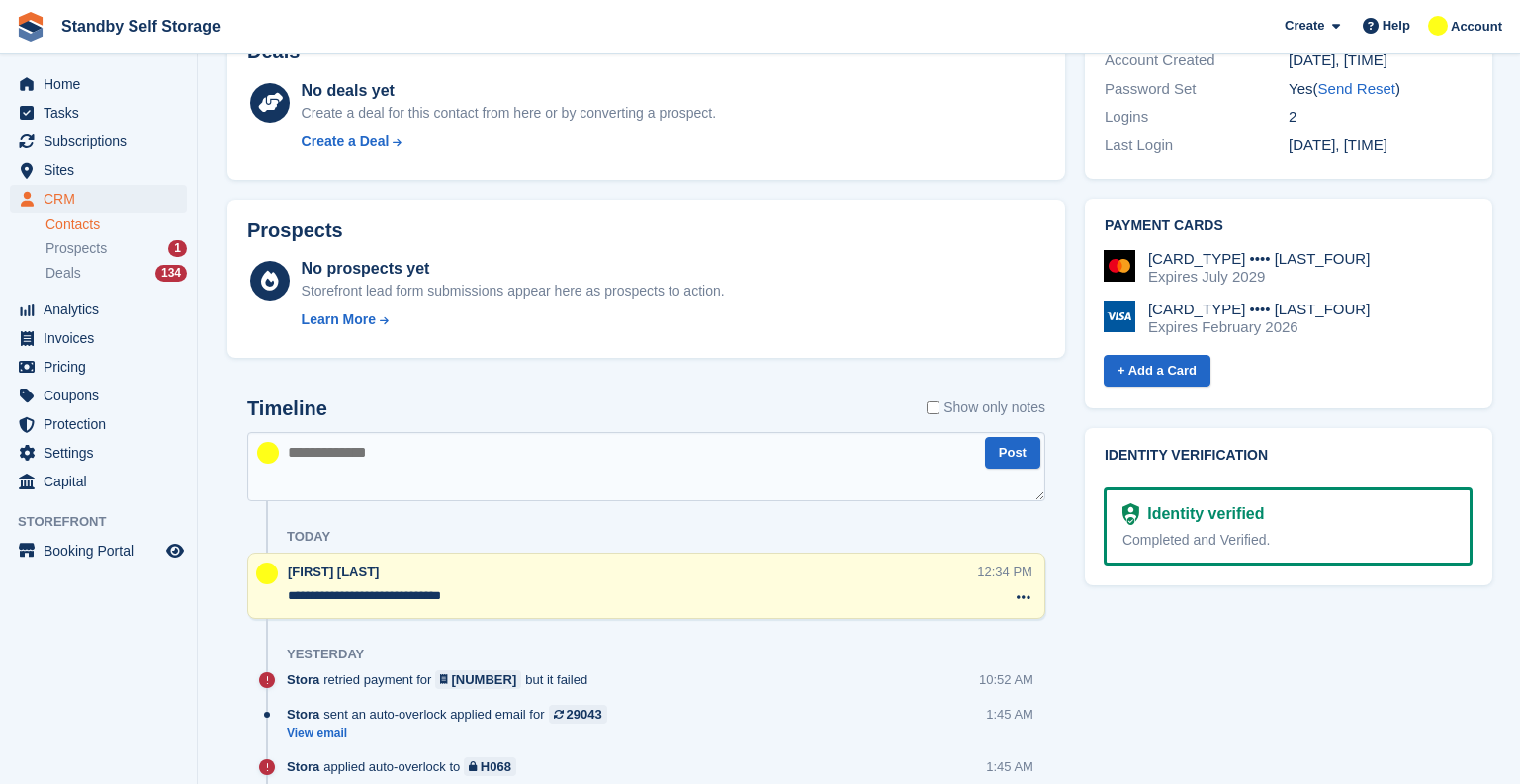 click on "**********" at bounding box center [632, 596] 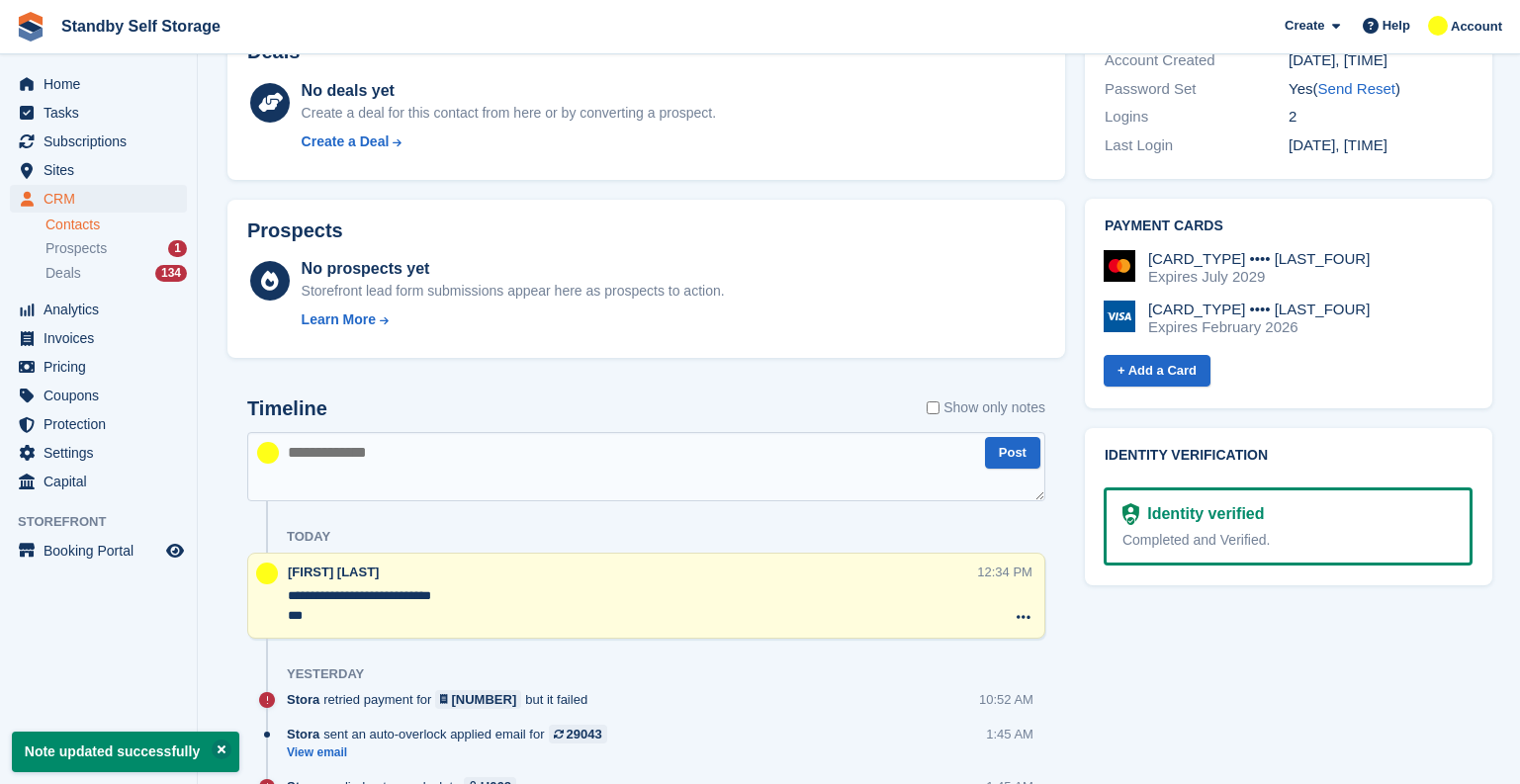 type on "**********" 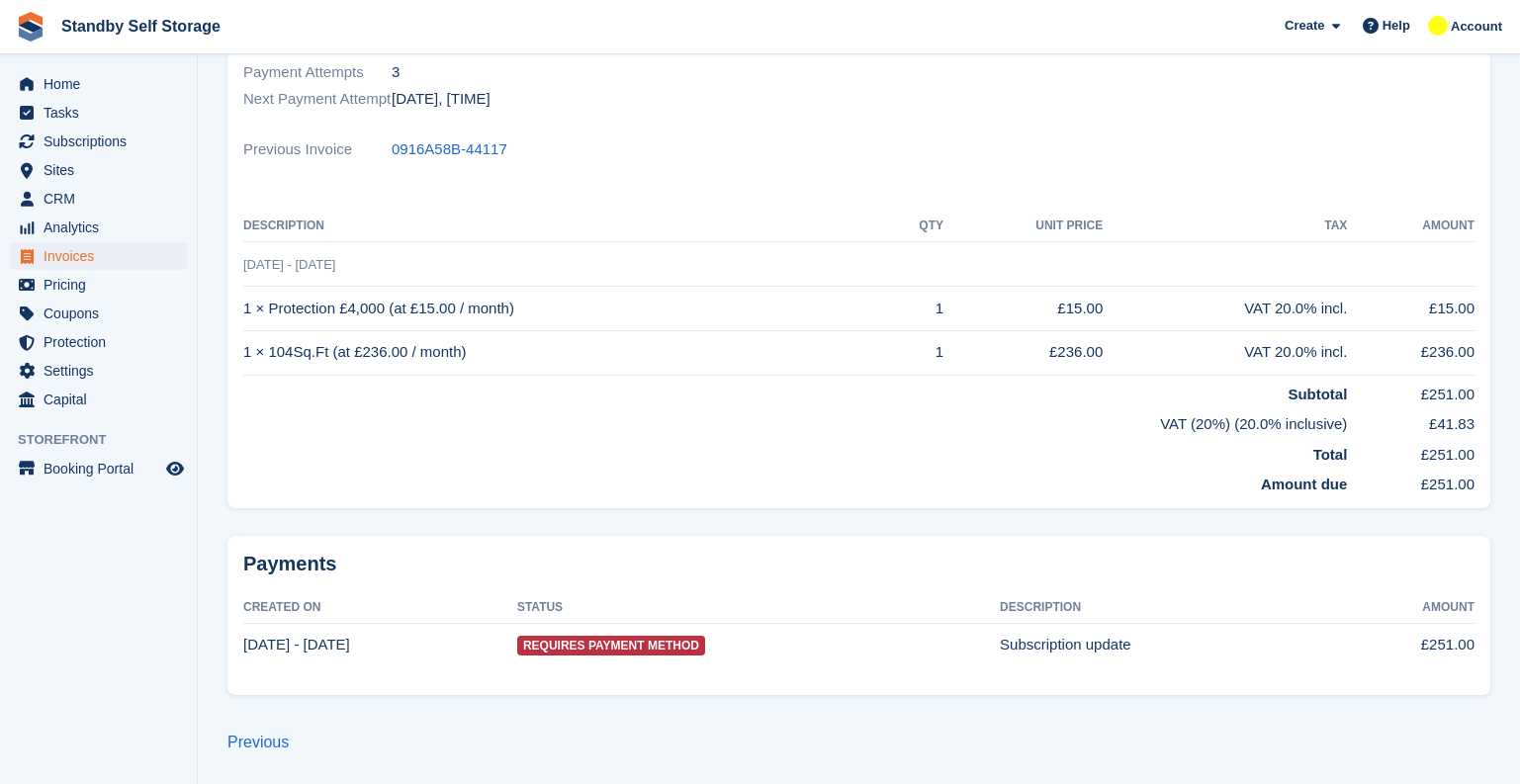 scroll, scrollTop: 0, scrollLeft: 0, axis: both 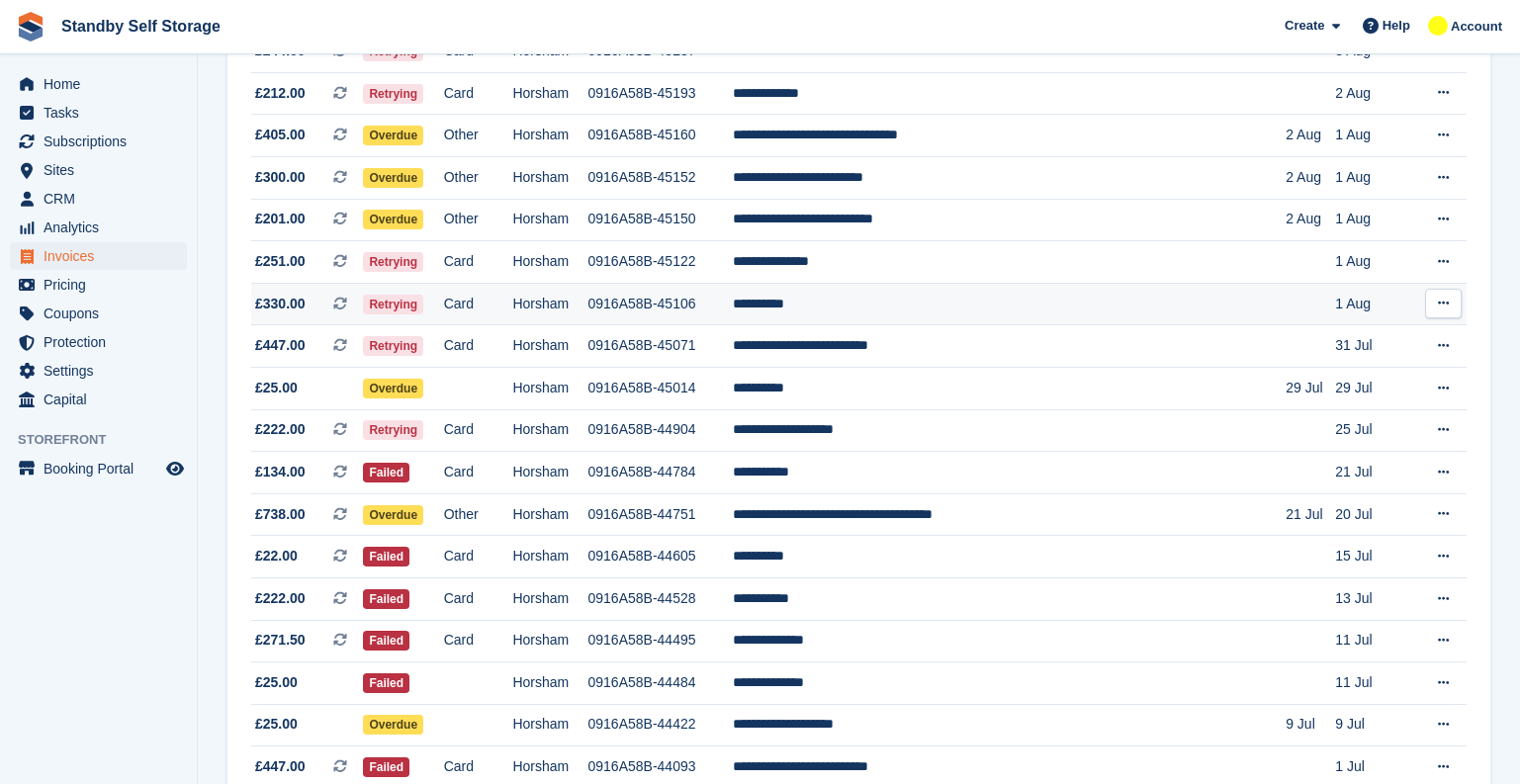 click on "Horsham" at bounding box center (550, 304) 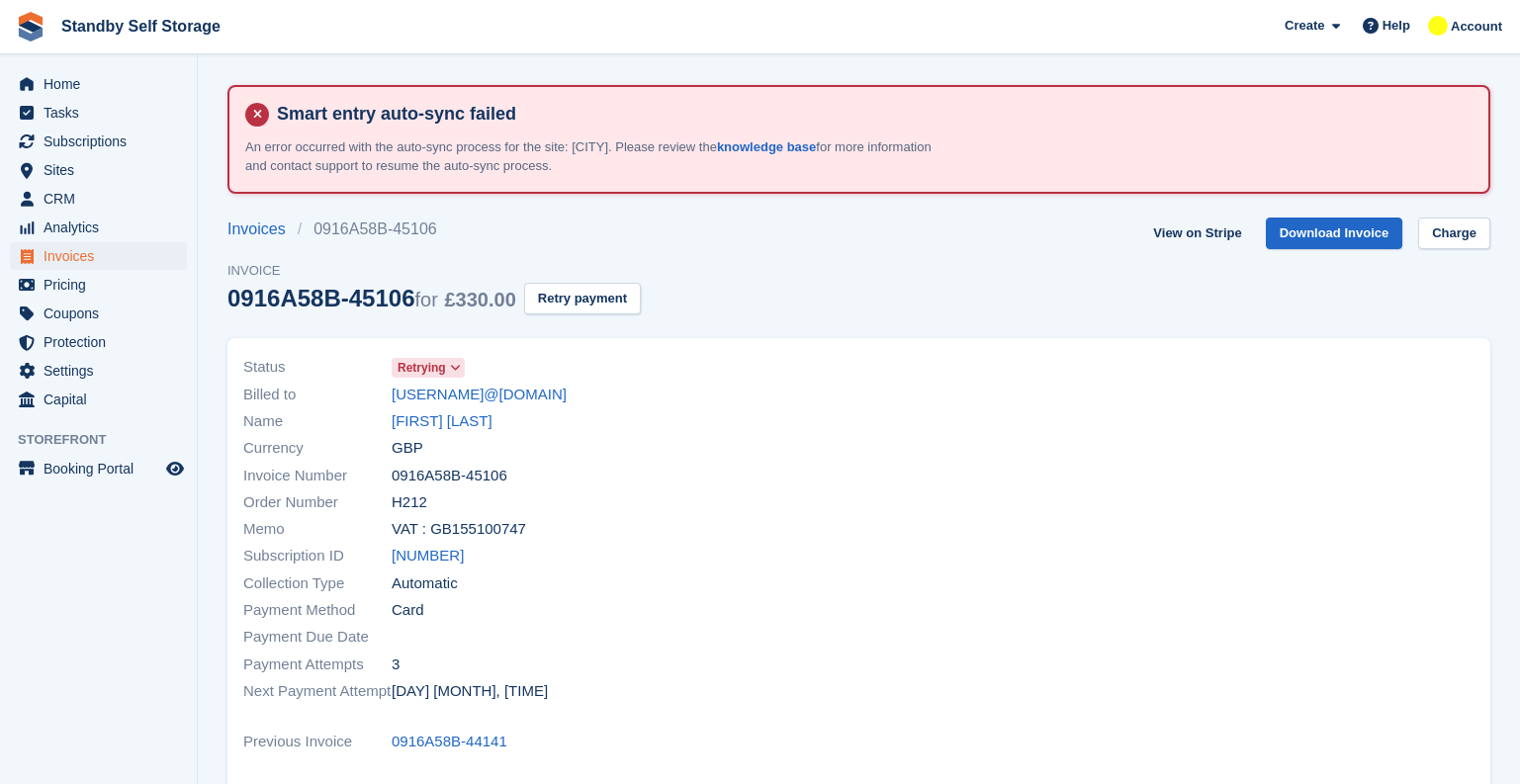click on "[FIRST] [LAST]" at bounding box center (442, 421) 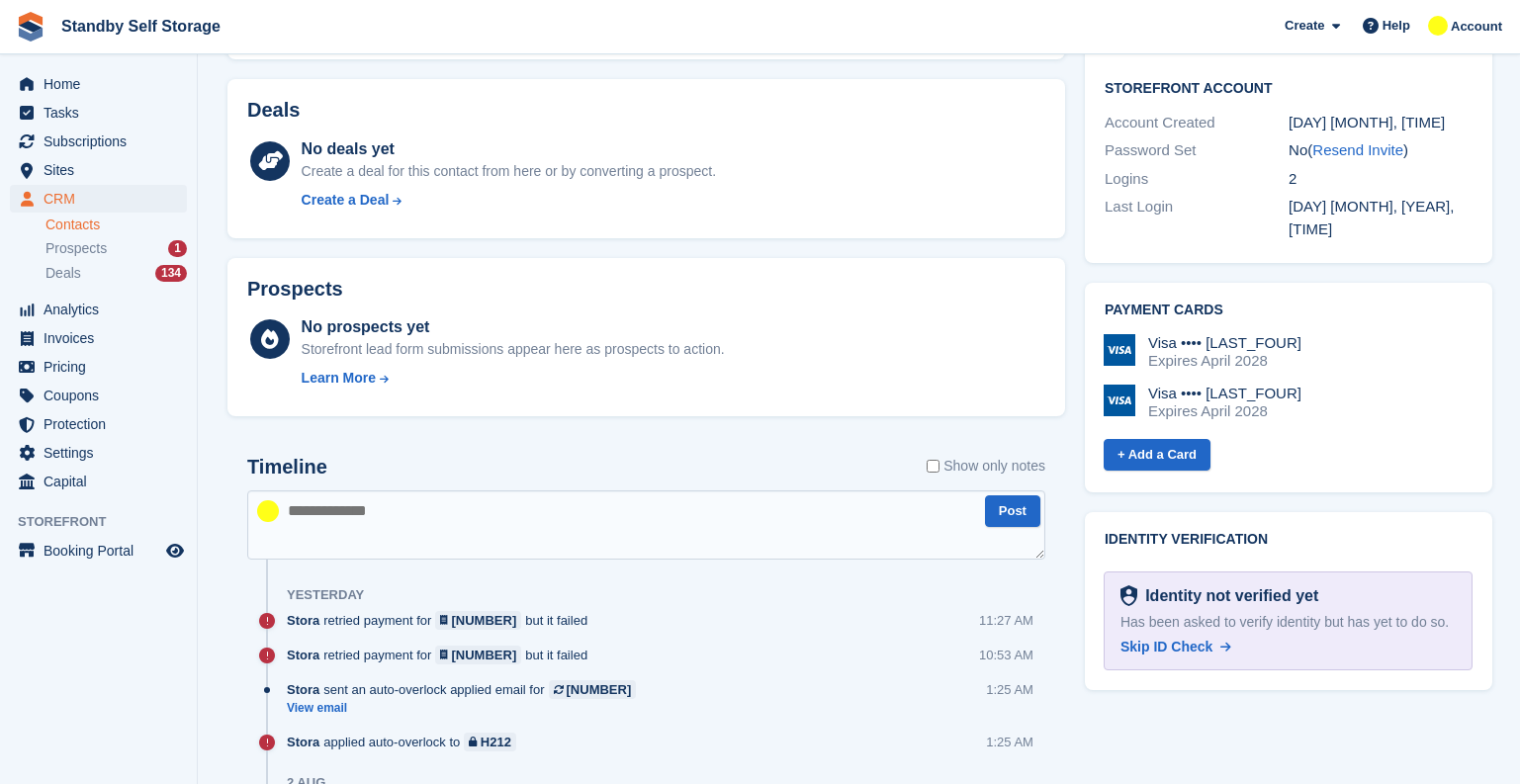 scroll, scrollTop: 890, scrollLeft: 0, axis: vertical 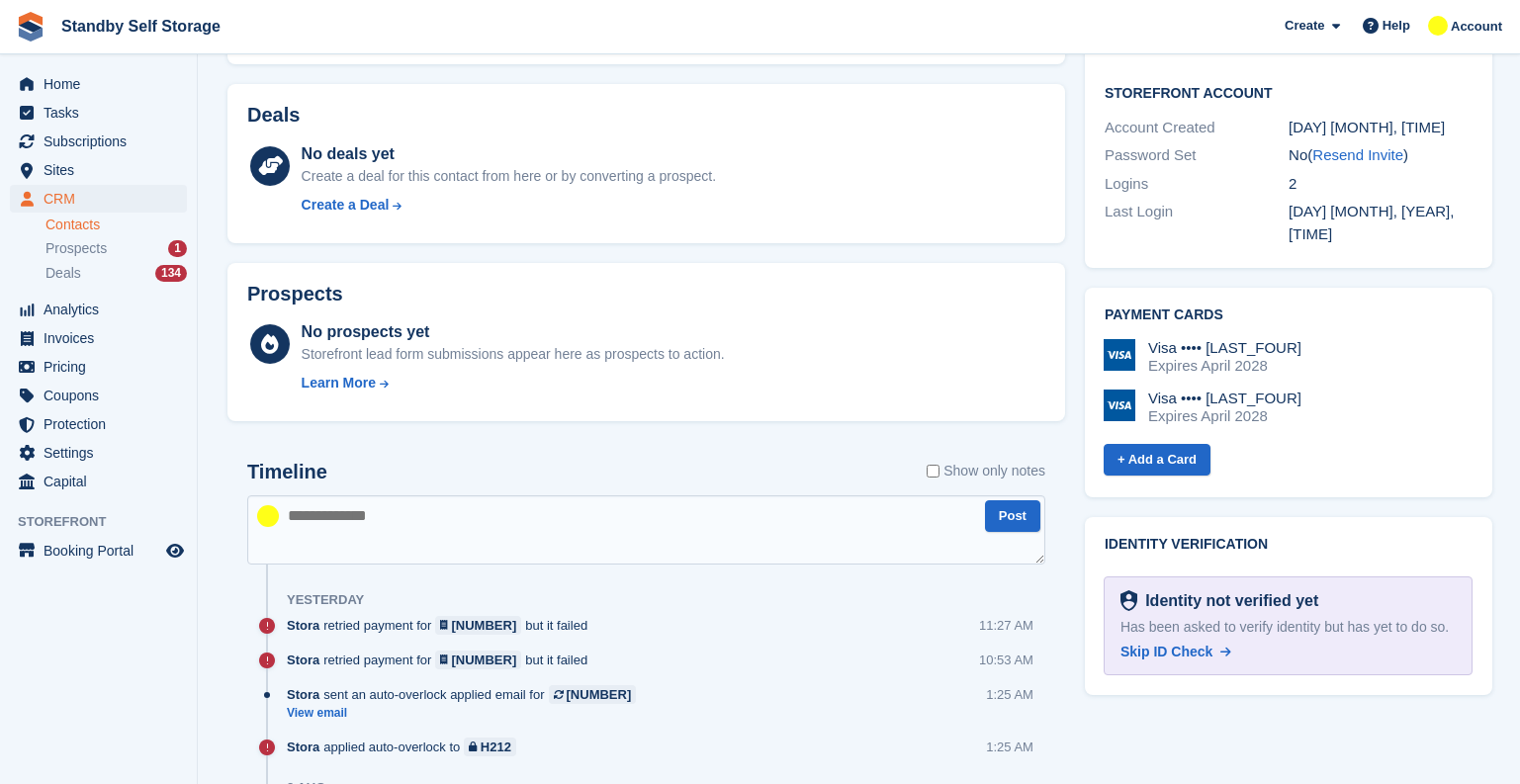 click on "Show only notes" at bounding box center [986, 471] 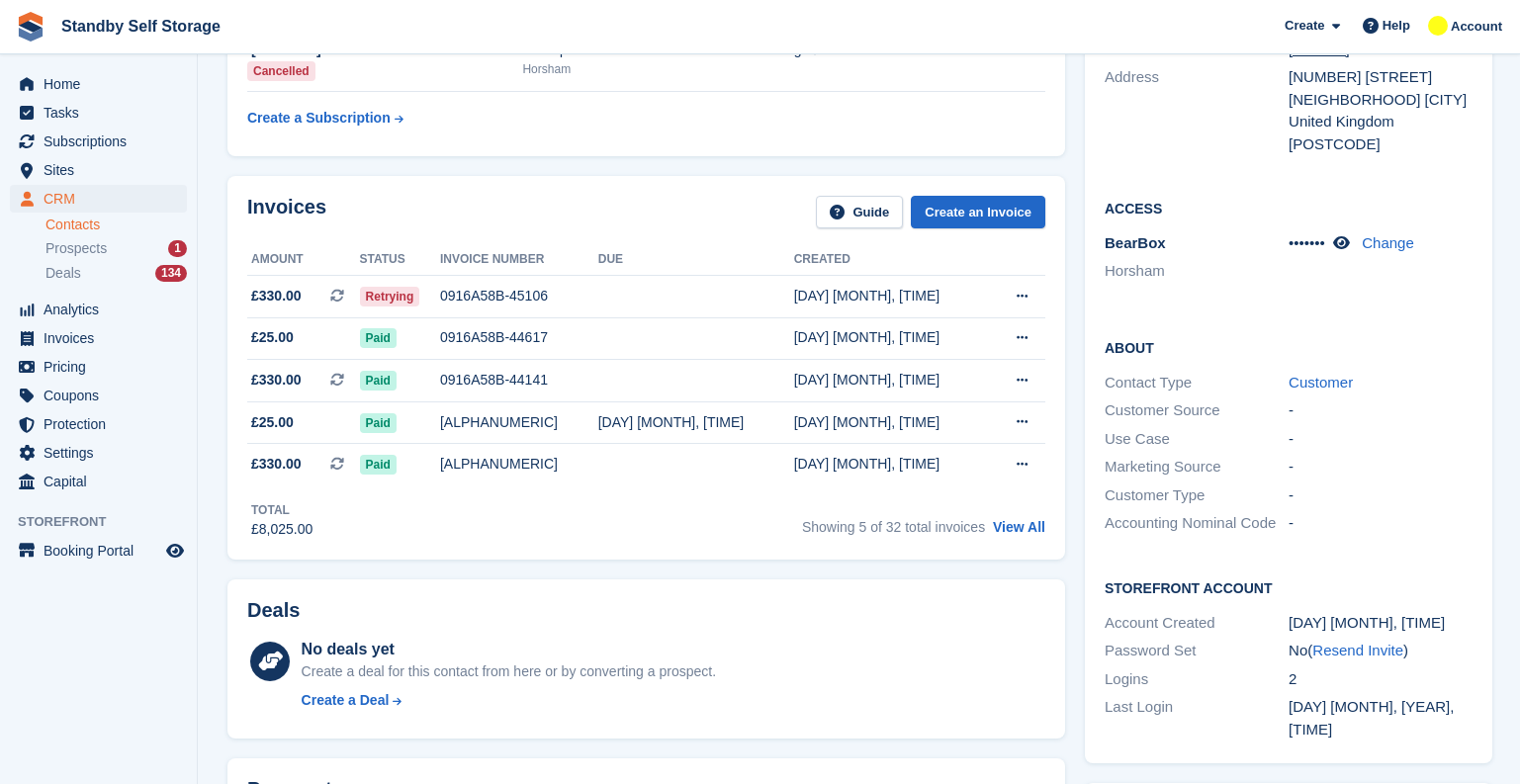 scroll, scrollTop: 99, scrollLeft: 0, axis: vertical 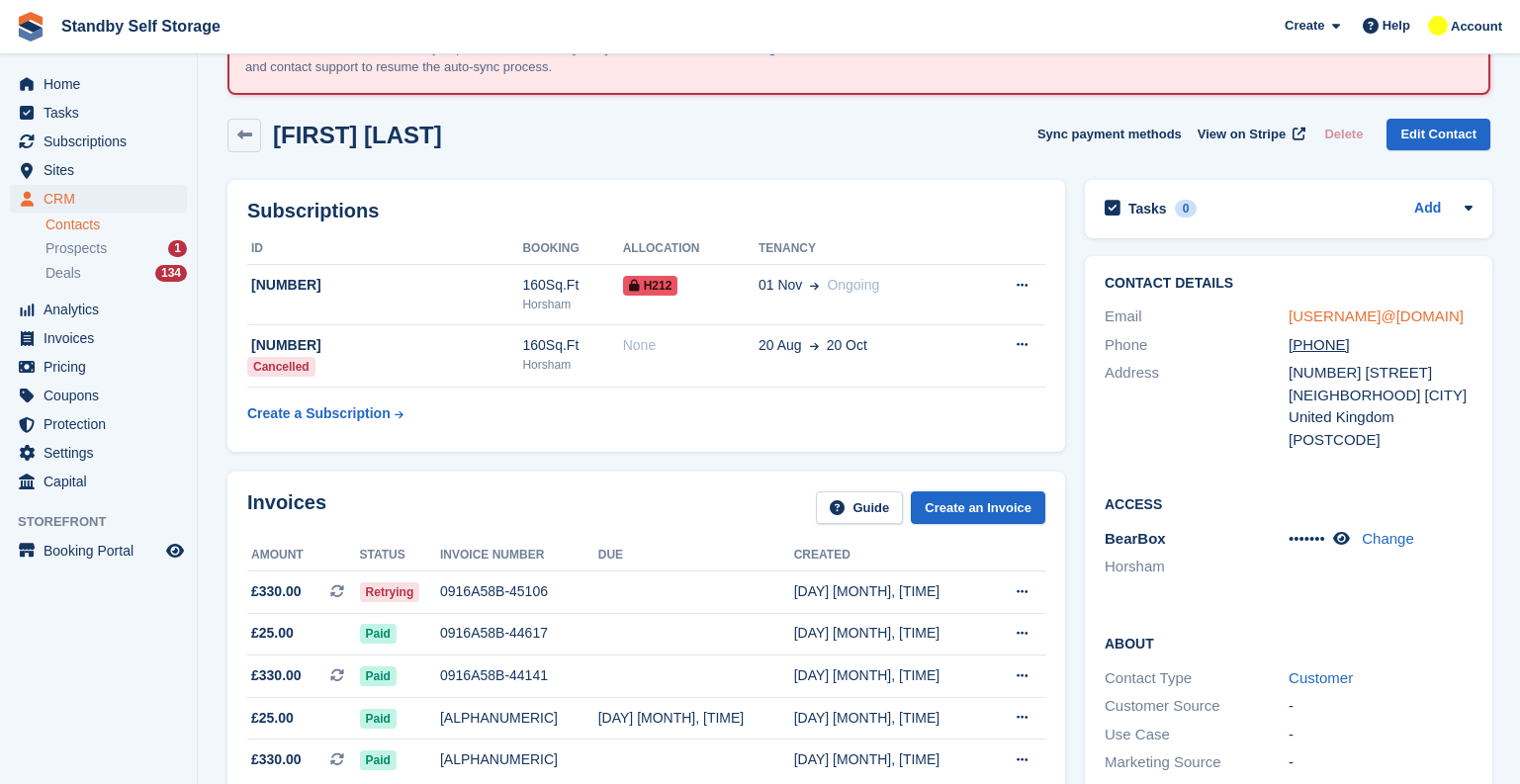 drag, startPoint x: 1327, startPoint y: 311, endPoint x: 1307, endPoint y: 319, distance: 21.540659 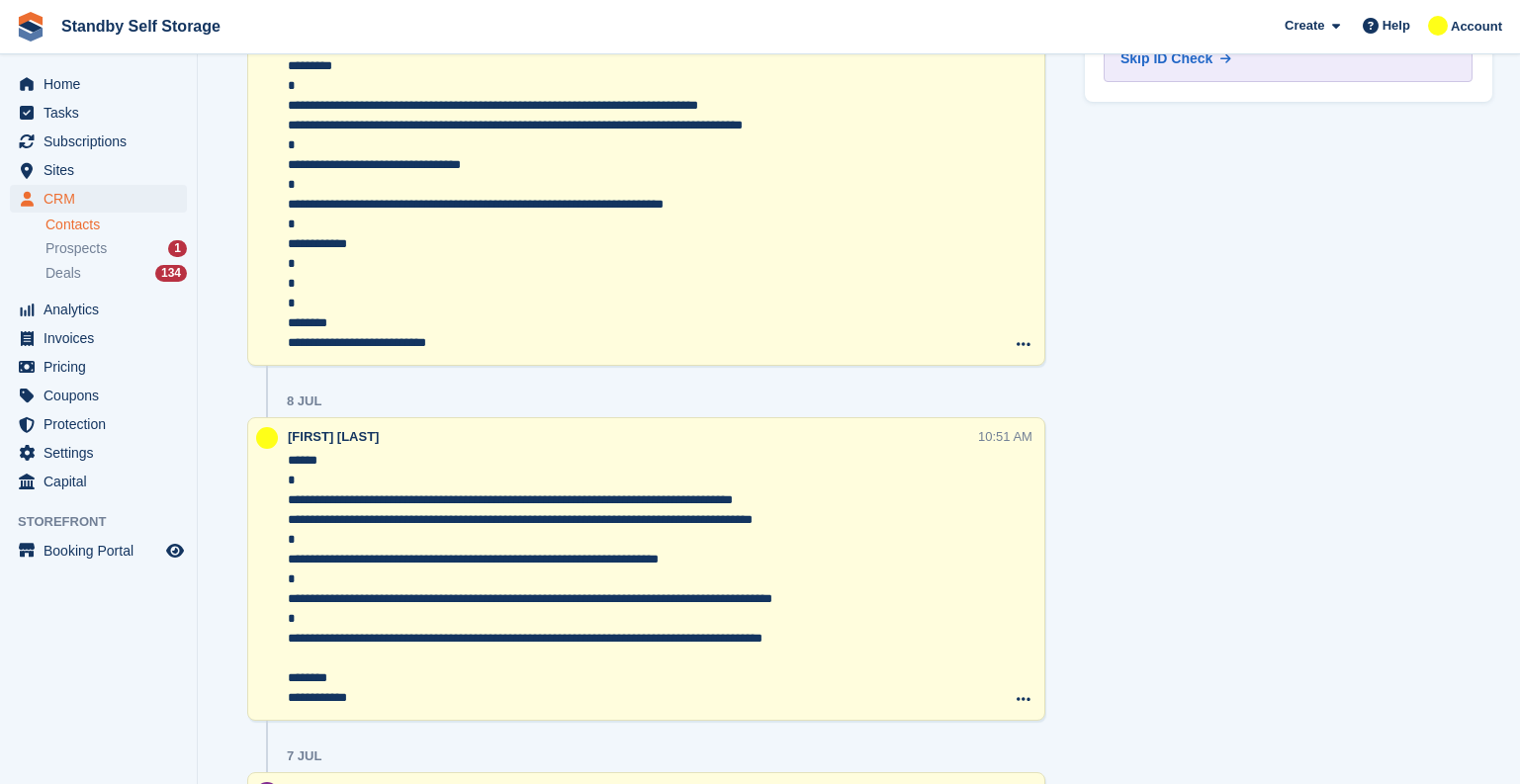 scroll, scrollTop: 989, scrollLeft: 0, axis: vertical 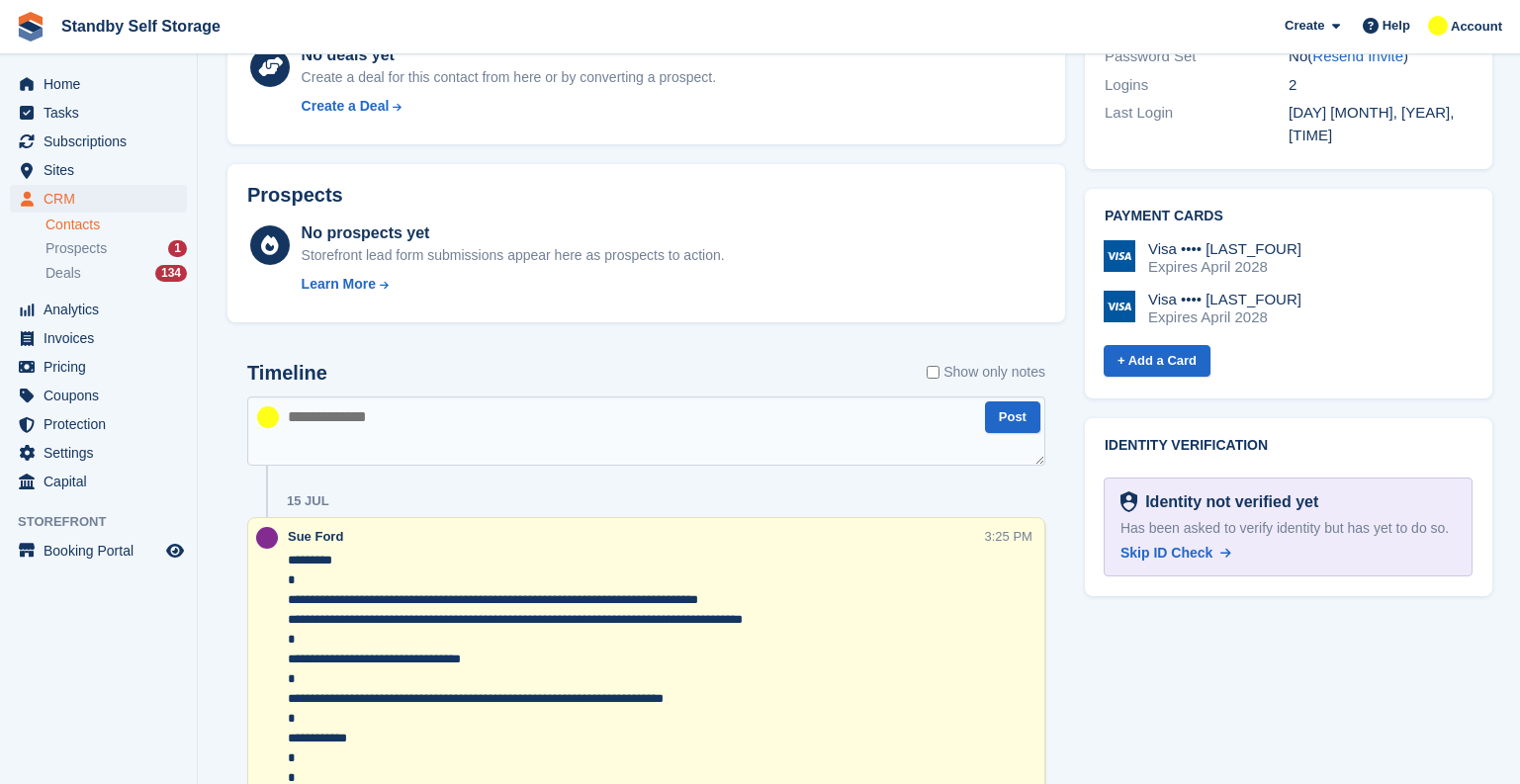 click at bounding box center [646, 431] 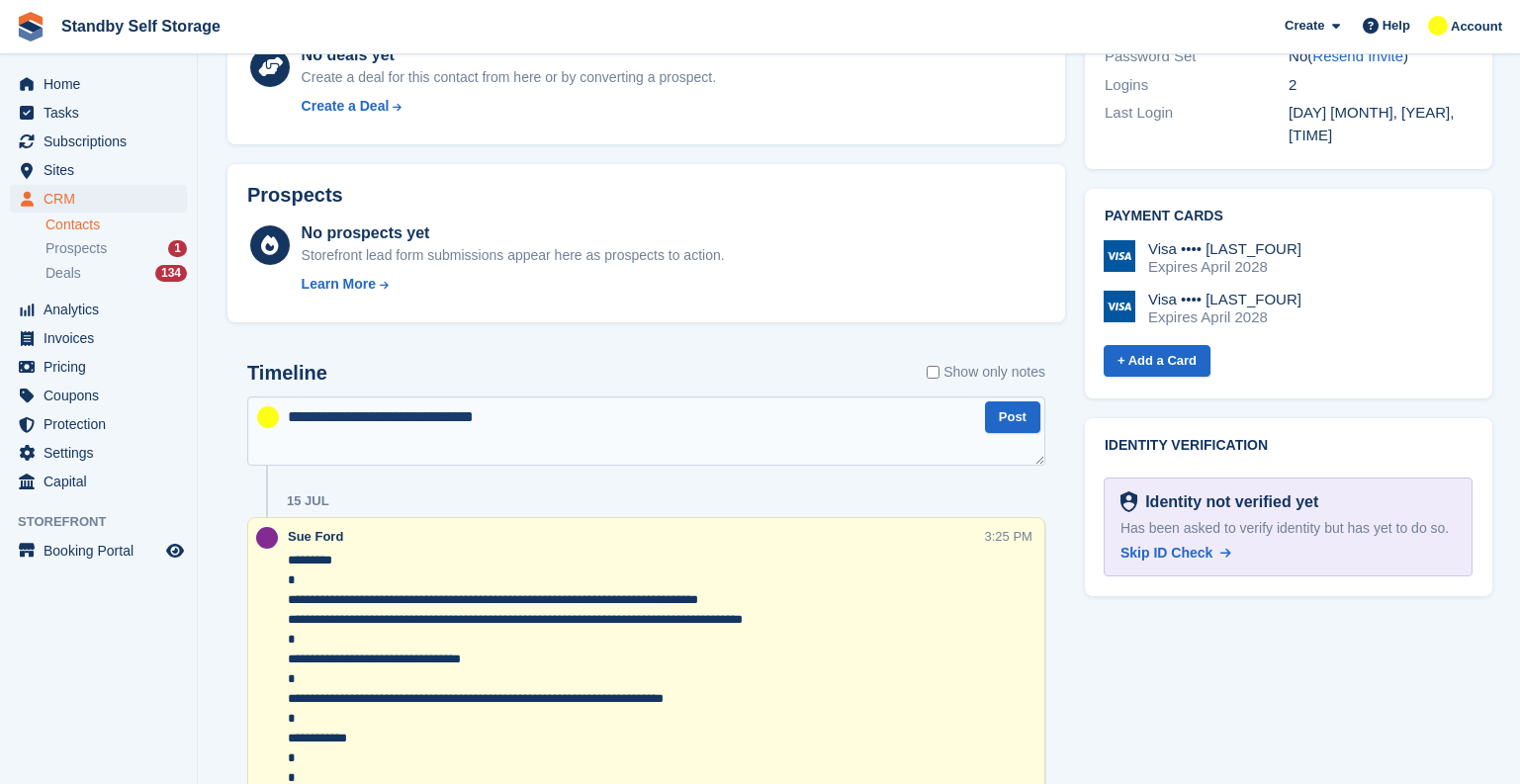 type on "**********" 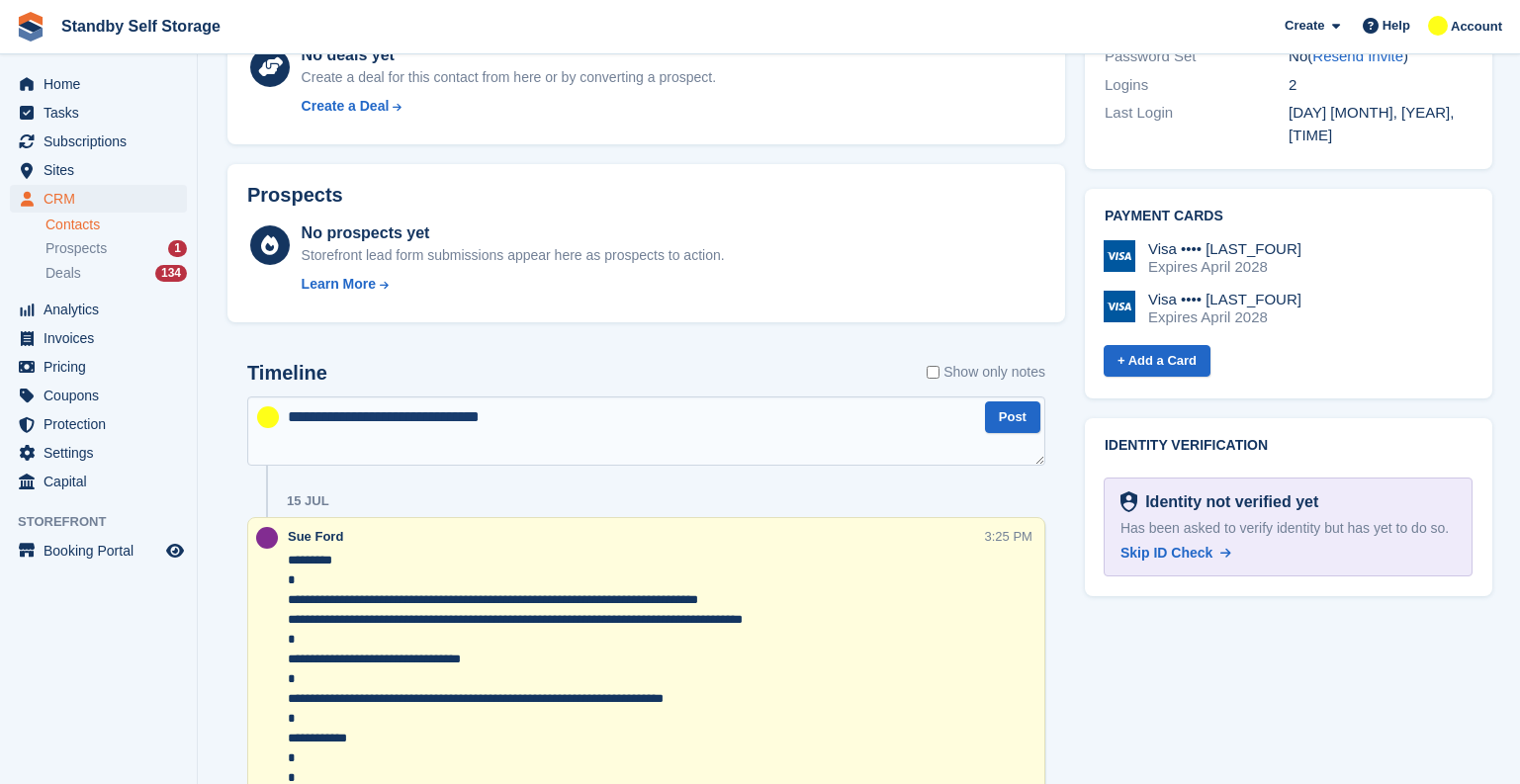 type 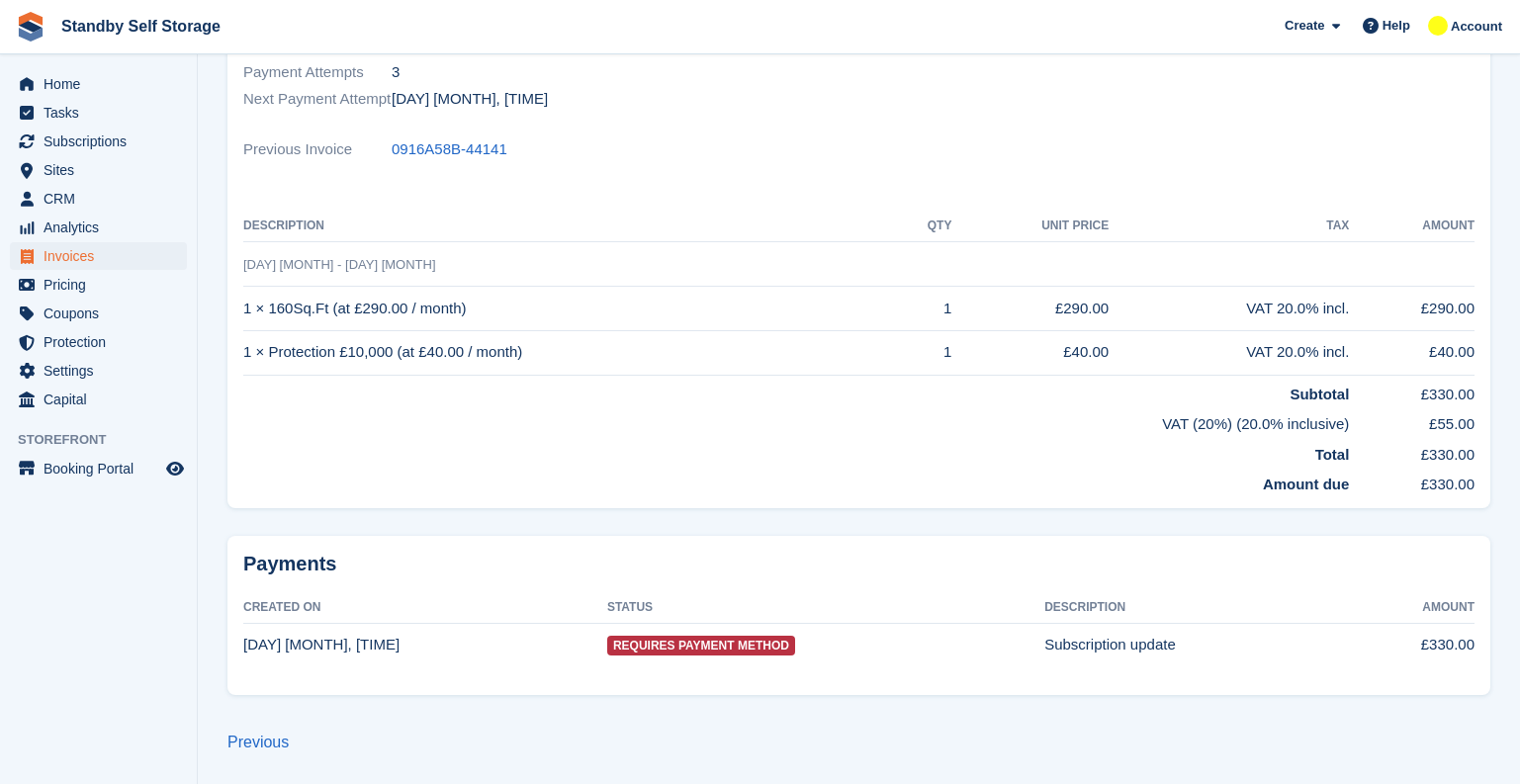 scroll, scrollTop: 0, scrollLeft: 0, axis: both 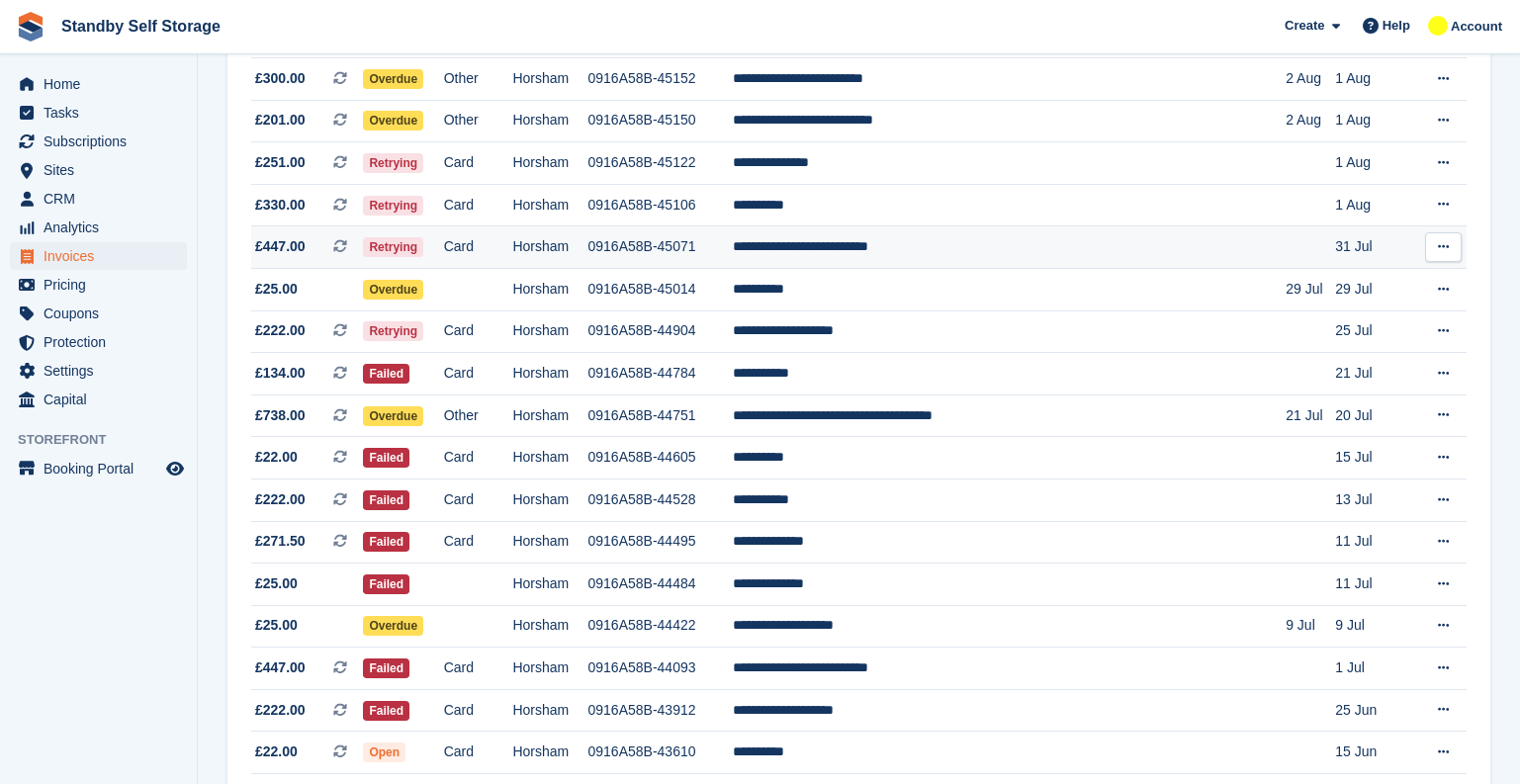 click on "Card" at bounding box center (479, 247) 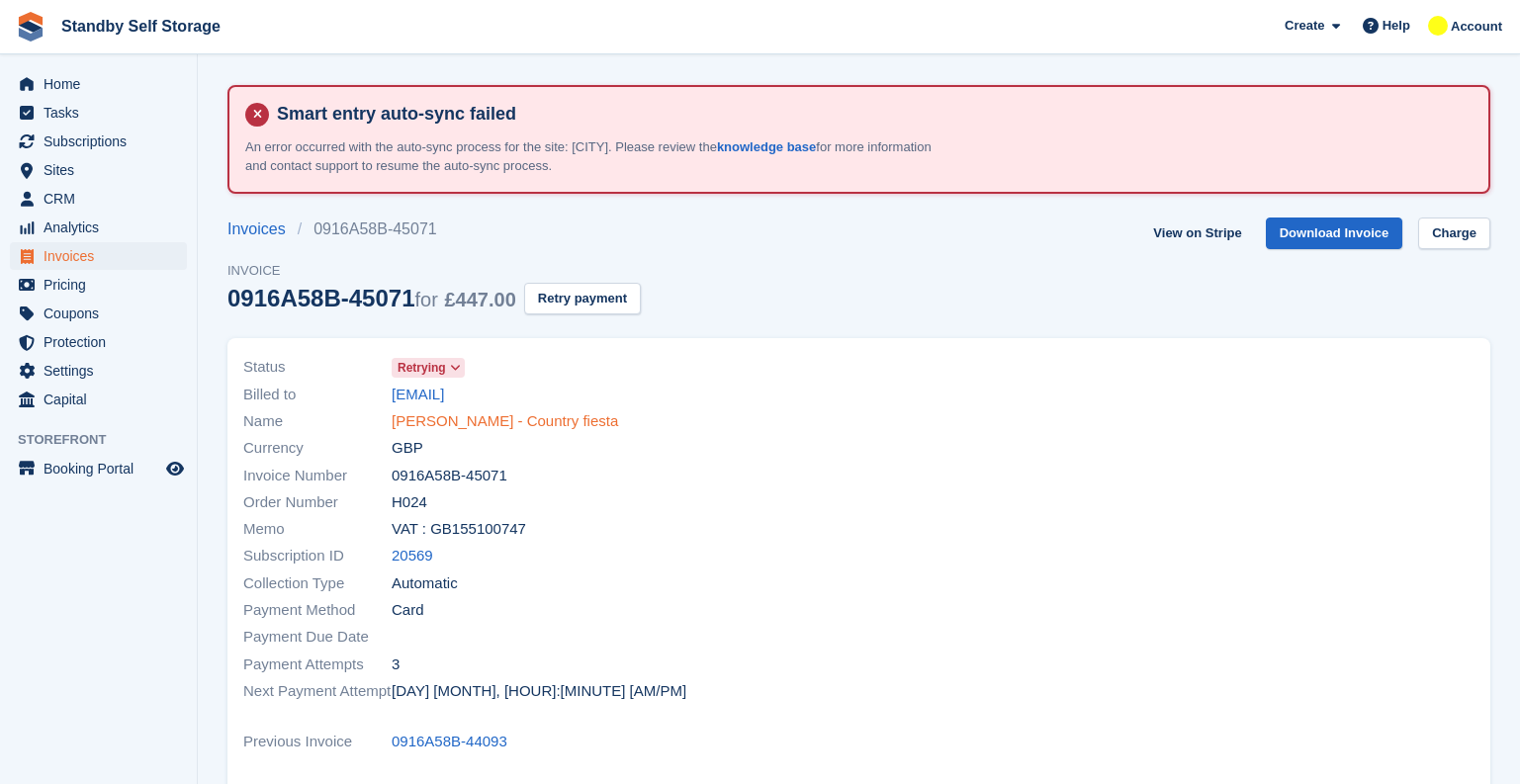 click on "[PERSON_NAME] - Country fiesta" at bounding box center (504, 421) 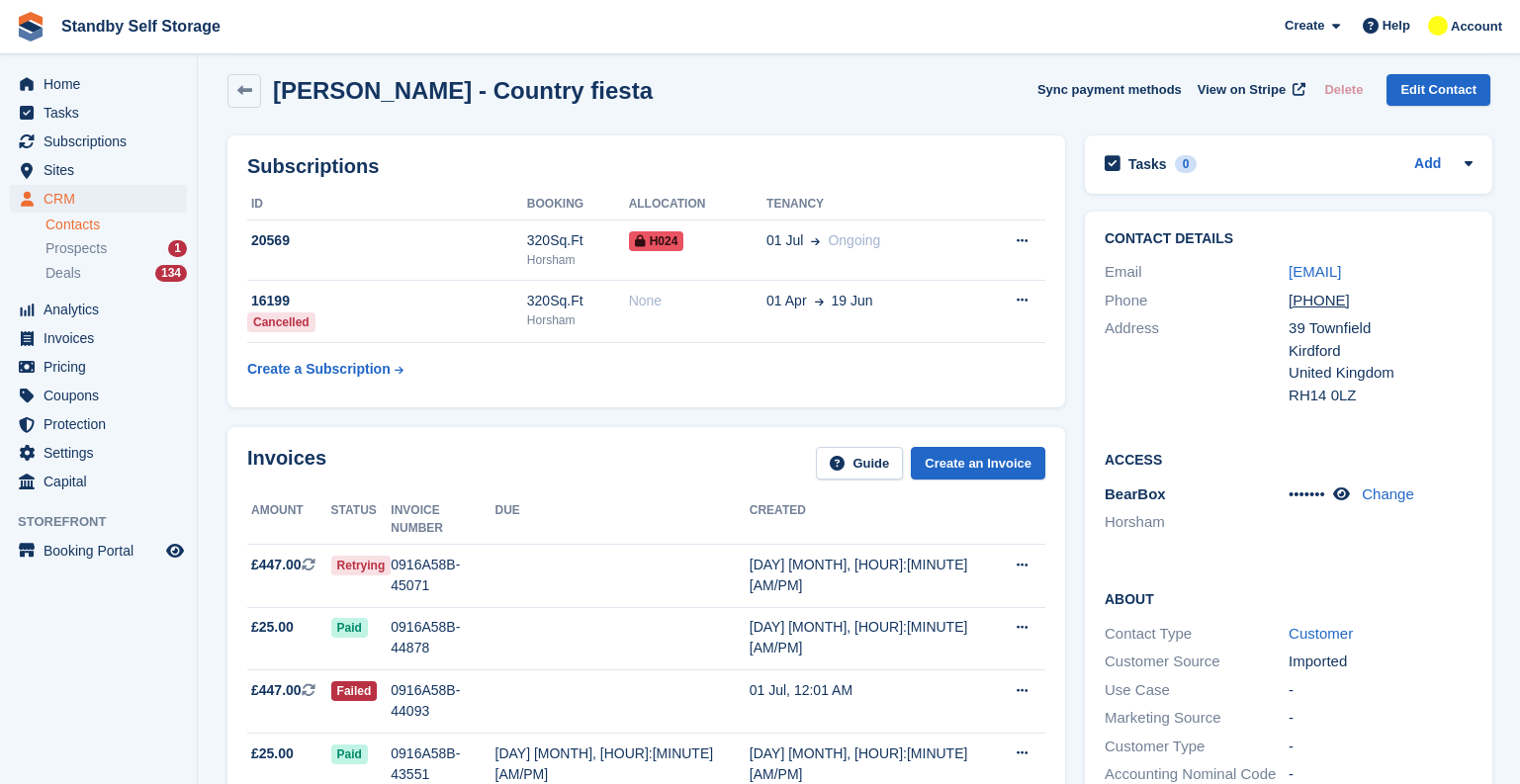 scroll, scrollTop: 0, scrollLeft: 0, axis: both 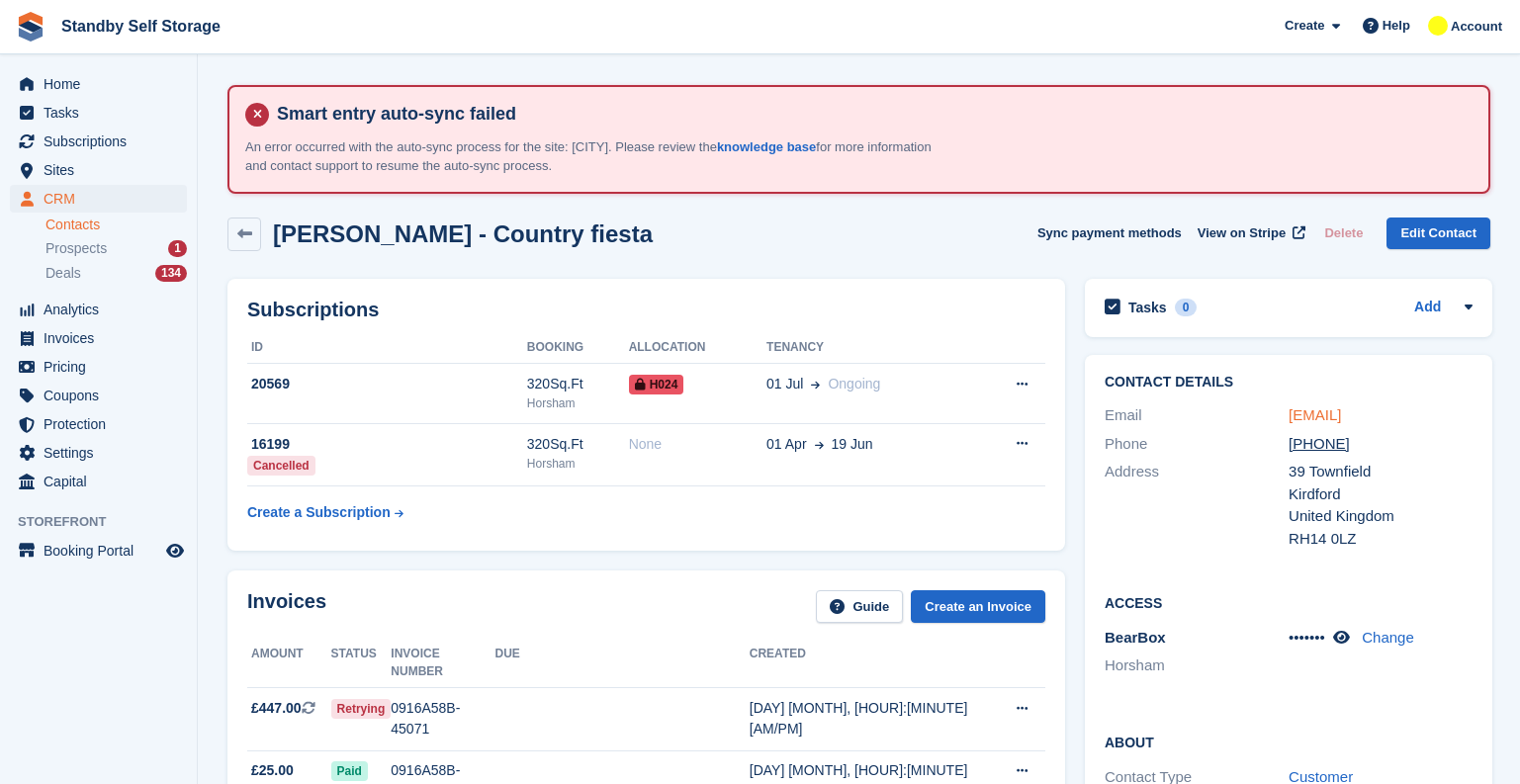click on "countryfiestasussex@gmail.com" at bounding box center (1314, 414) 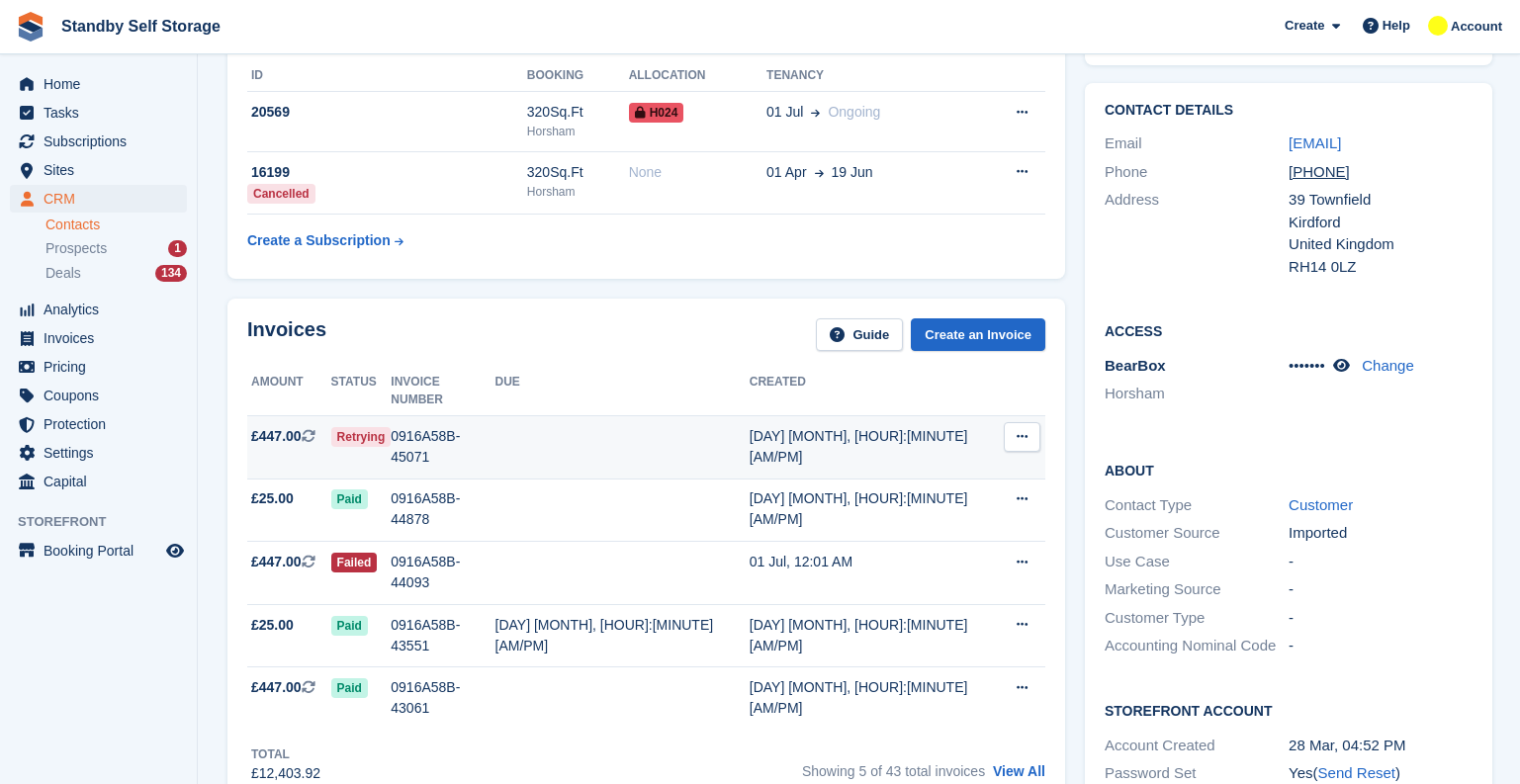 scroll, scrollTop: 297, scrollLeft: 0, axis: vertical 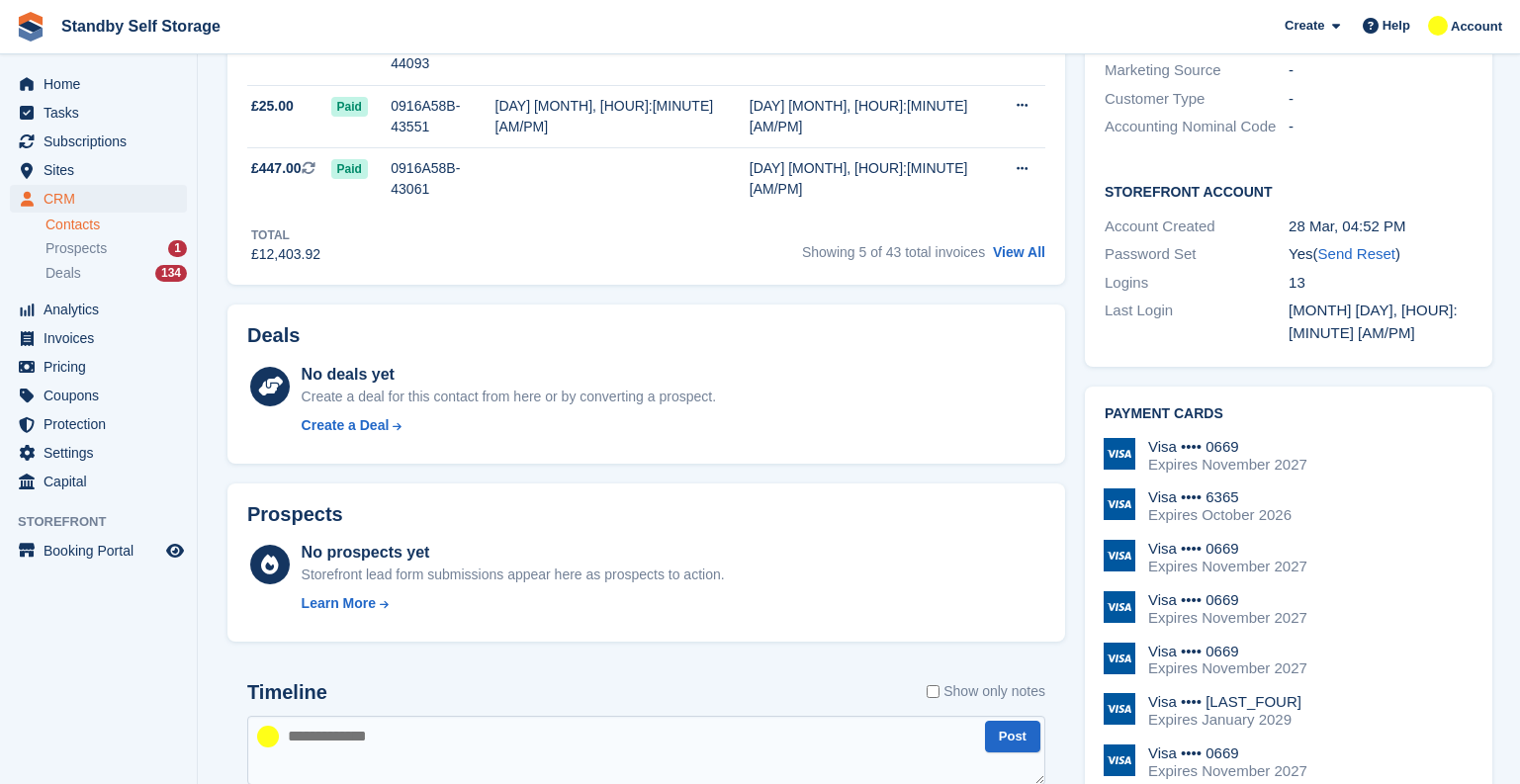 paste on "**********" 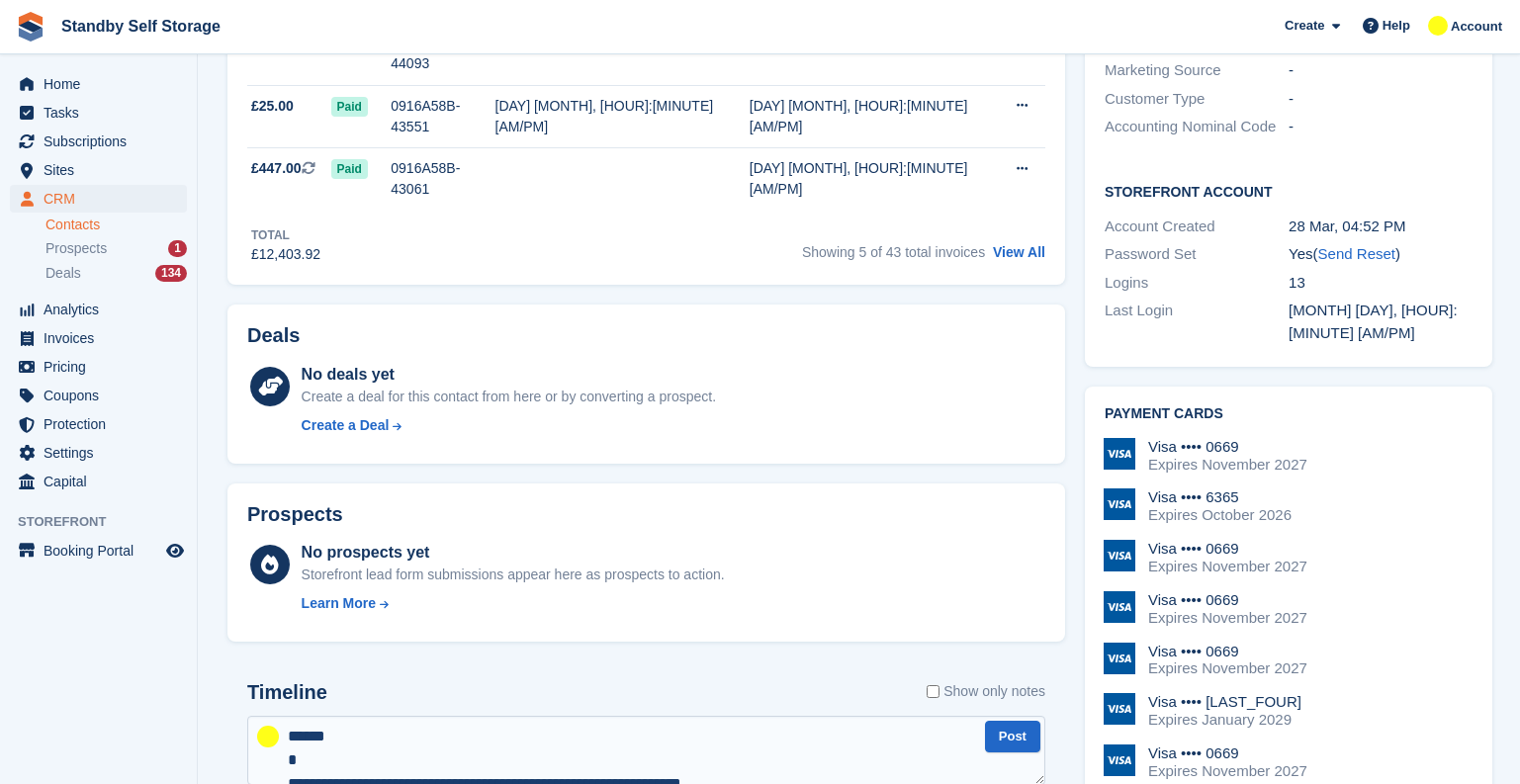 scroll, scrollTop: 247, scrollLeft: 0, axis: vertical 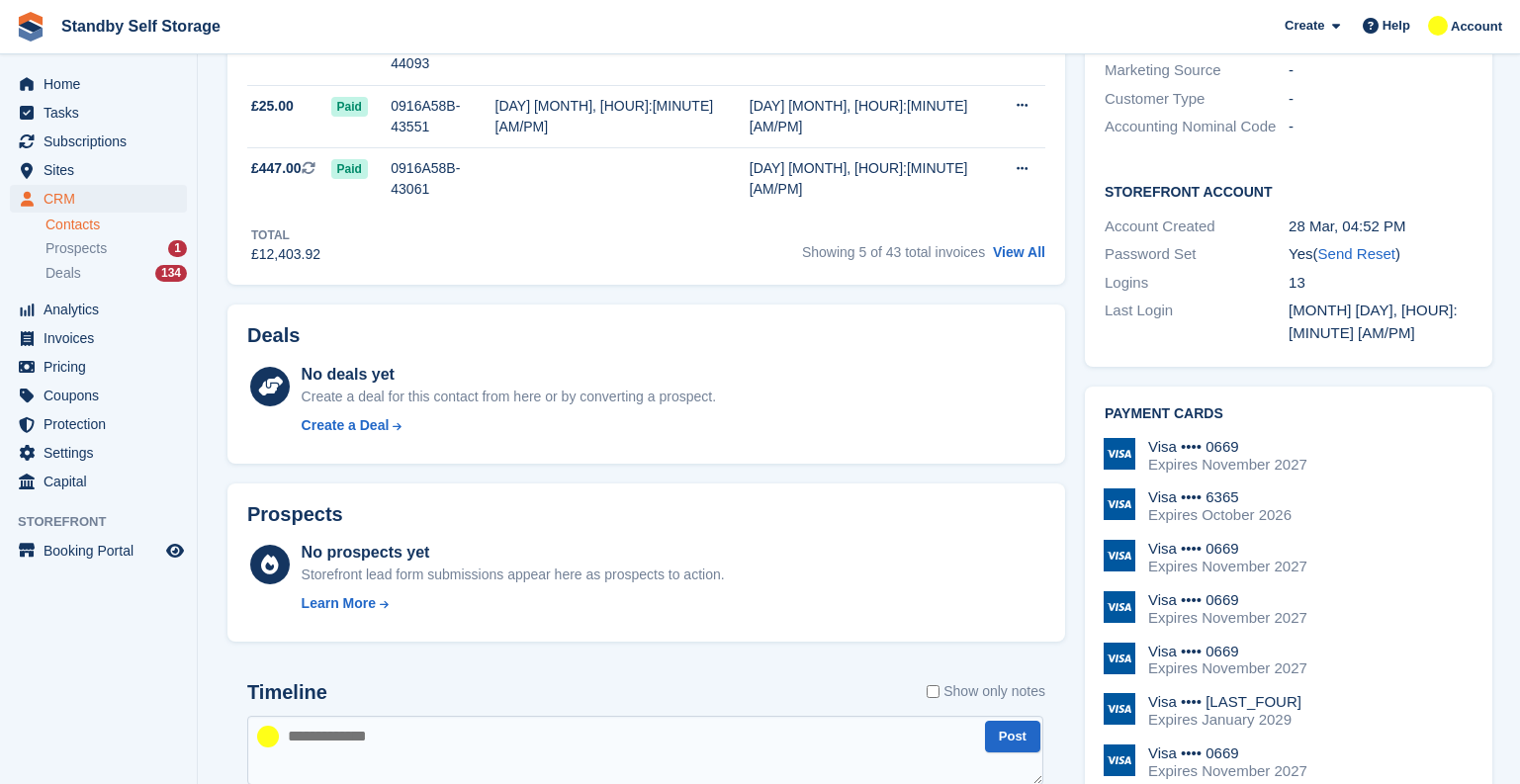 type on "*" 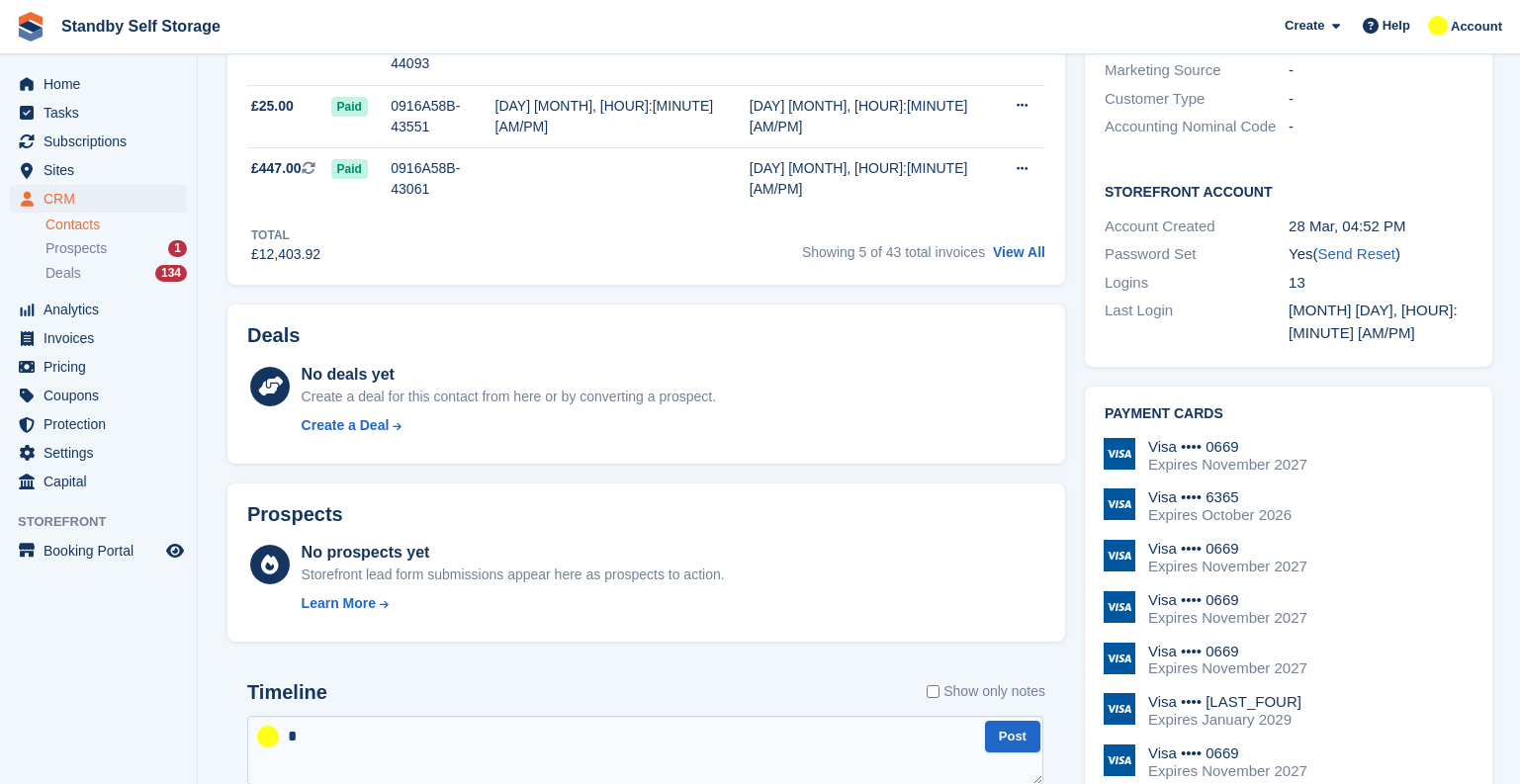 scroll, scrollTop: 0, scrollLeft: 0, axis: both 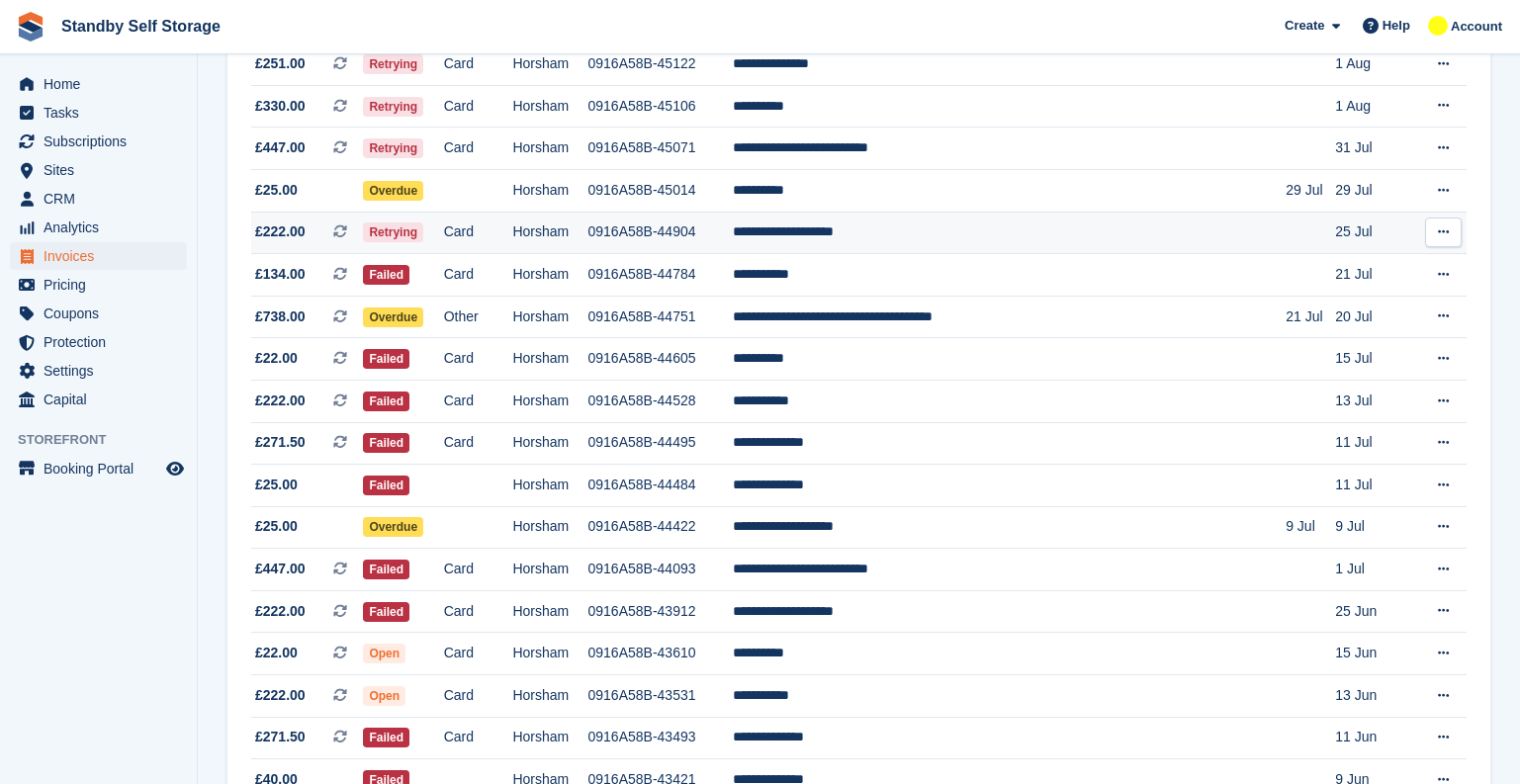 click on "Retrying" at bounding box center (402, 232) 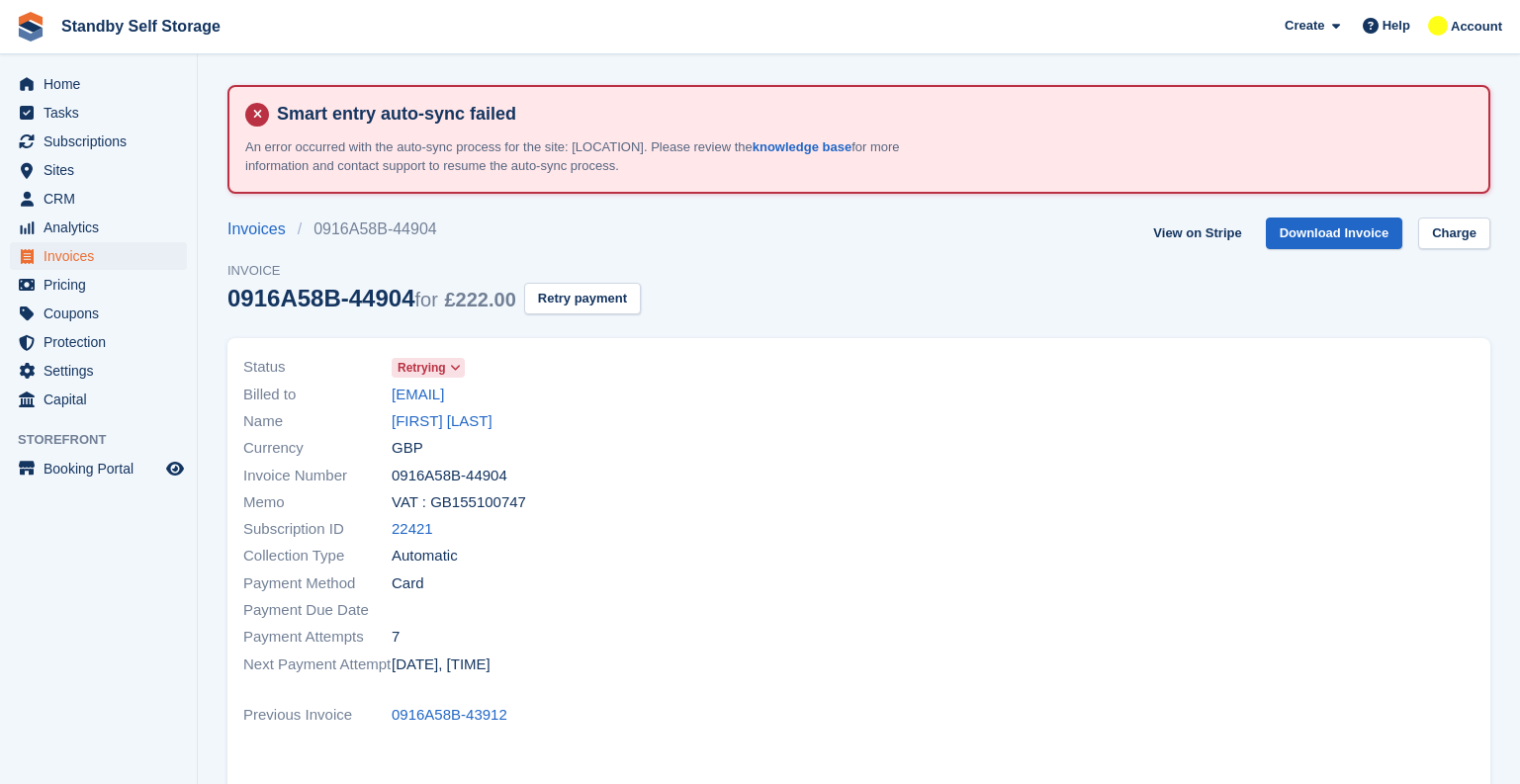 scroll, scrollTop: 0, scrollLeft: 0, axis: both 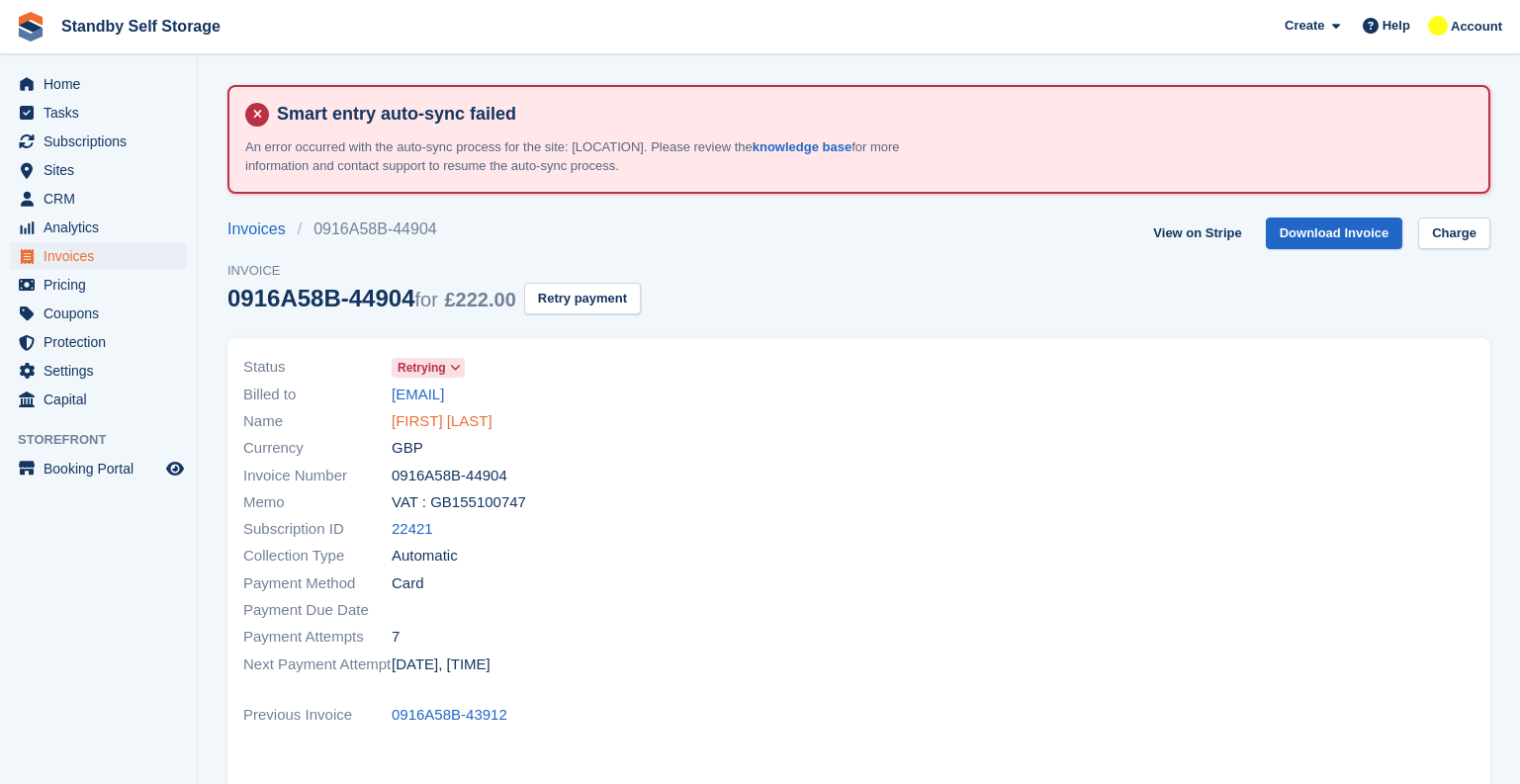 click on "[FIRST] [LAST]" at bounding box center (442, 421) 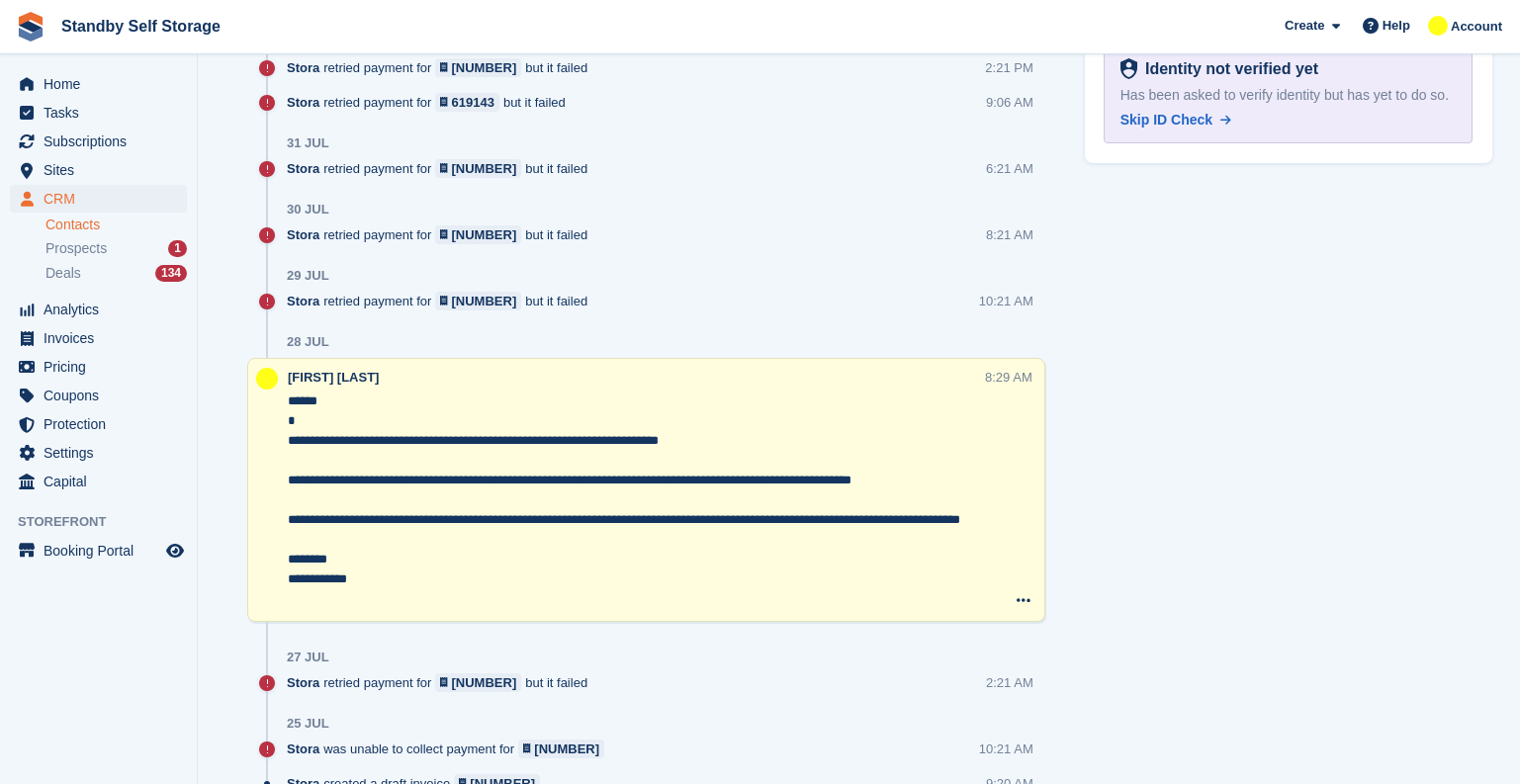 scroll, scrollTop: 1483, scrollLeft: 0, axis: vertical 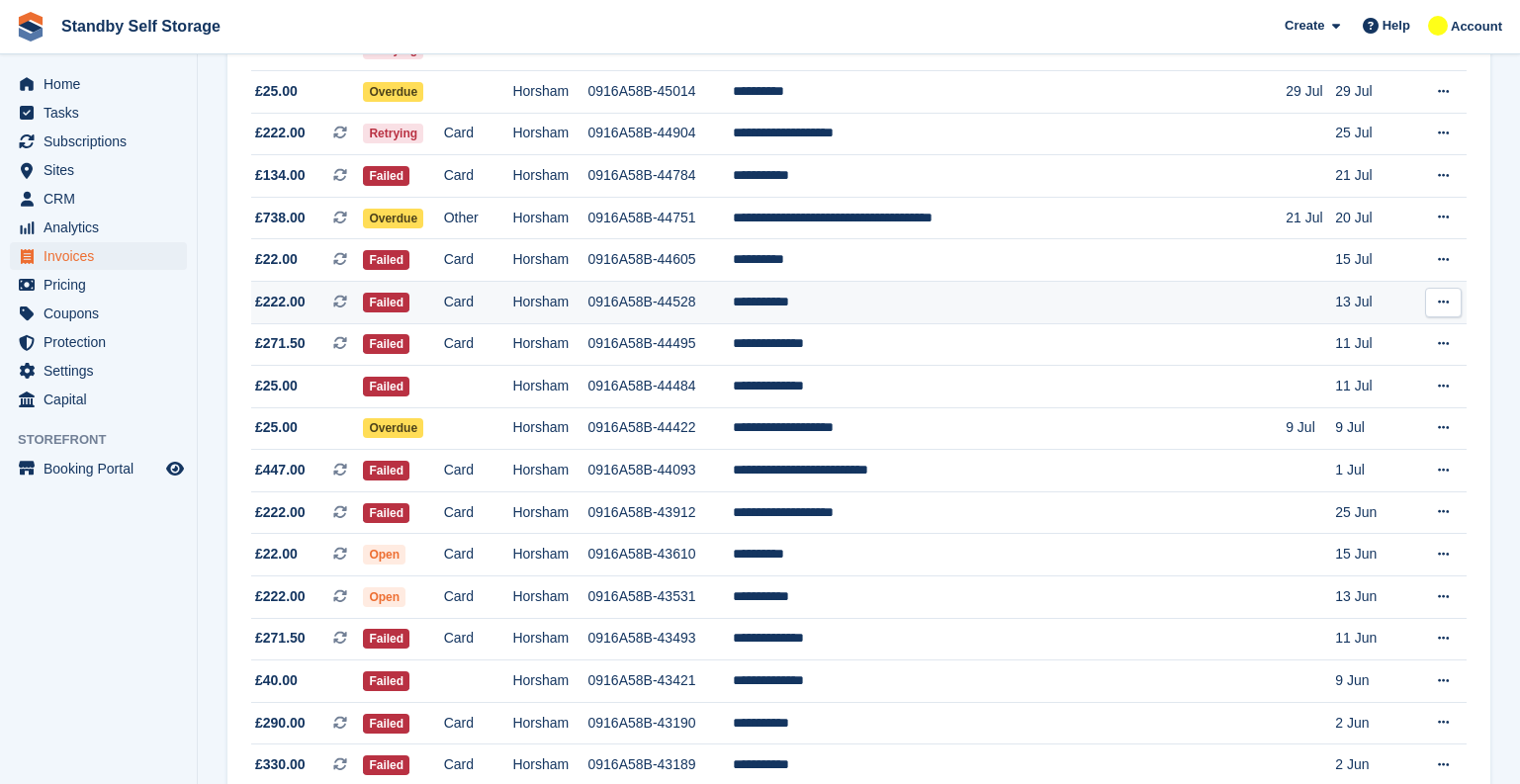 click on "Horsham" at bounding box center (550, 302) 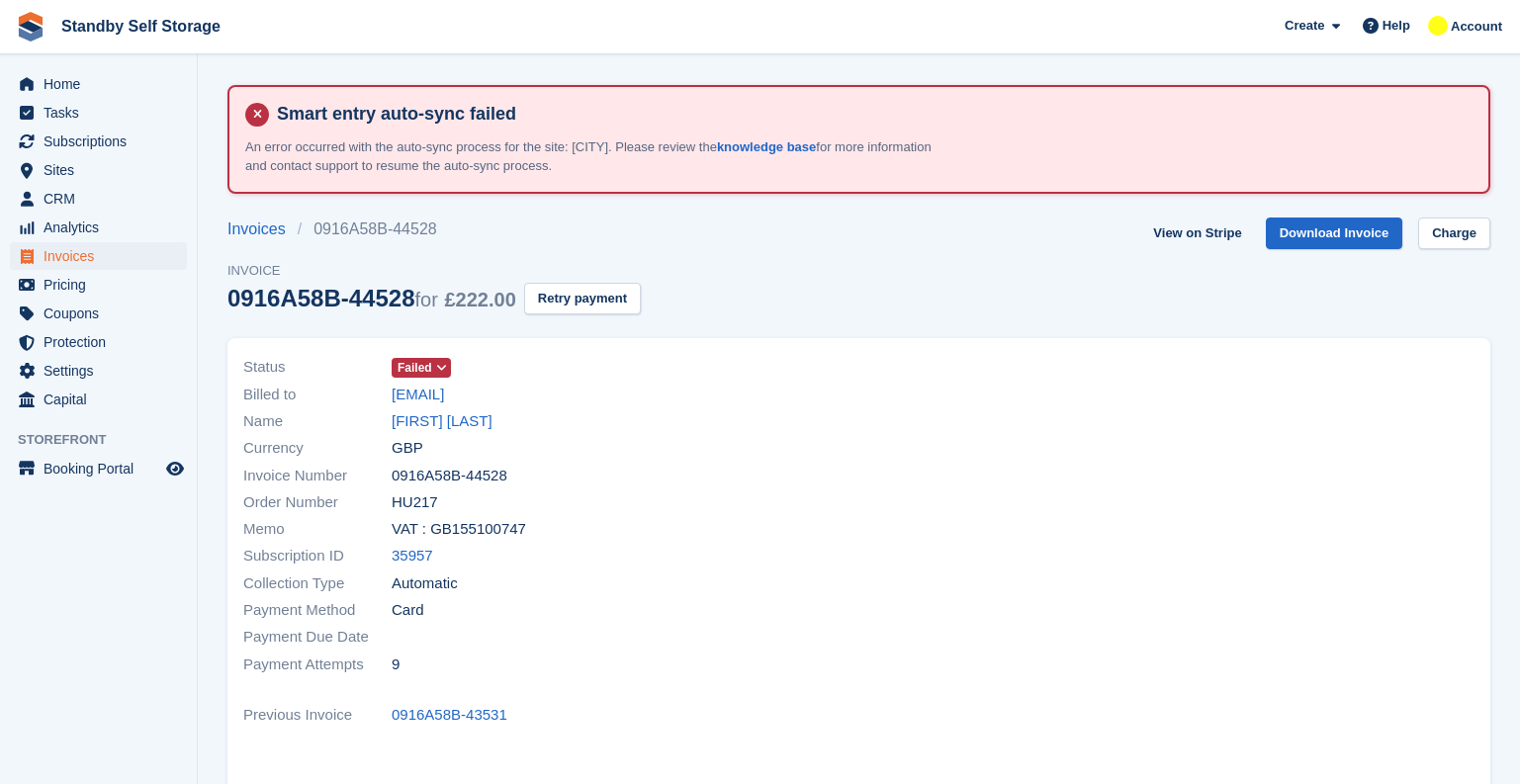 click on "[FIRST] [LAST]" at bounding box center [442, 421] 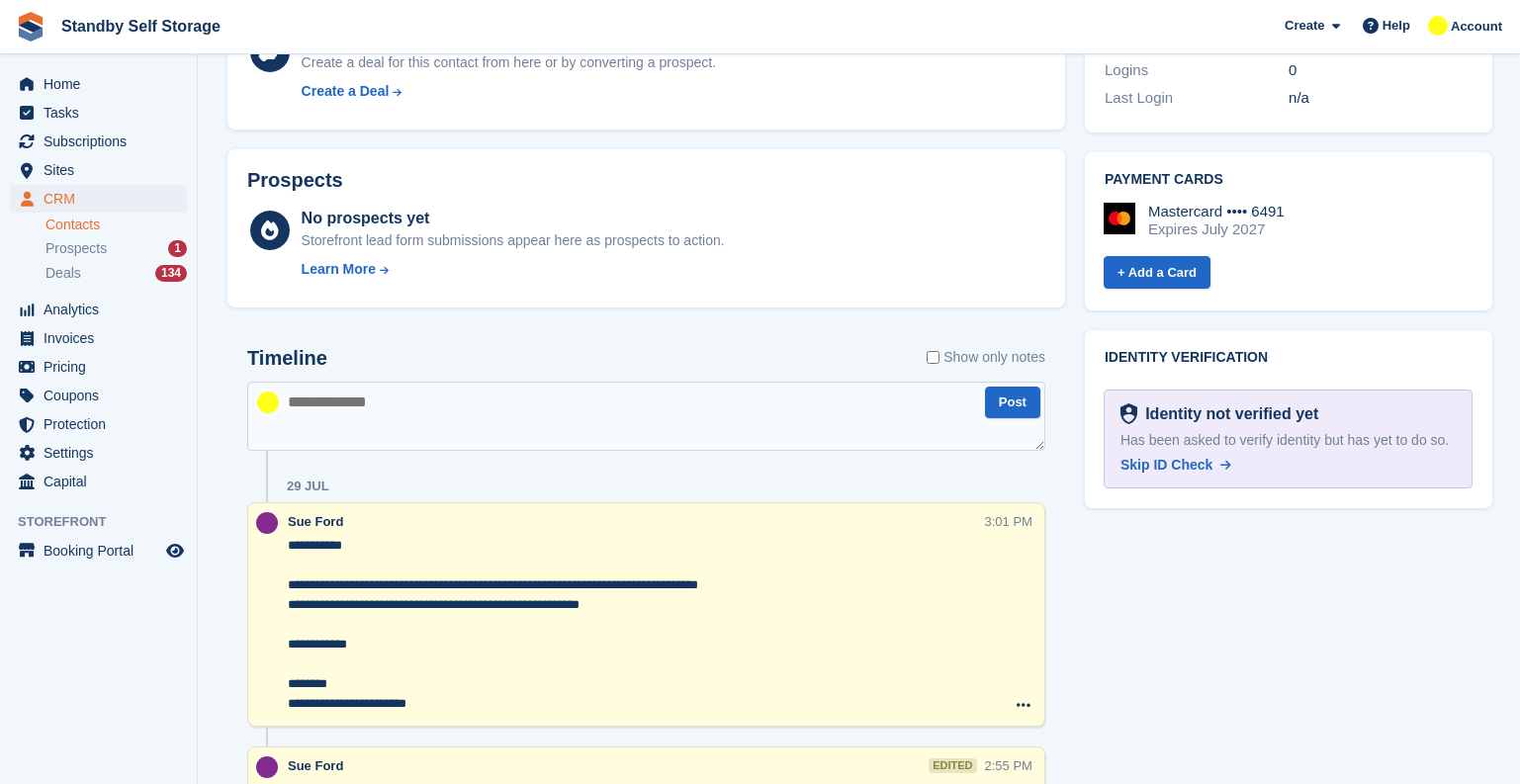 scroll, scrollTop: 1186, scrollLeft: 0, axis: vertical 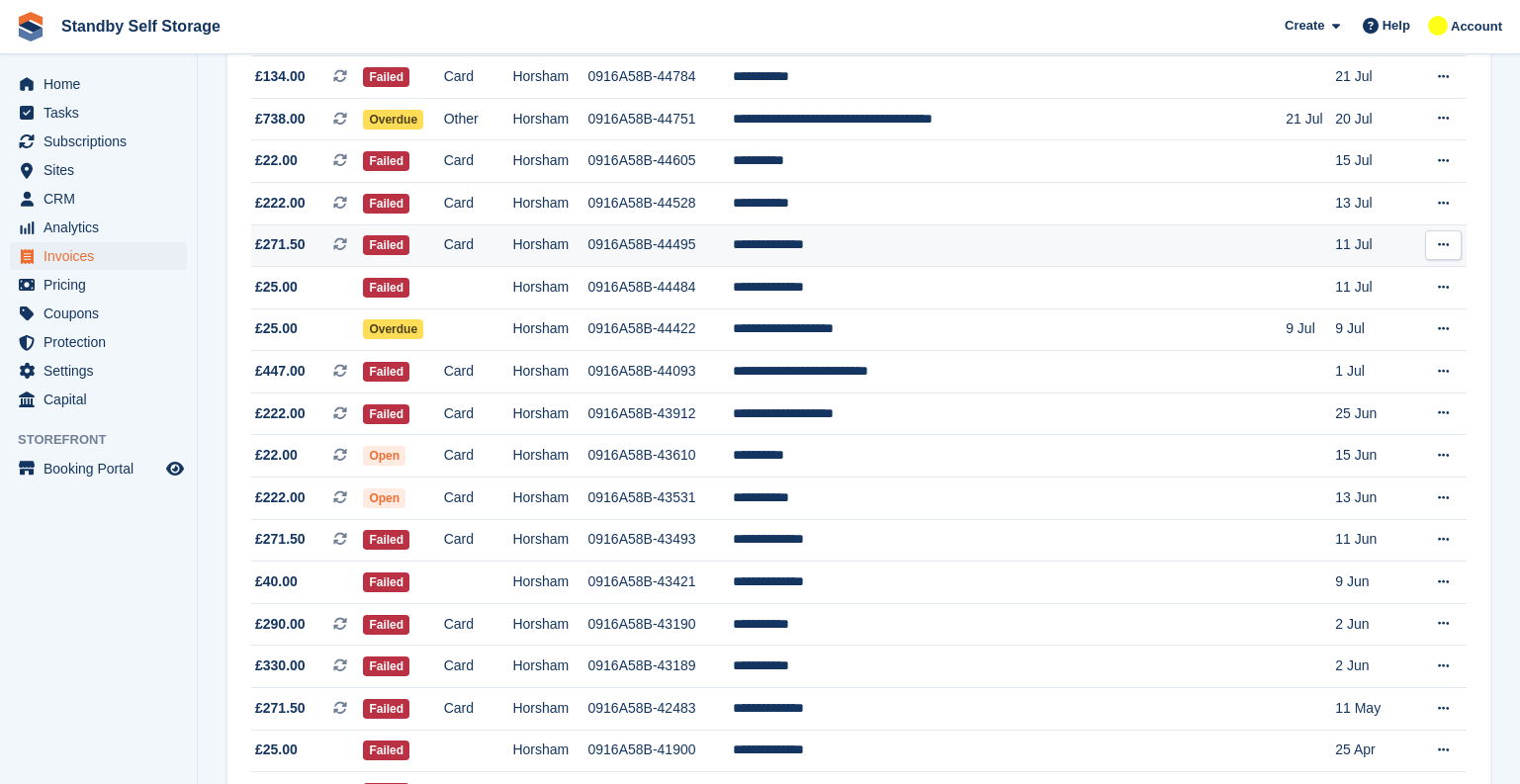 click on "0916A58B-44495" at bounding box center (661, 245) 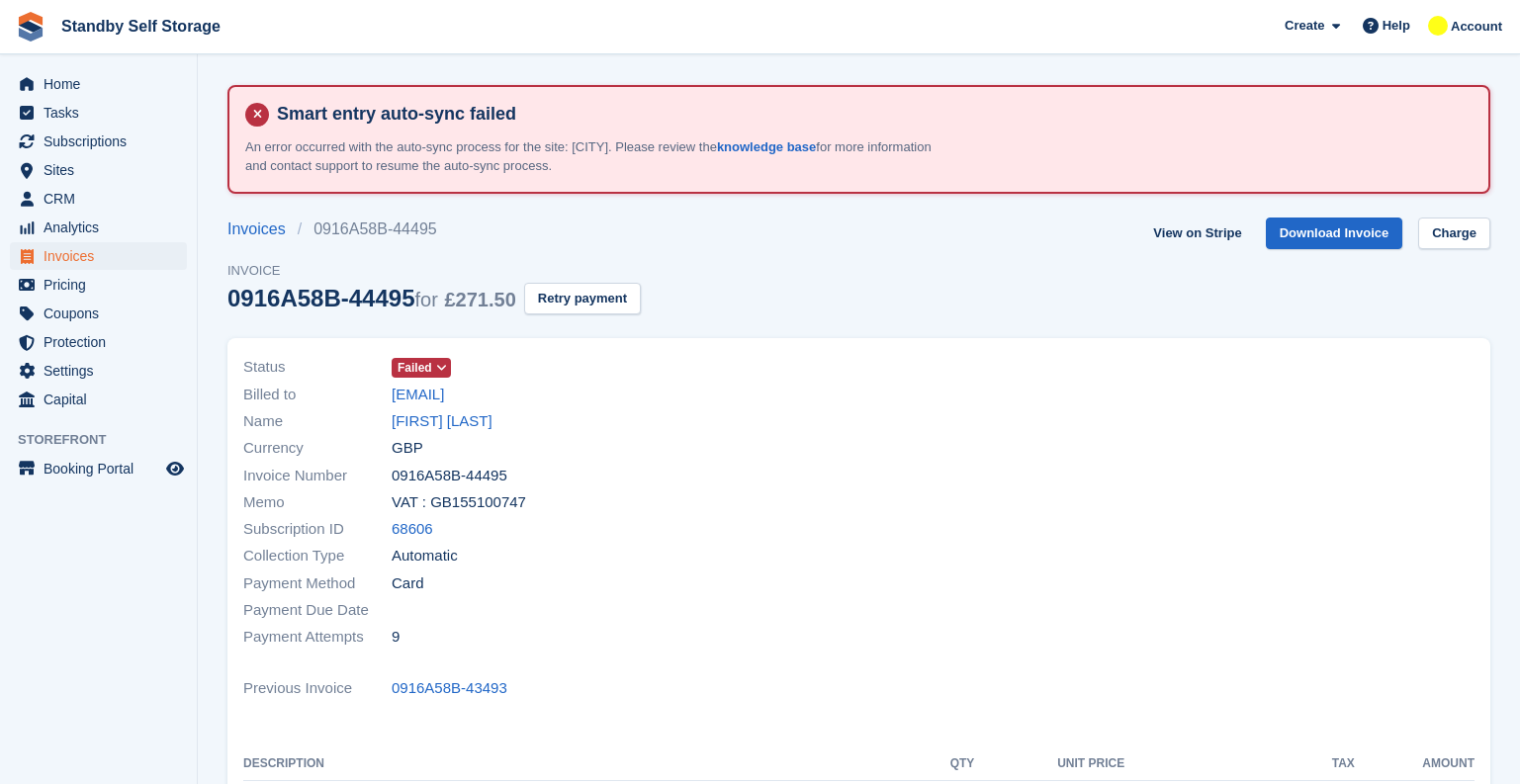 click on "[FIRST] [LAST]" at bounding box center [442, 421] 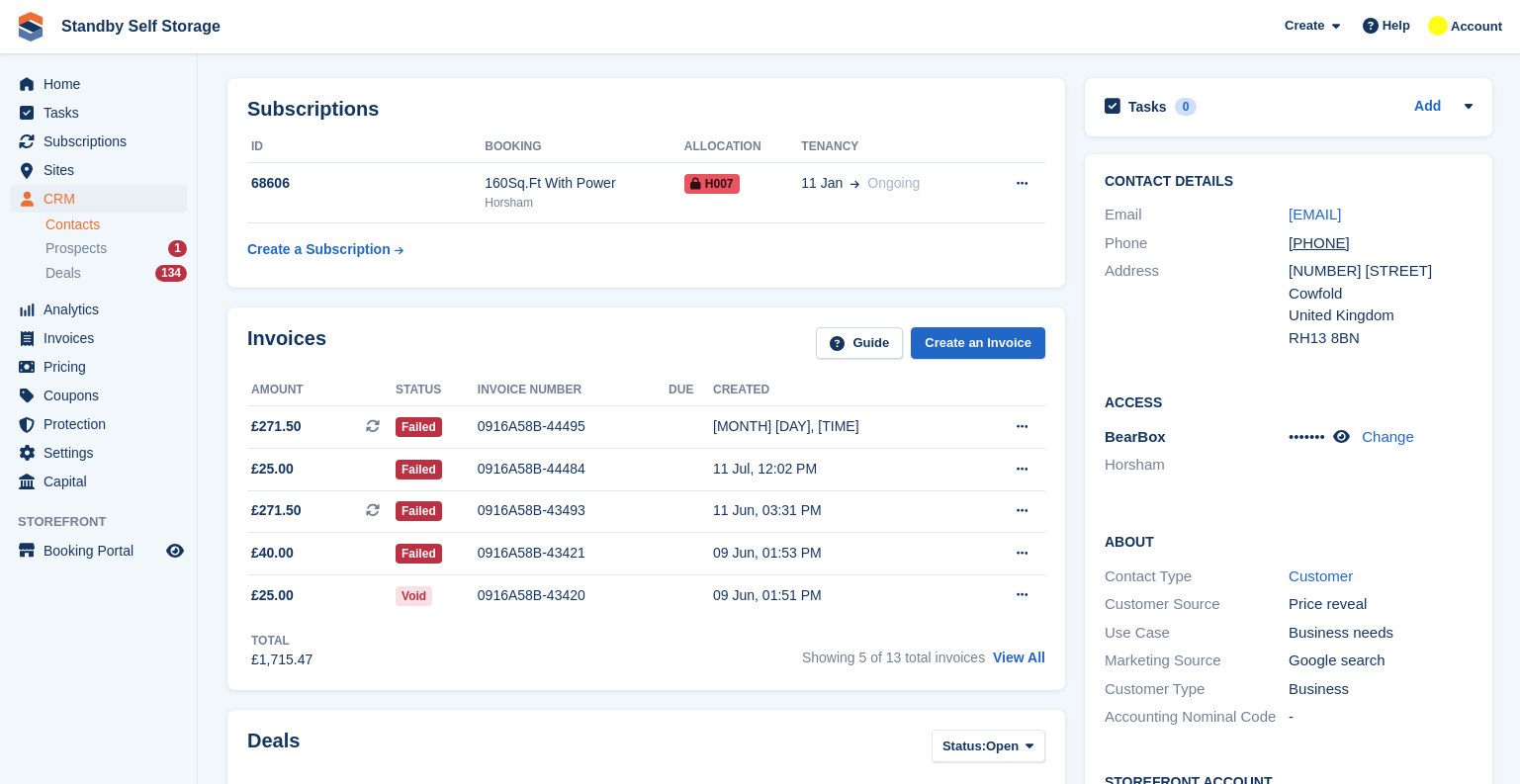 scroll, scrollTop: 593, scrollLeft: 0, axis: vertical 